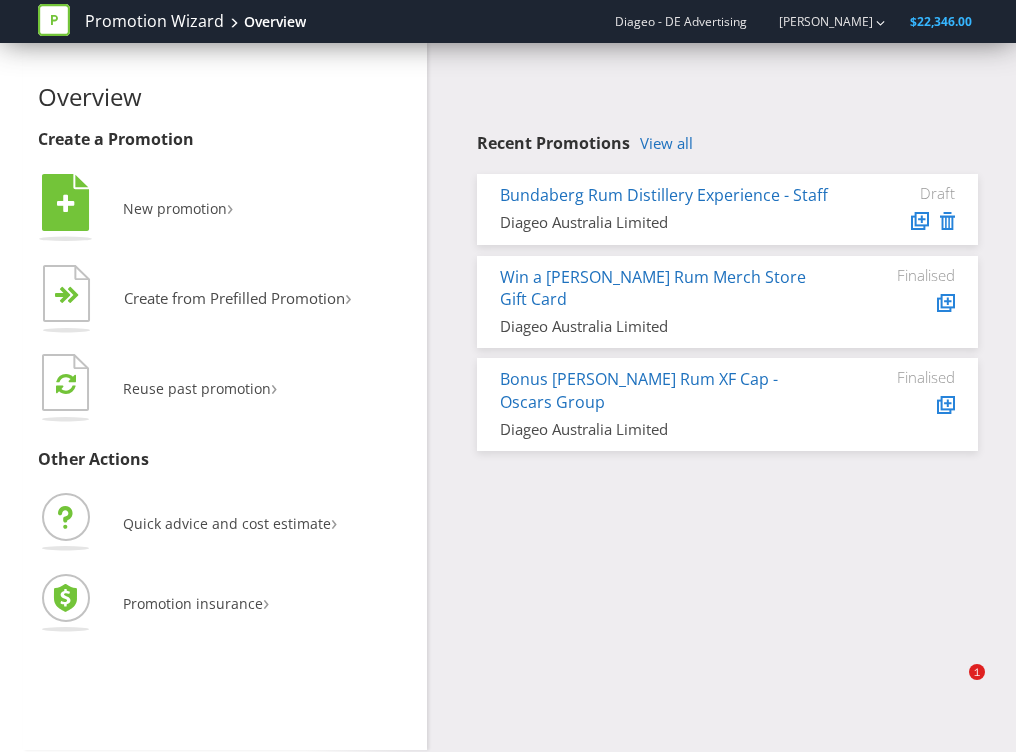 scroll, scrollTop: 0, scrollLeft: 0, axis: both 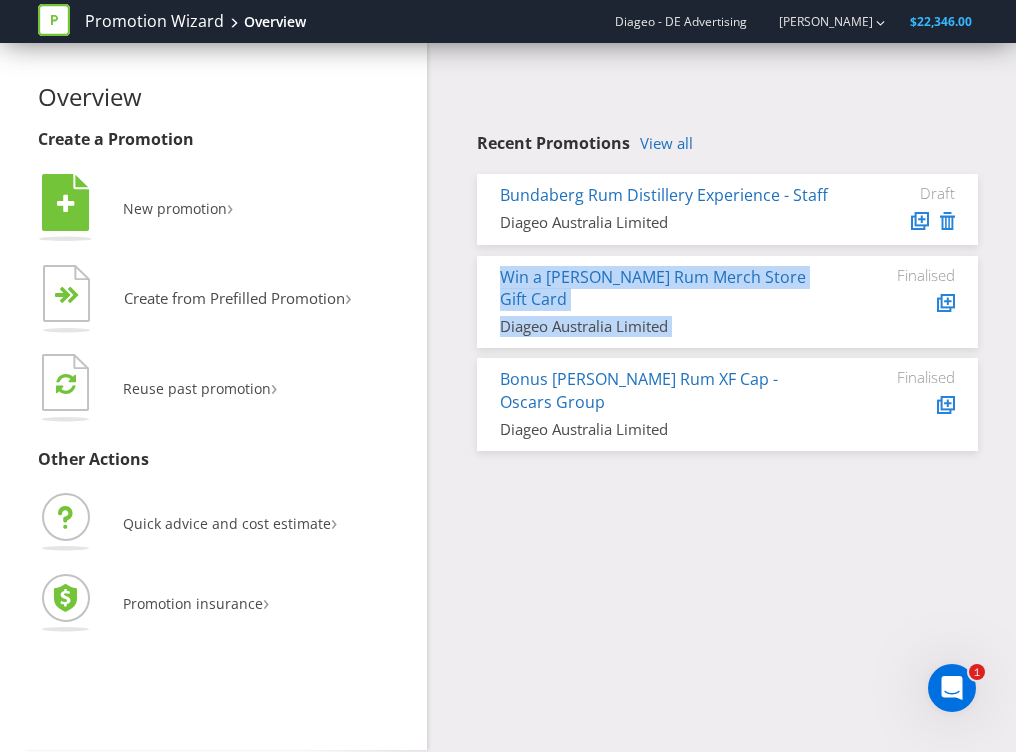 drag, startPoint x: 1006, startPoint y: 237, endPoint x: 1081, endPoint y: 245, distance: 75.42546 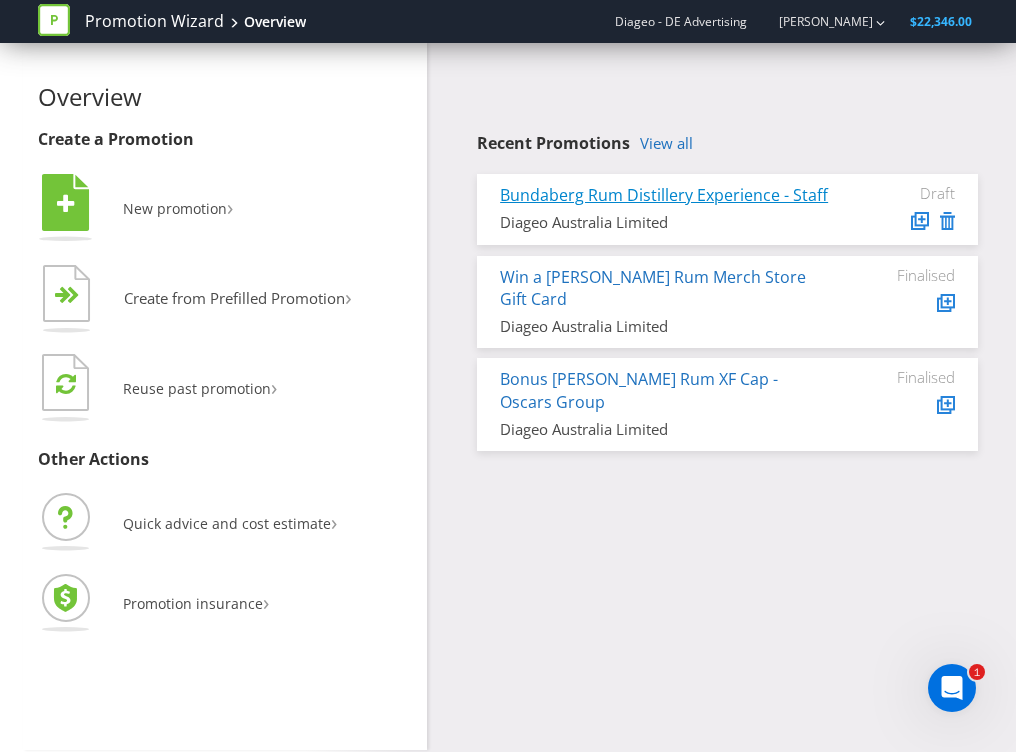 click on "Bundaberg Rum Distillery Experience - Staff" at bounding box center (664, 195) 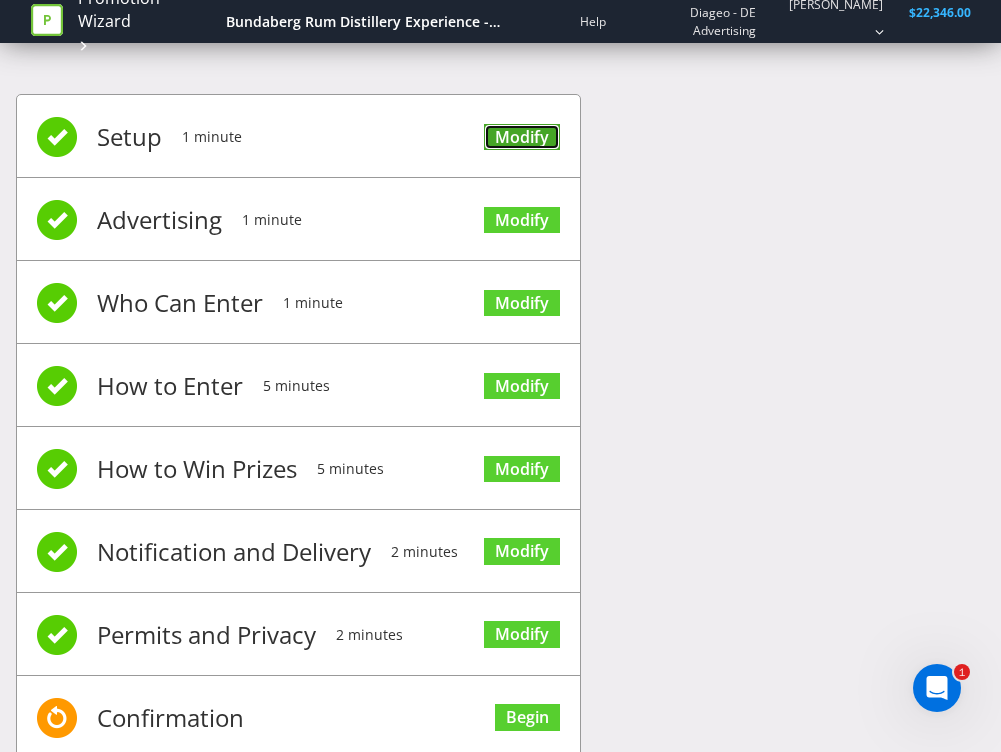 click on "Modify" at bounding box center (522, 137) 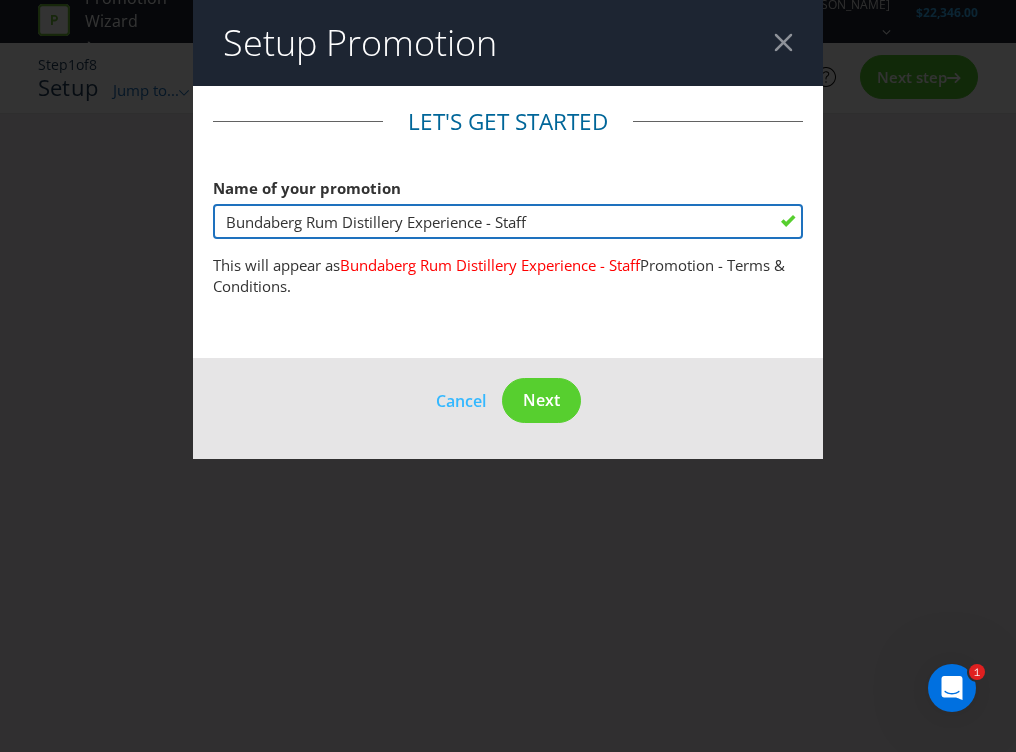 click on "Bundaberg Rum Distillery Experience - Staff" at bounding box center [508, 221] 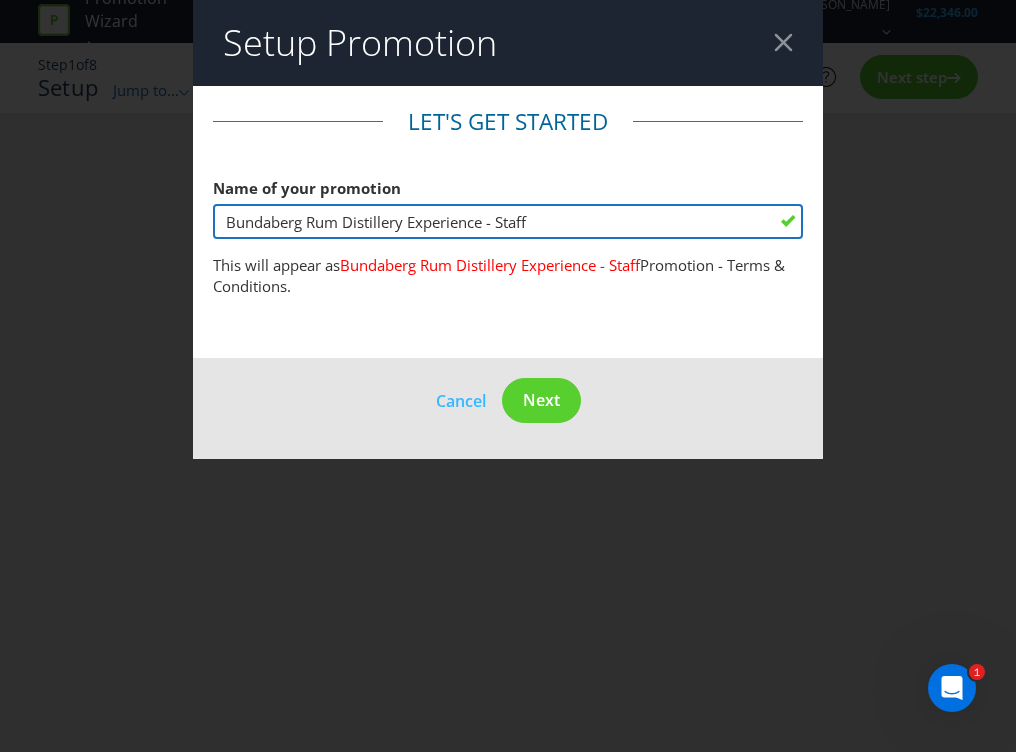 click on "Bundaberg Rum Distillery Experience - Staff" at bounding box center (508, 221) 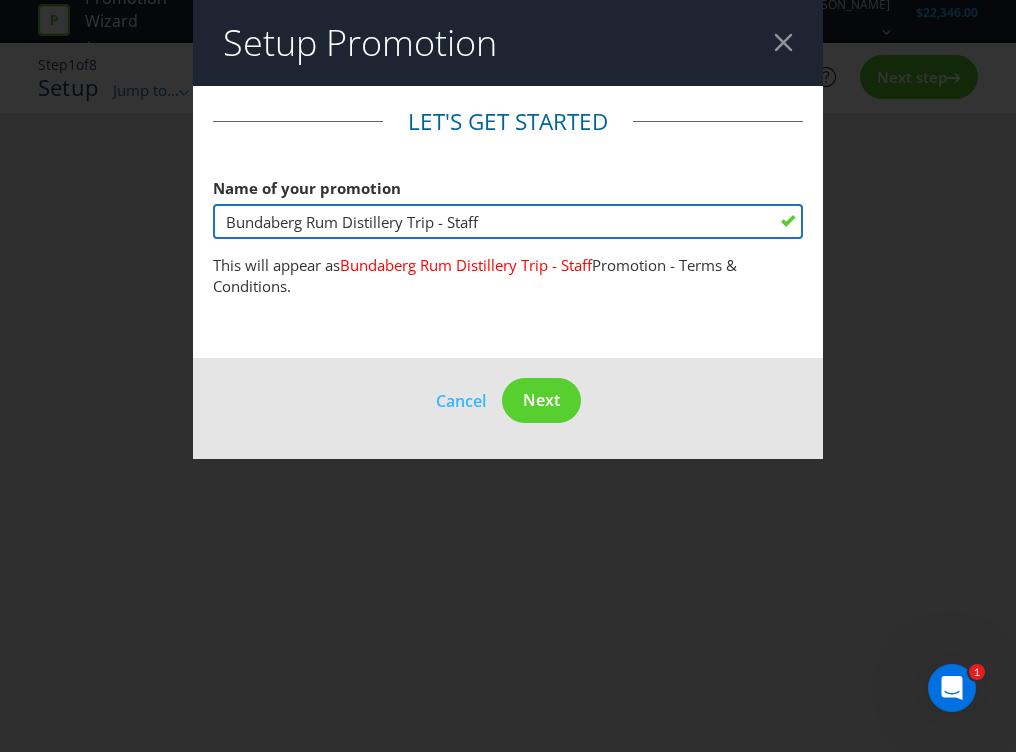click on "Bundaberg Rum Distillery Trip - Staff" at bounding box center [508, 221] 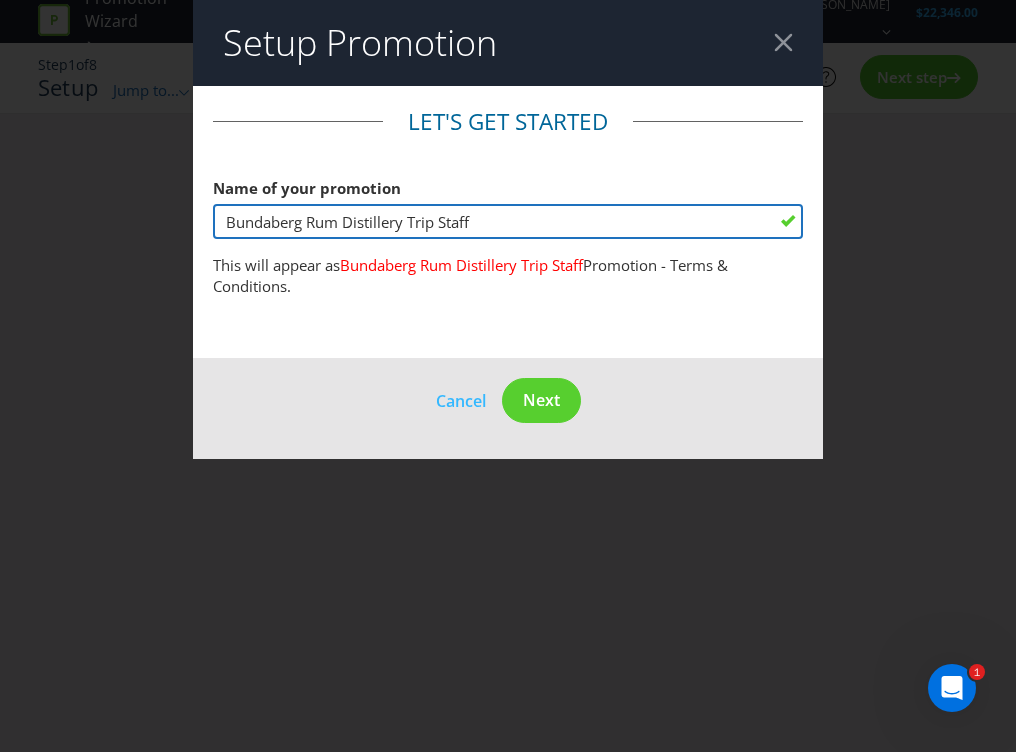 click on "Bundaberg Rum Distillery Trip Staff" at bounding box center (508, 221) 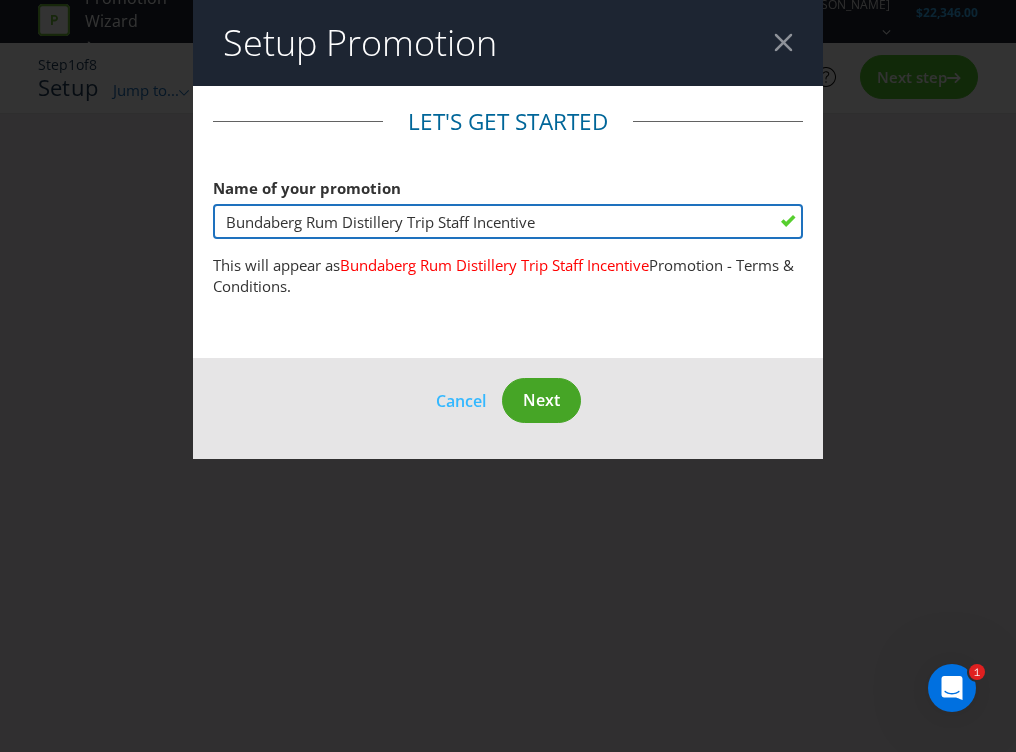 type on "Bundaberg Rum Distillery Trip Staff Incentive" 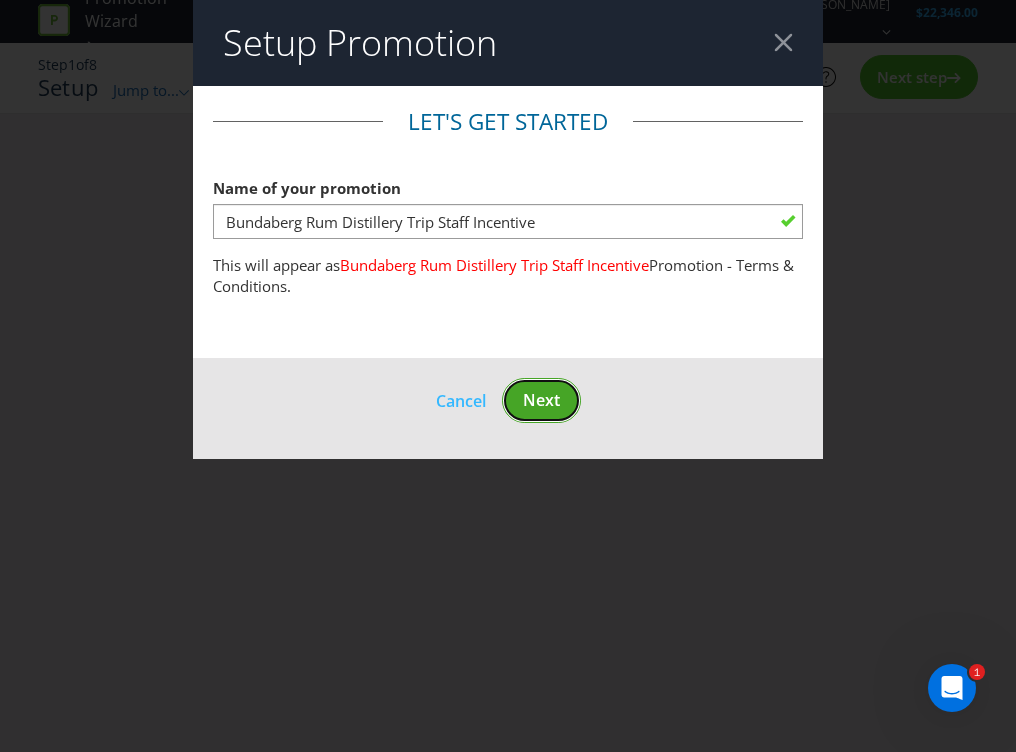 click on "Next" at bounding box center (541, 400) 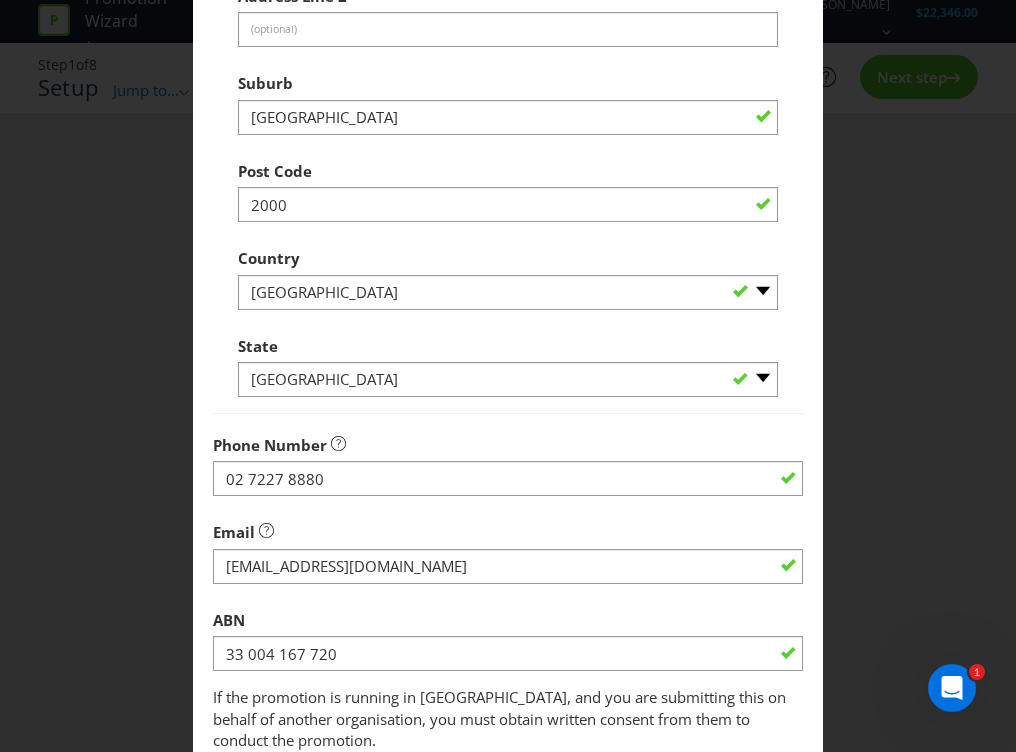 scroll, scrollTop: 553, scrollLeft: 0, axis: vertical 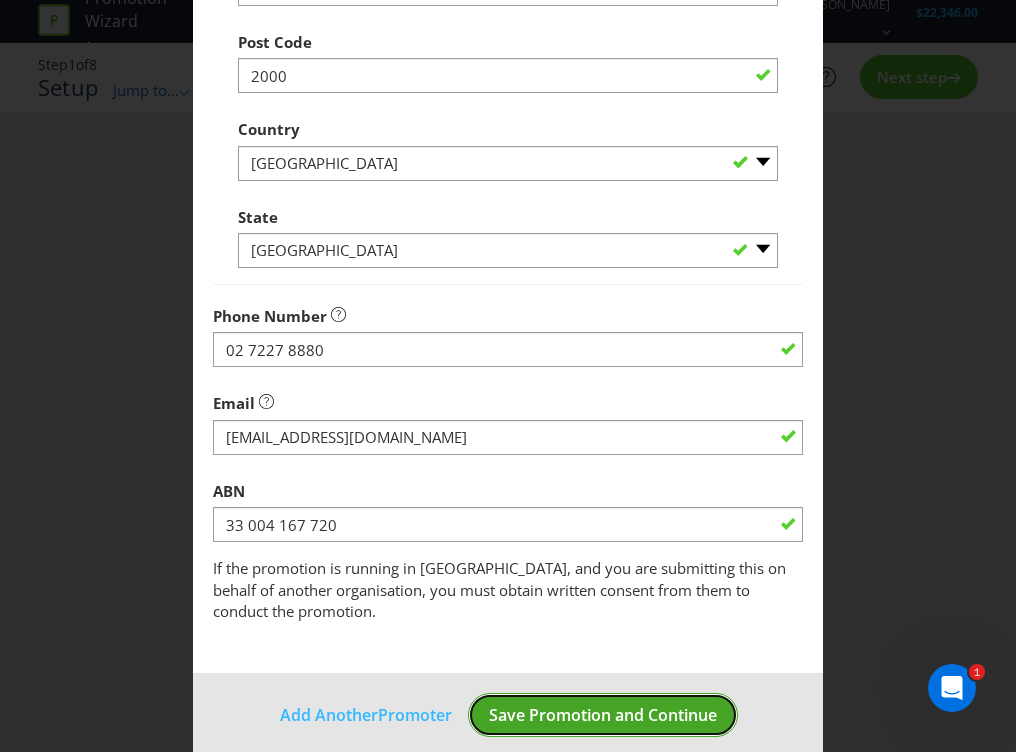 click on "Save Promotion and Continue" at bounding box center [603, 715] 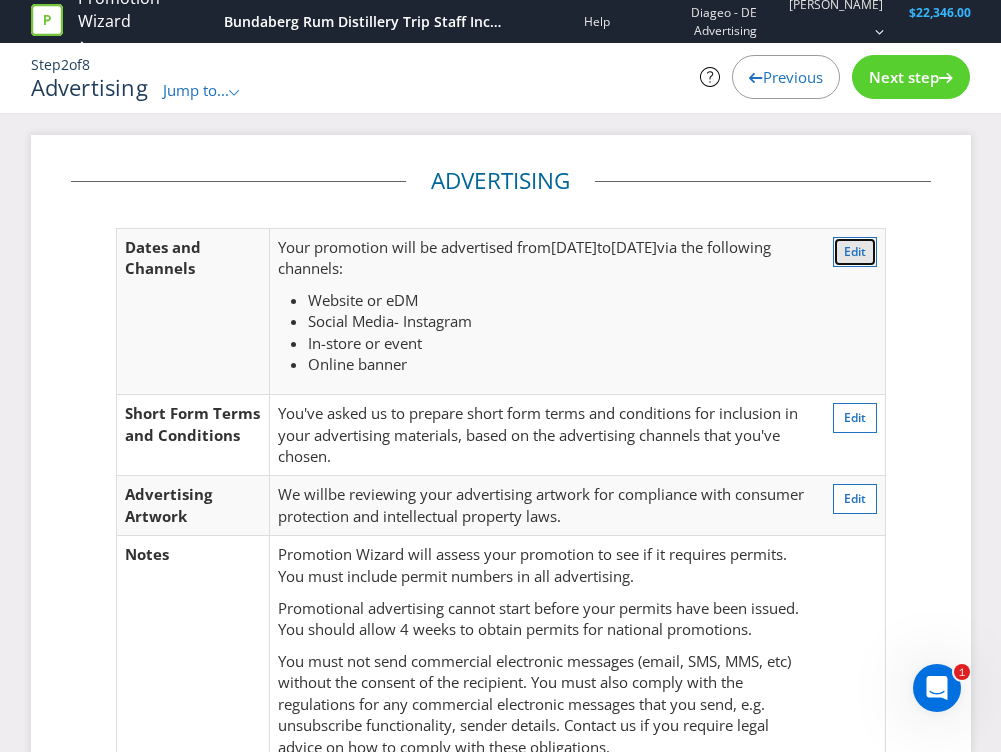 click on "Edit" at bounding box center (855, 251) 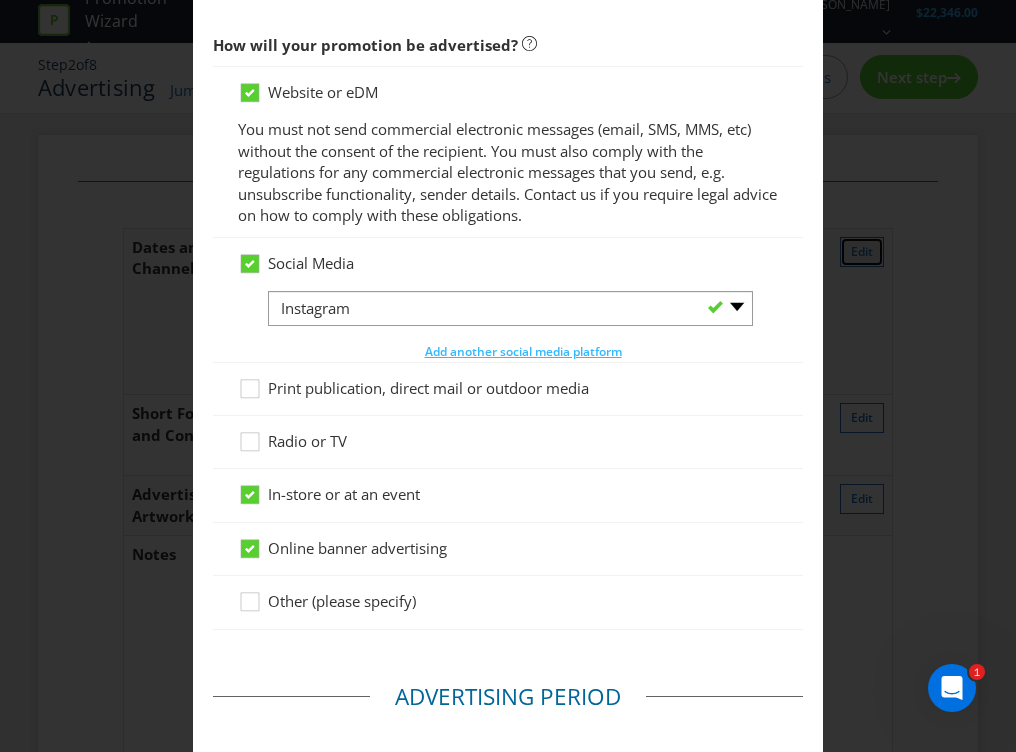 scroll, scrollTop: 137, scrollLeft: 0, axis: vertical 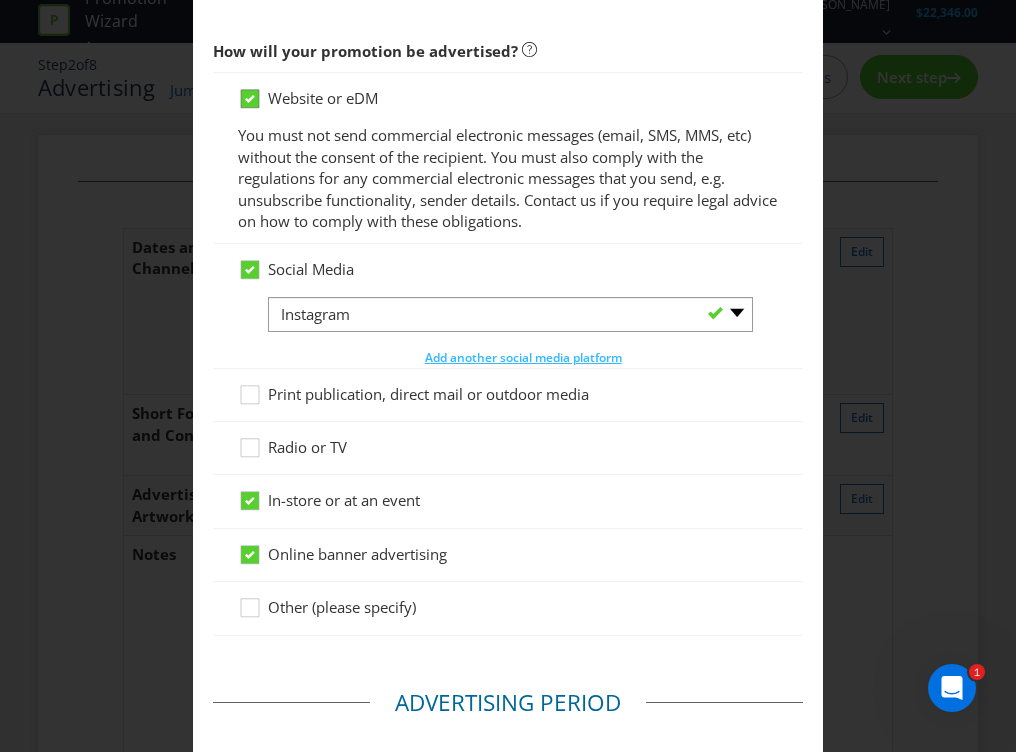 click at bounding box center [250, 92] 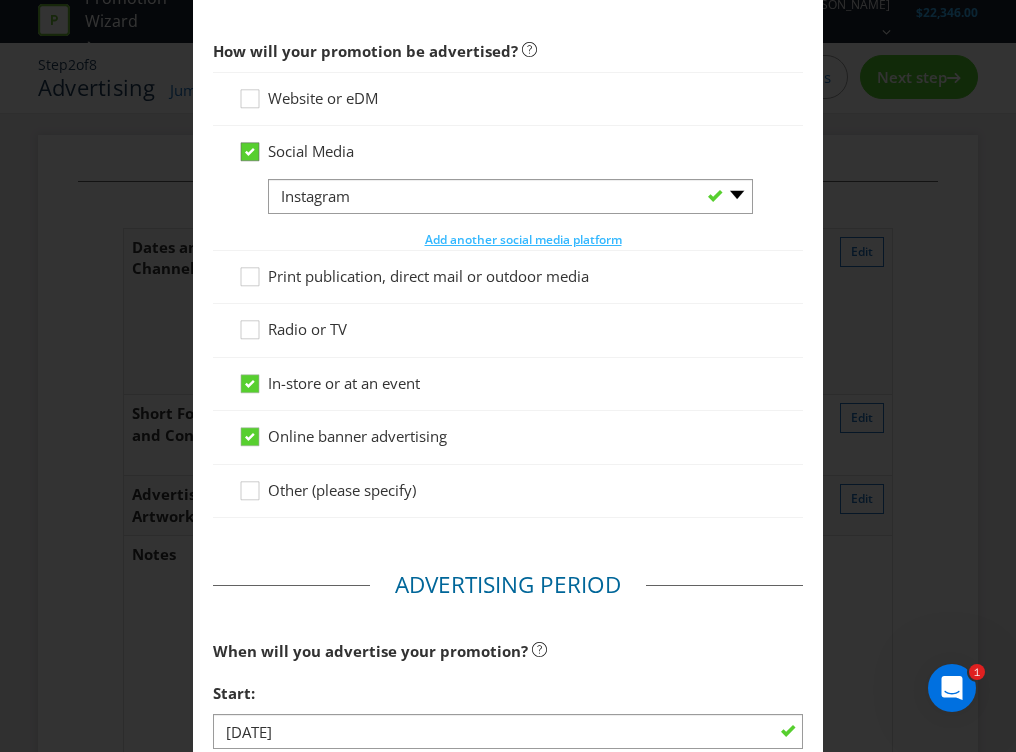 click 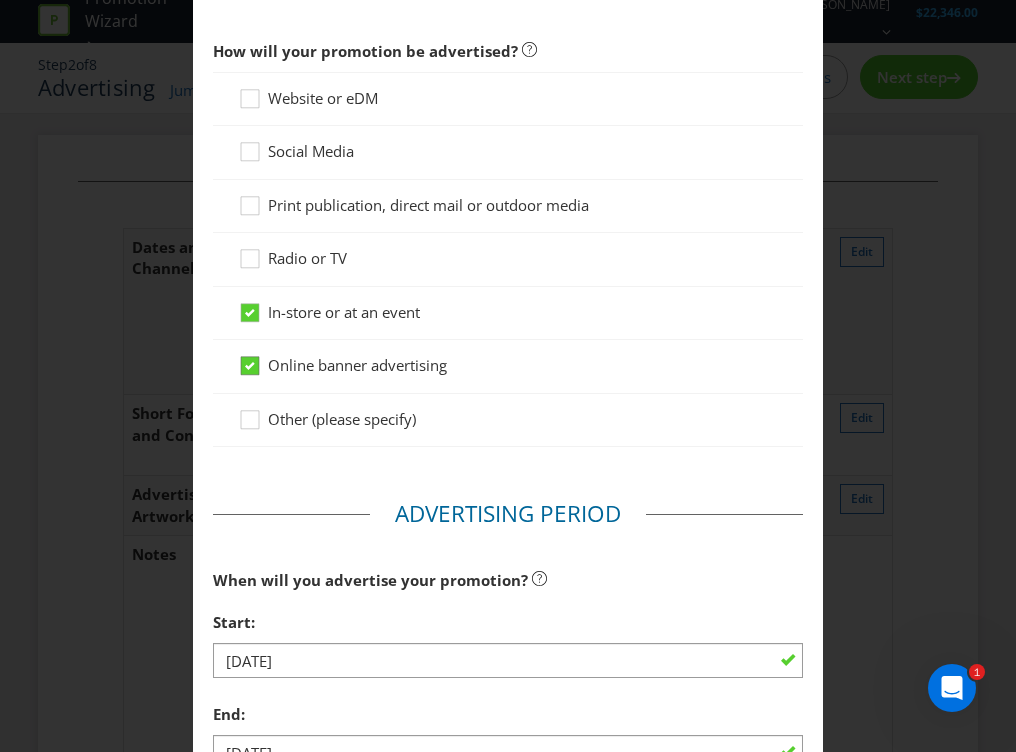 click 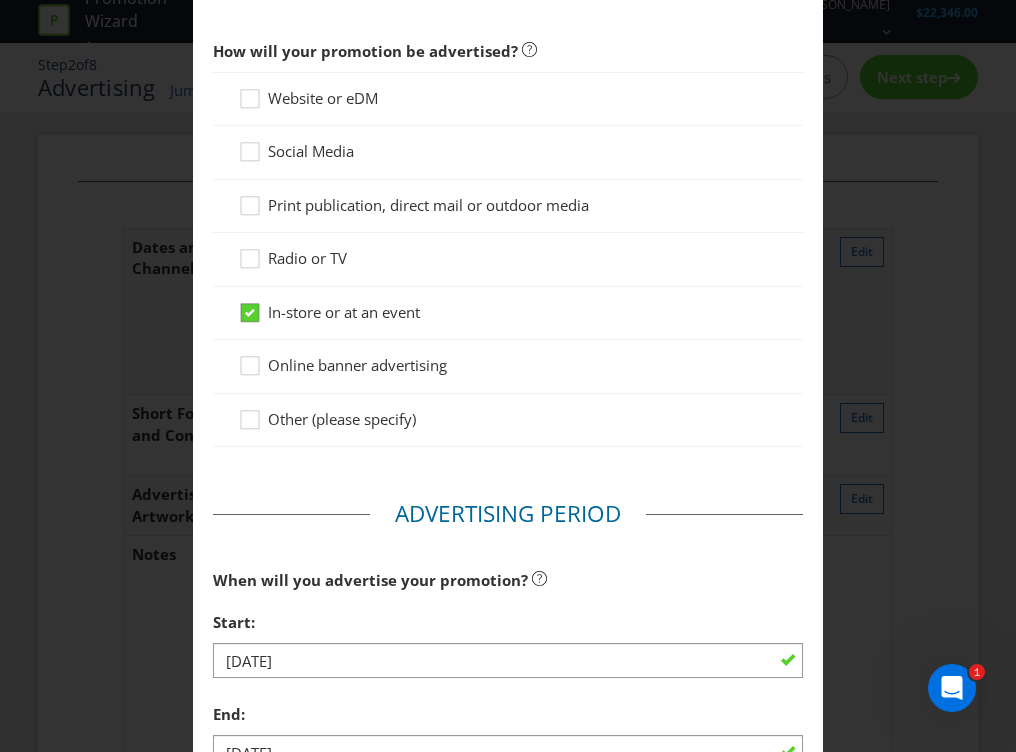 click 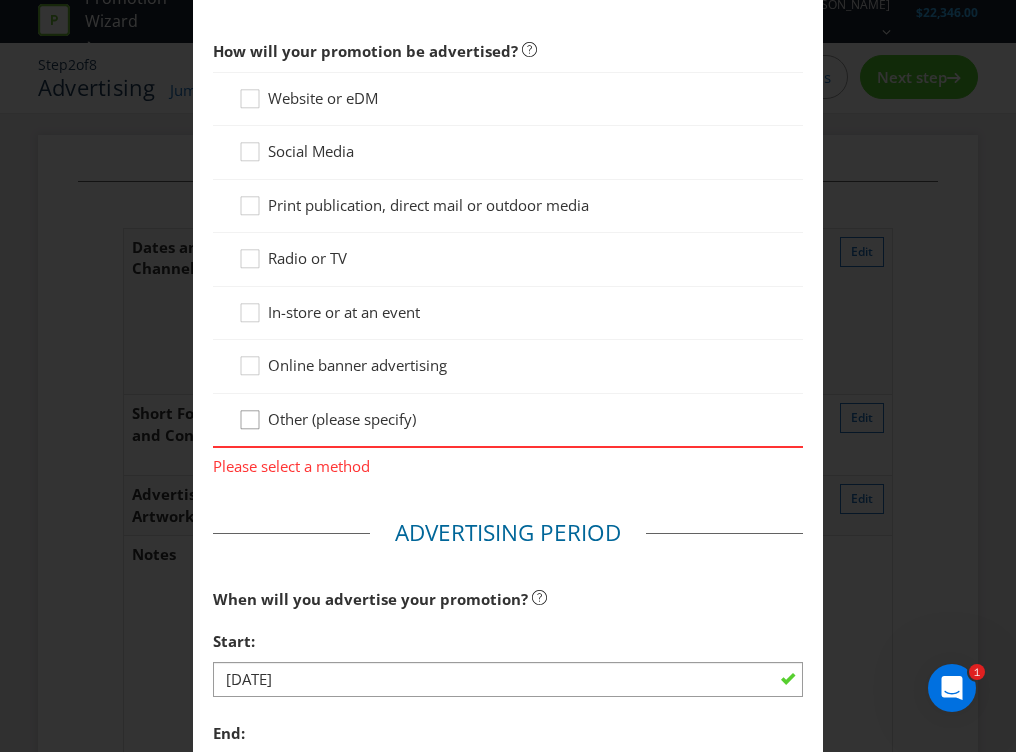click 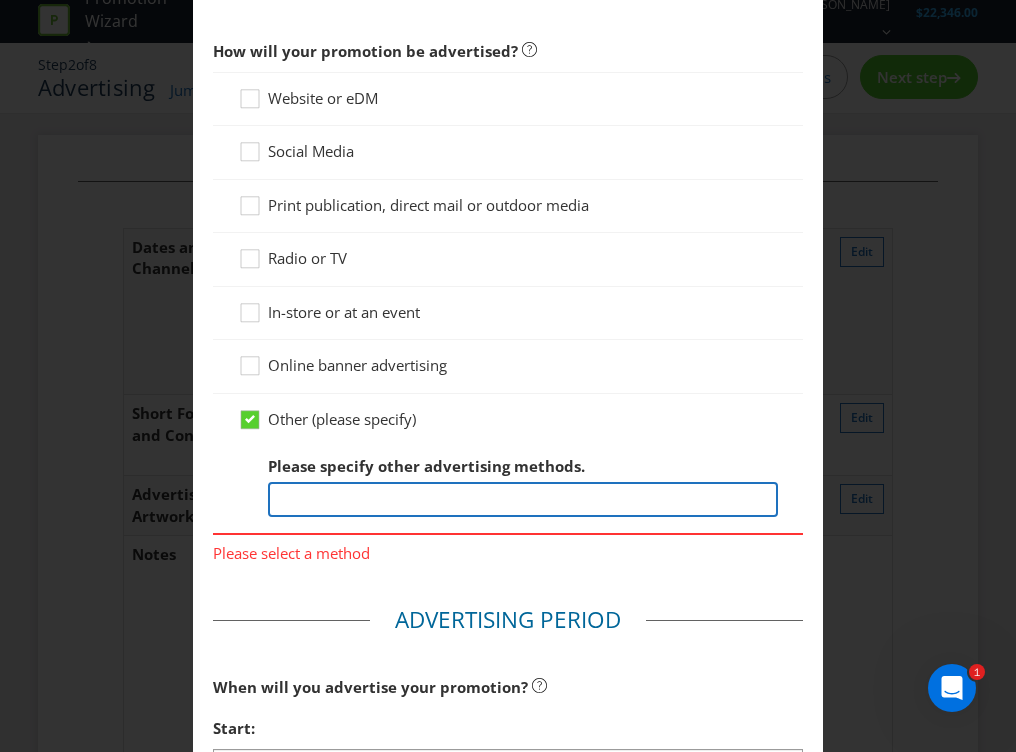 click at bounding box center [523, 499] 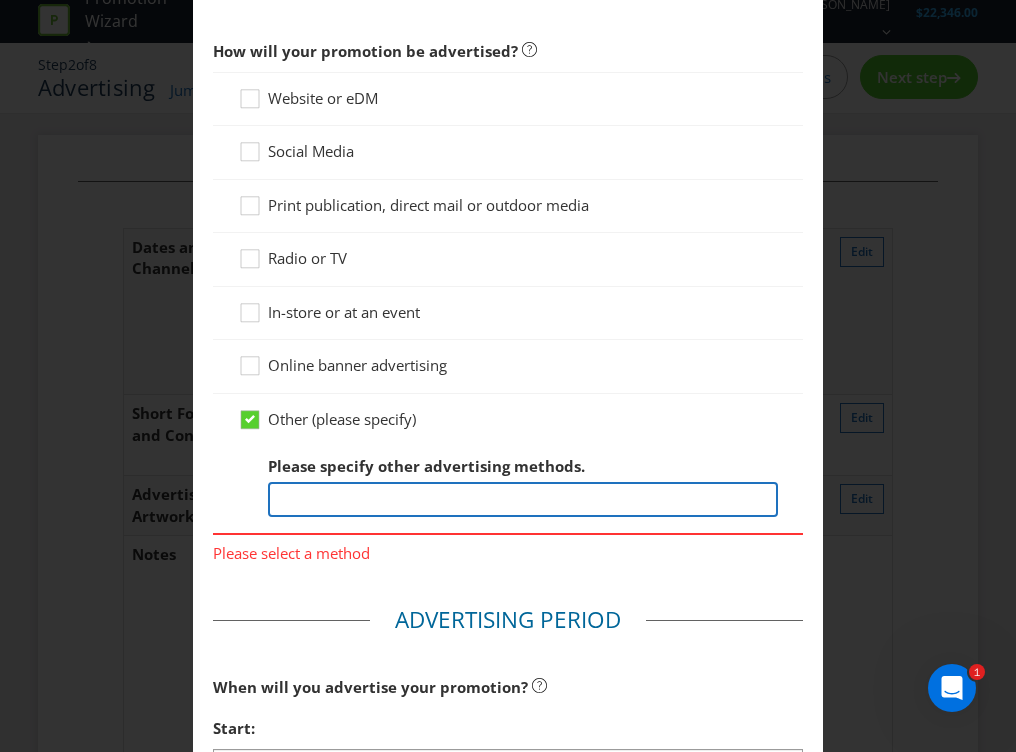 type on "S" 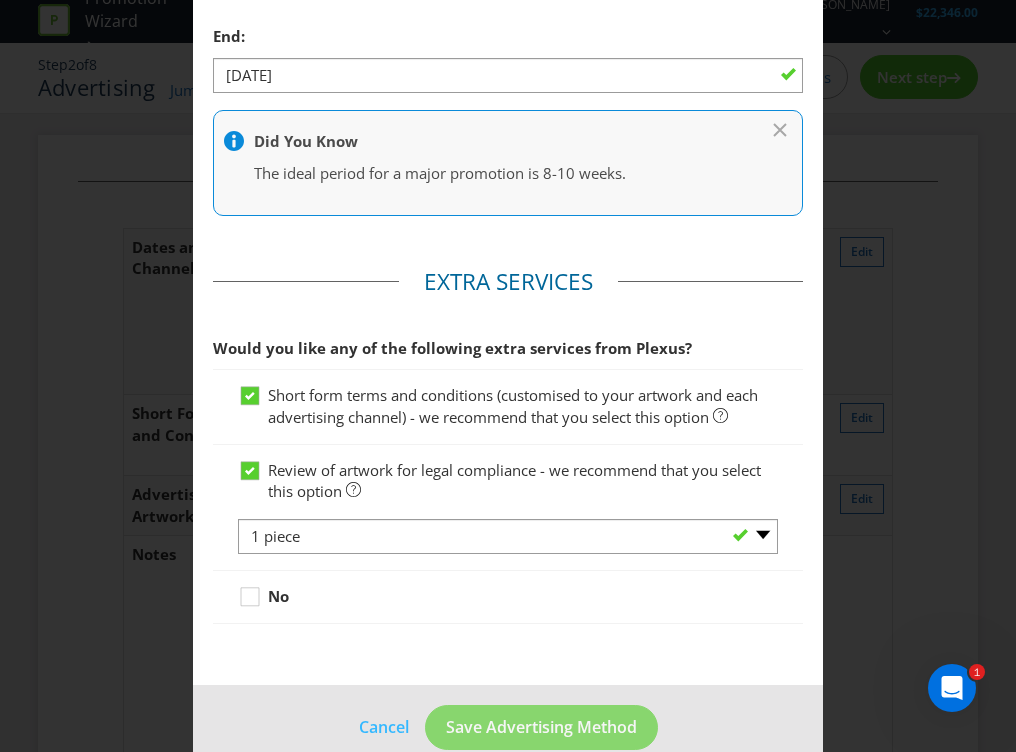 scroll, scrollTop: 955, scrollLeft: 0, axis: vertical 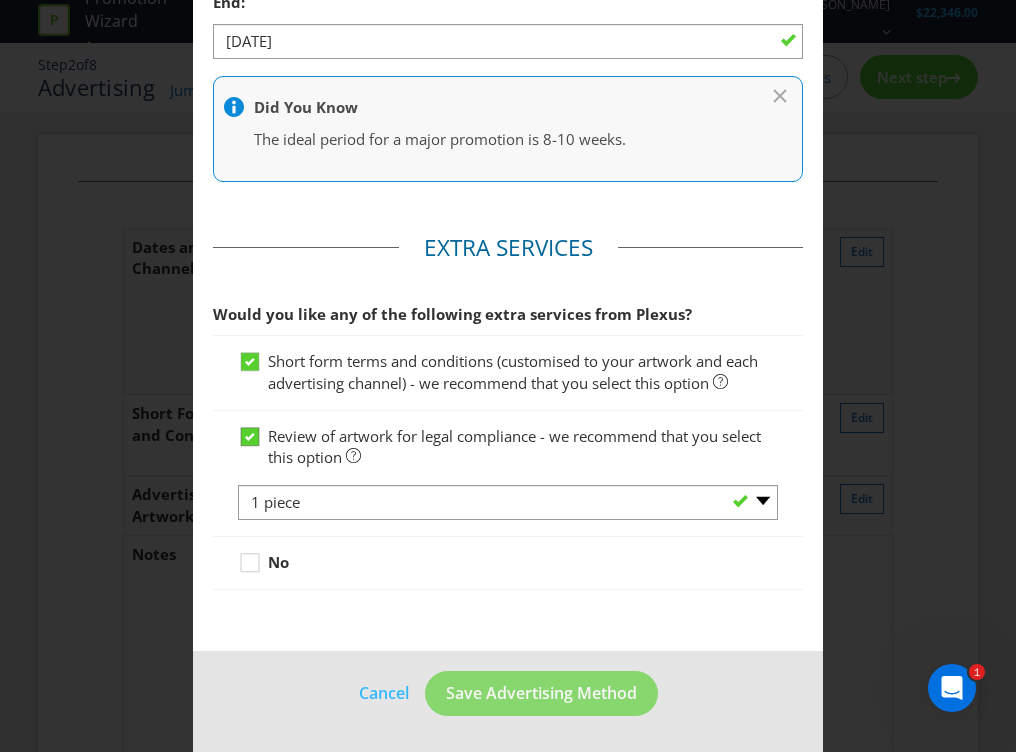 type on "Venue staff incentive not customer facing promotion." 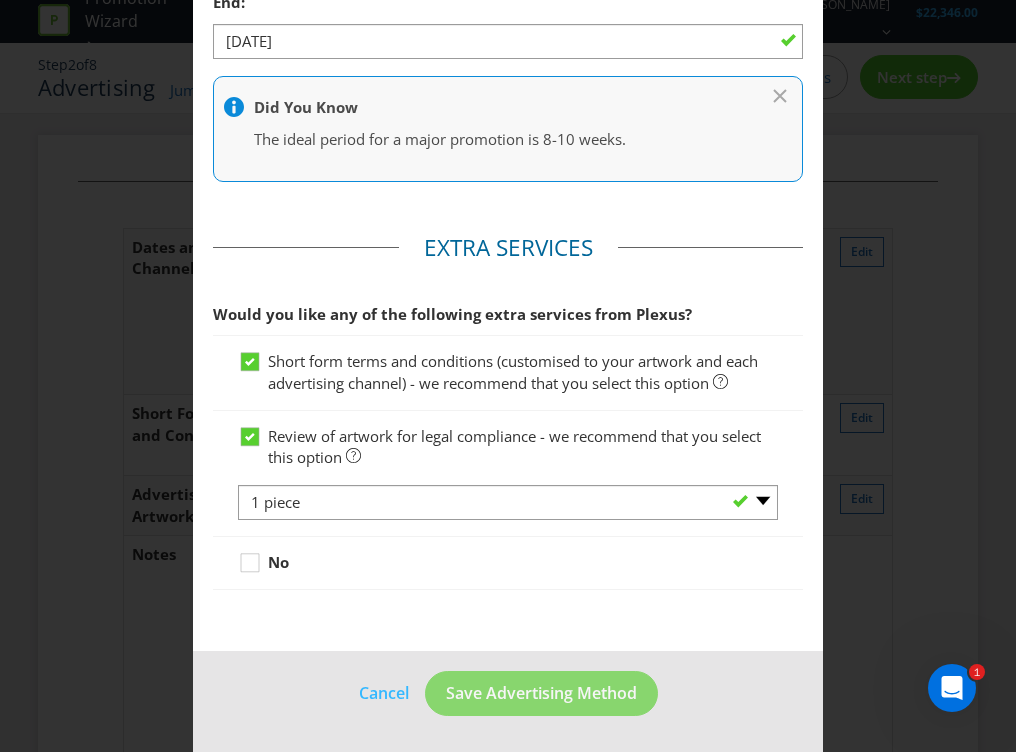 drag, startPoint x: 242, startPoint y: 442, endPoint x: 448, endPoint y: 465, distance: 207.28 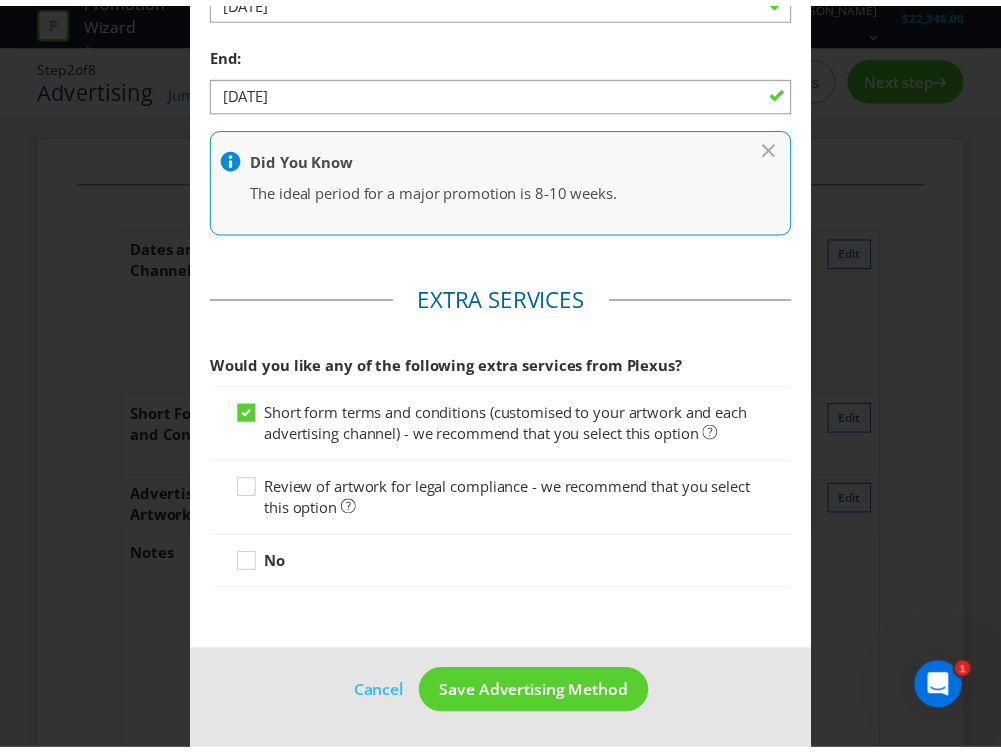 scroll, scrollTop: 885, scrollLeft: 0, axis: vertical 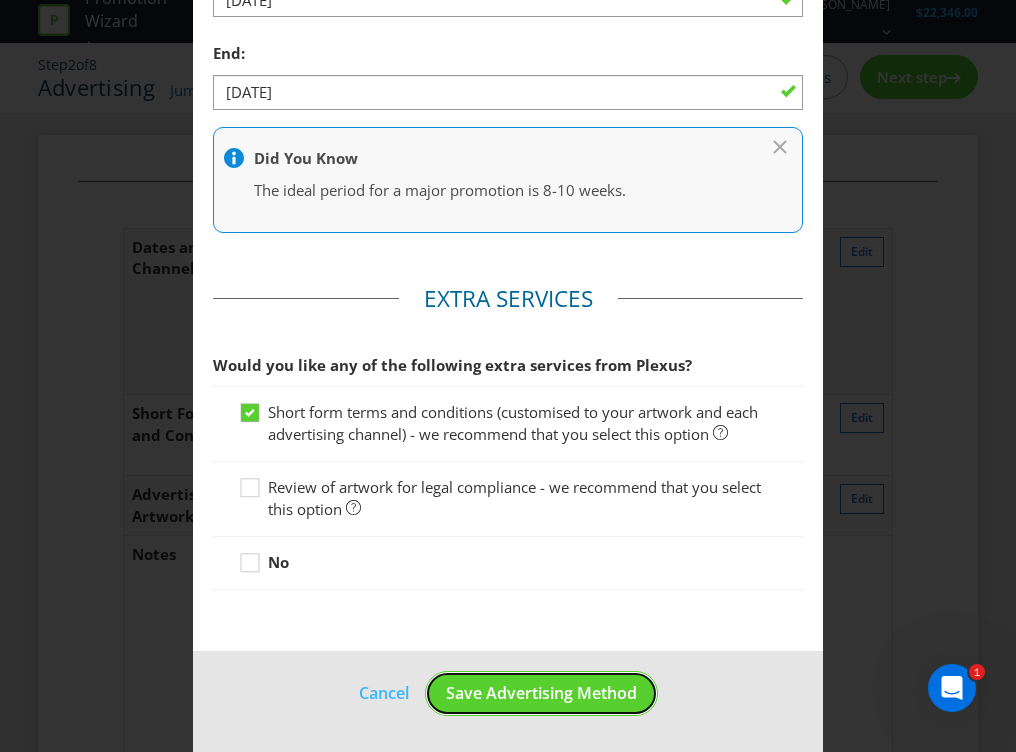 click on "Save Advertising Method" at bounding box center [541, 693] 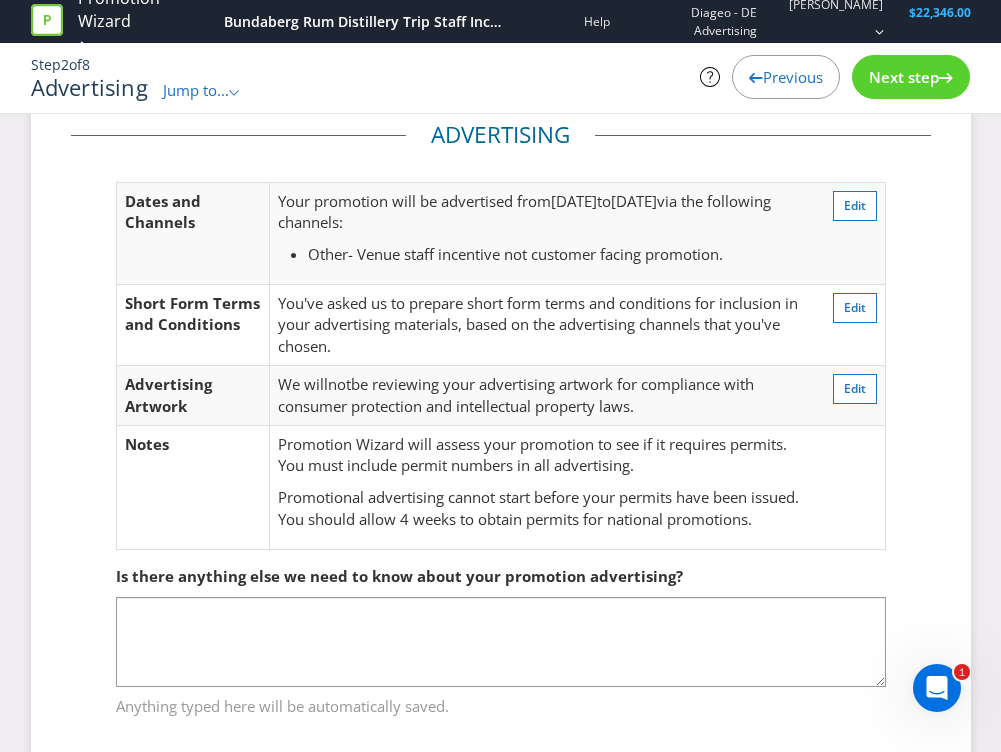 scroll, scrollTop: 107, scrollLeft: 0, axis: vertical 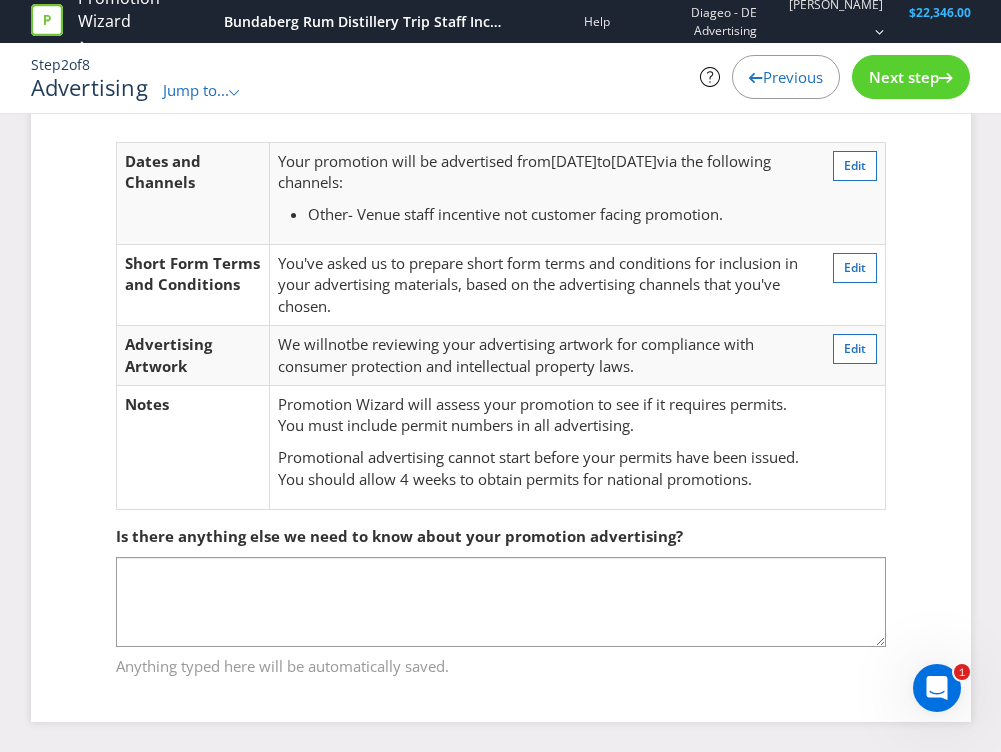 click on "Next step" at bounding box center [904, 77] 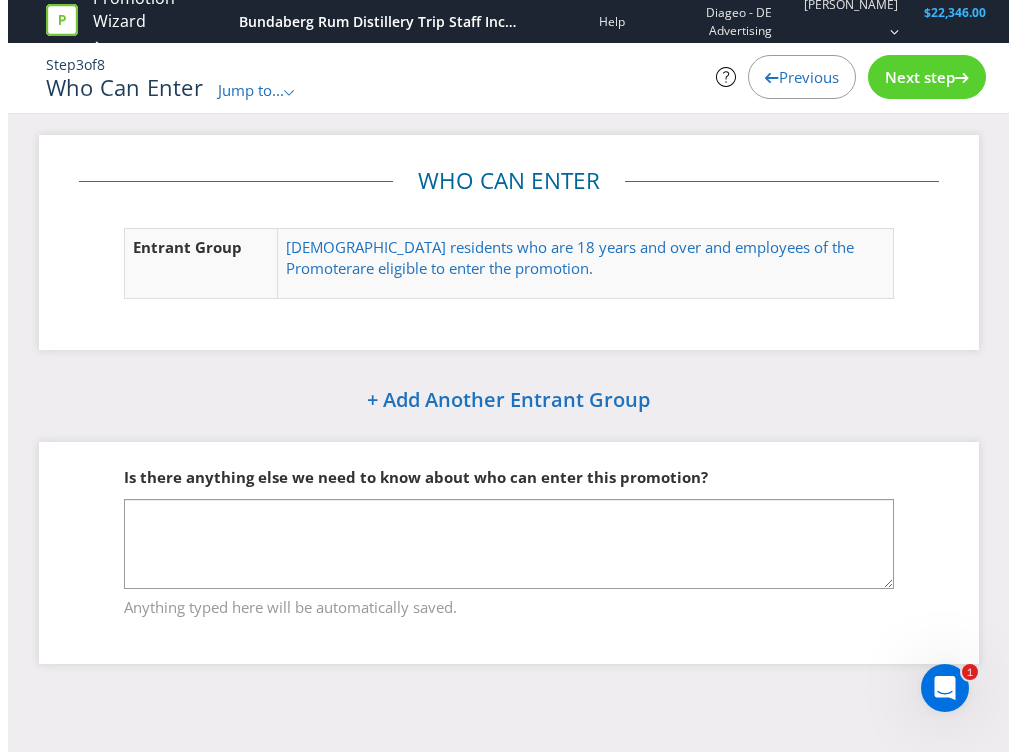 scroll, scrollTop: 0, scrollLeft: 0, axis: both 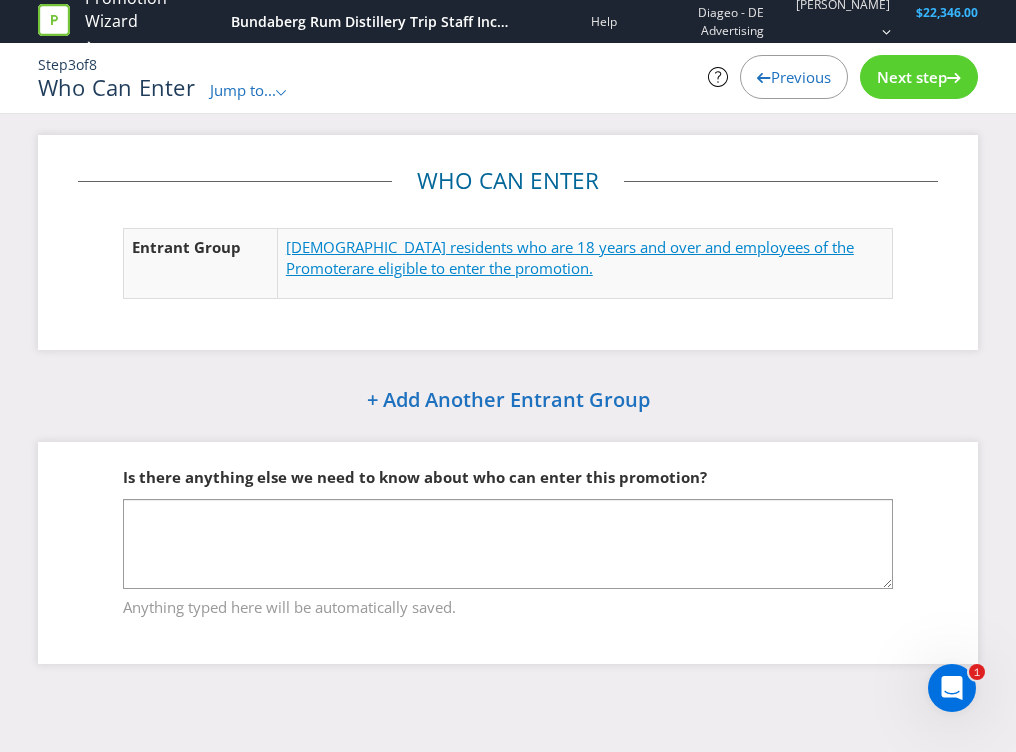 click on "[DEMOGRAPHIC_DATA] residents who are 18 years and over and employees of the Promoter" at bounding box center (570, 257) 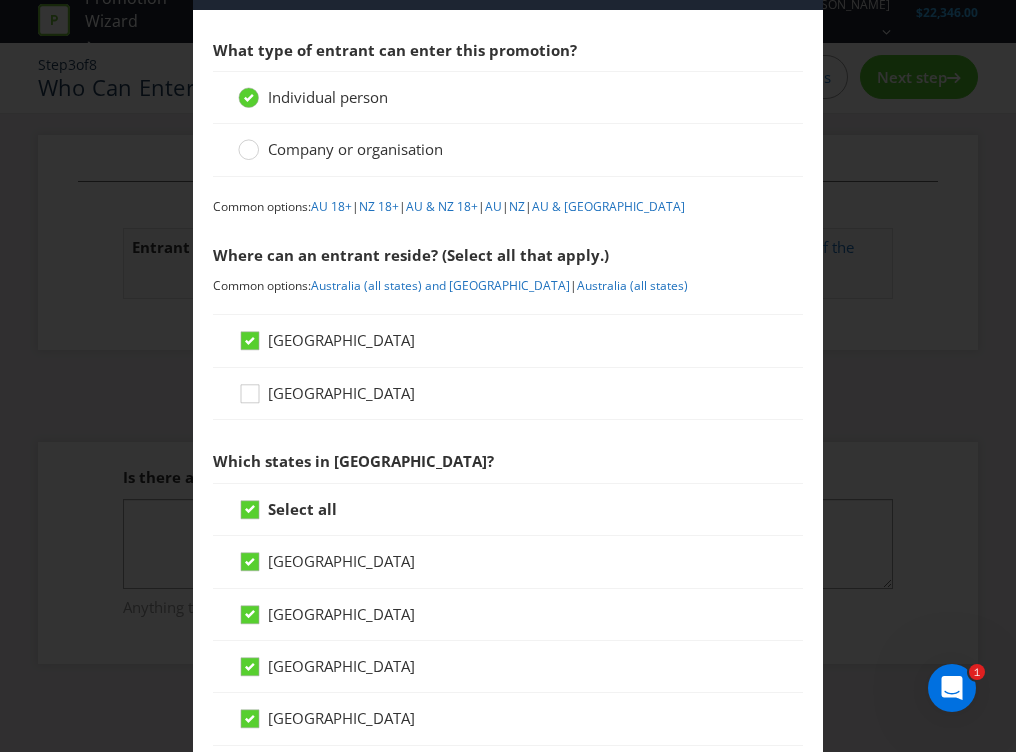 scroll, scrollTop: 80, scrollLeft: 0, axis: vertical 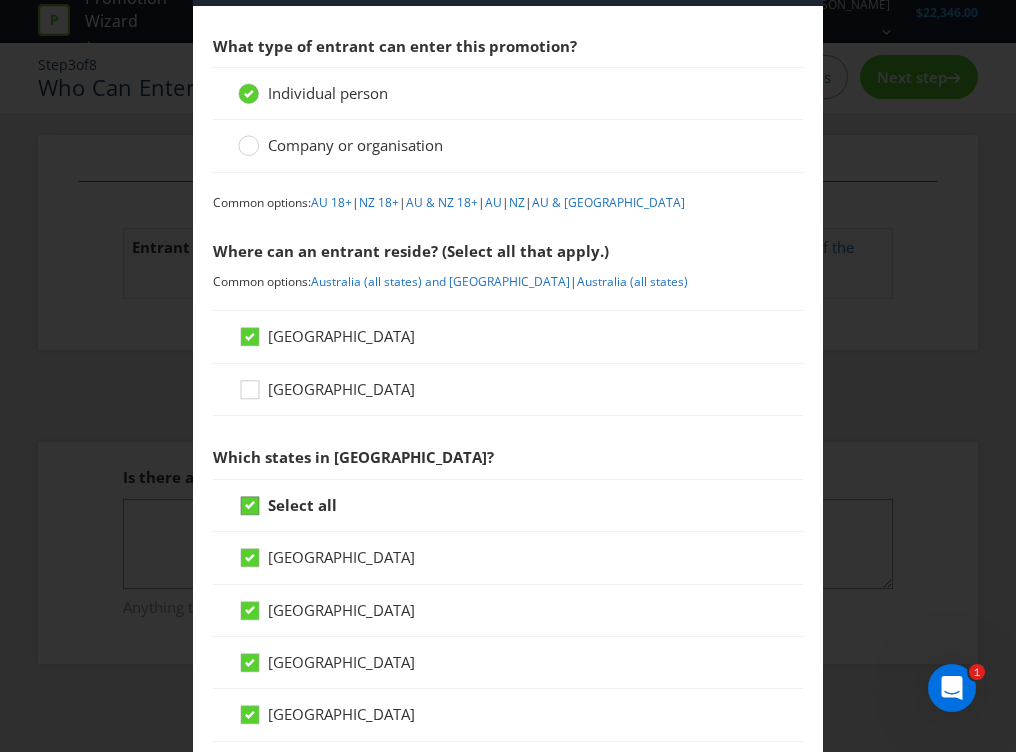 click 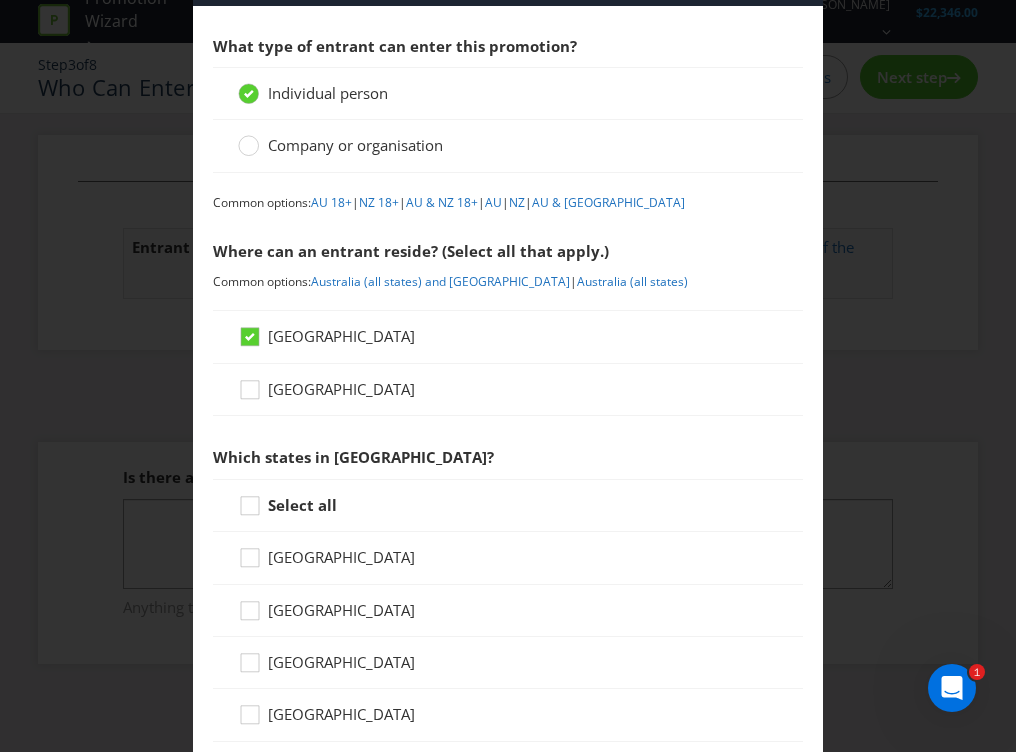 drag, startPoint x: 240, startPoint y: 711, endPoint x: 313, endPoint y: 648, distance: 96.42614 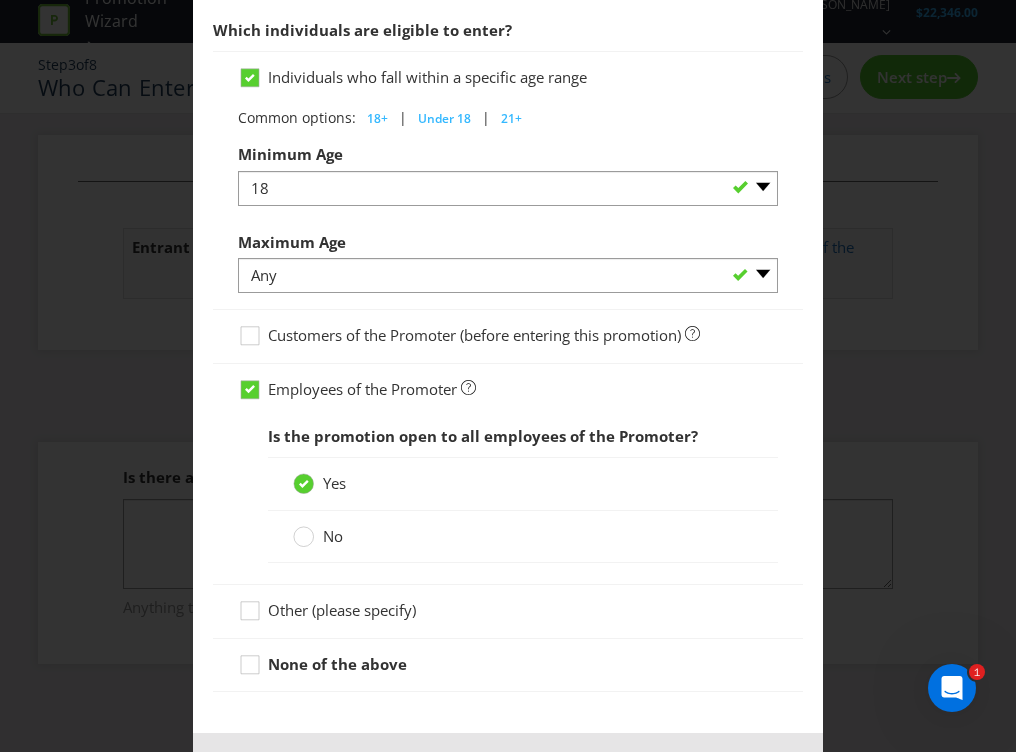 scroll, scrollTop: 1125, scrollLeft: 0, axis: vertical 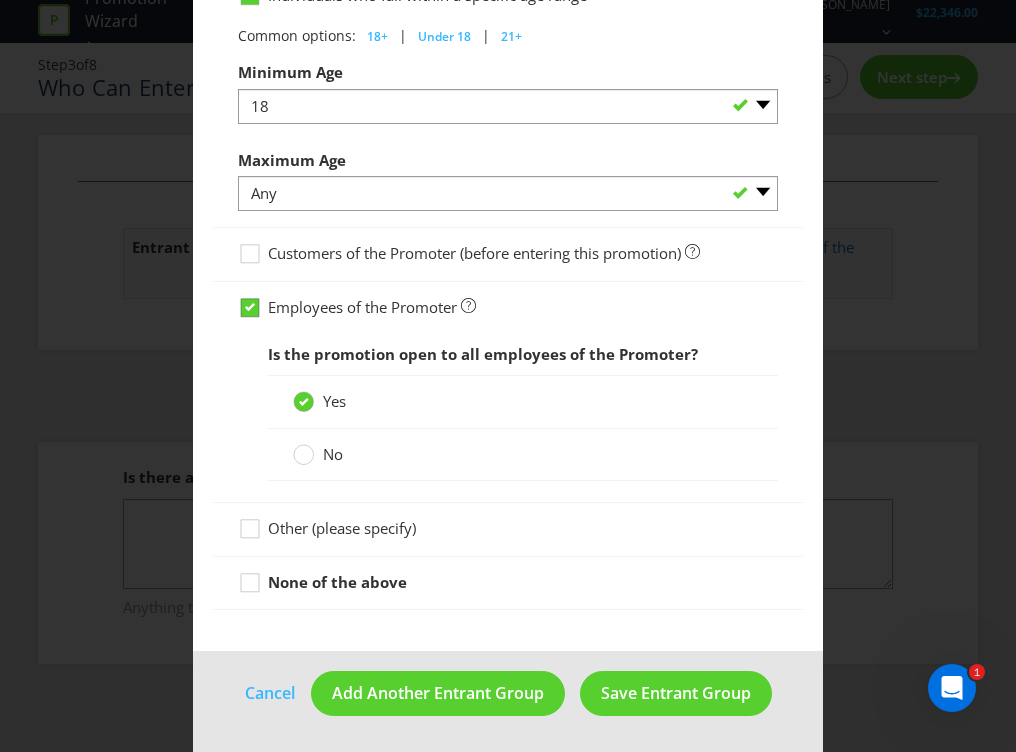 click 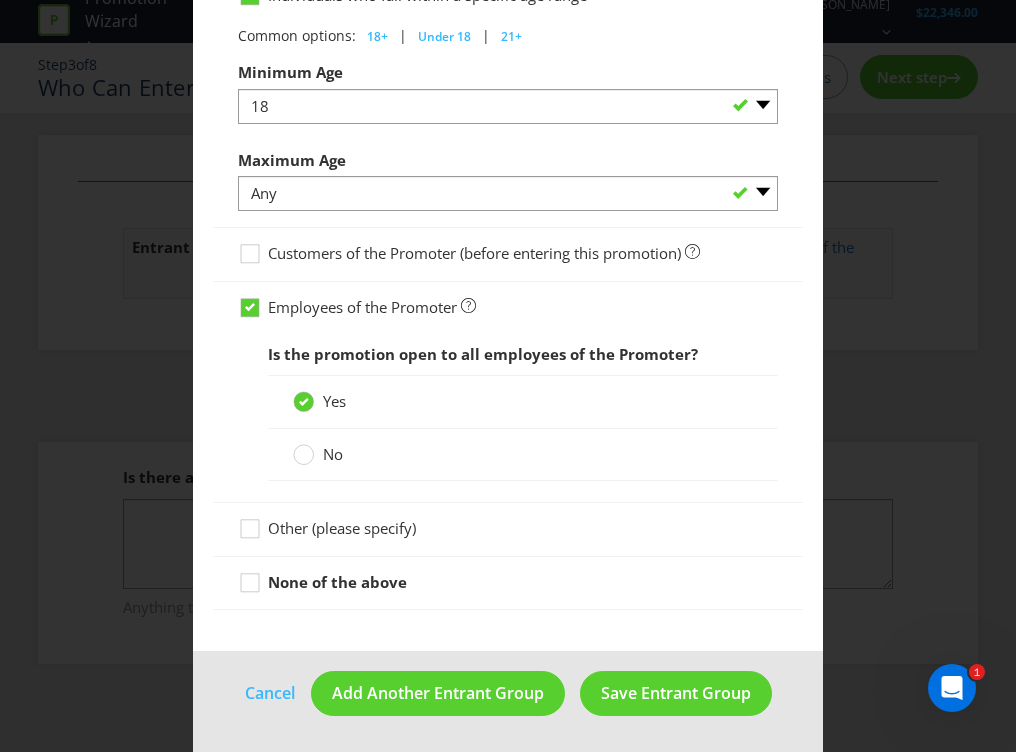 scroll, scrollTop: 957, scrollLeft: 0, axis: vertical 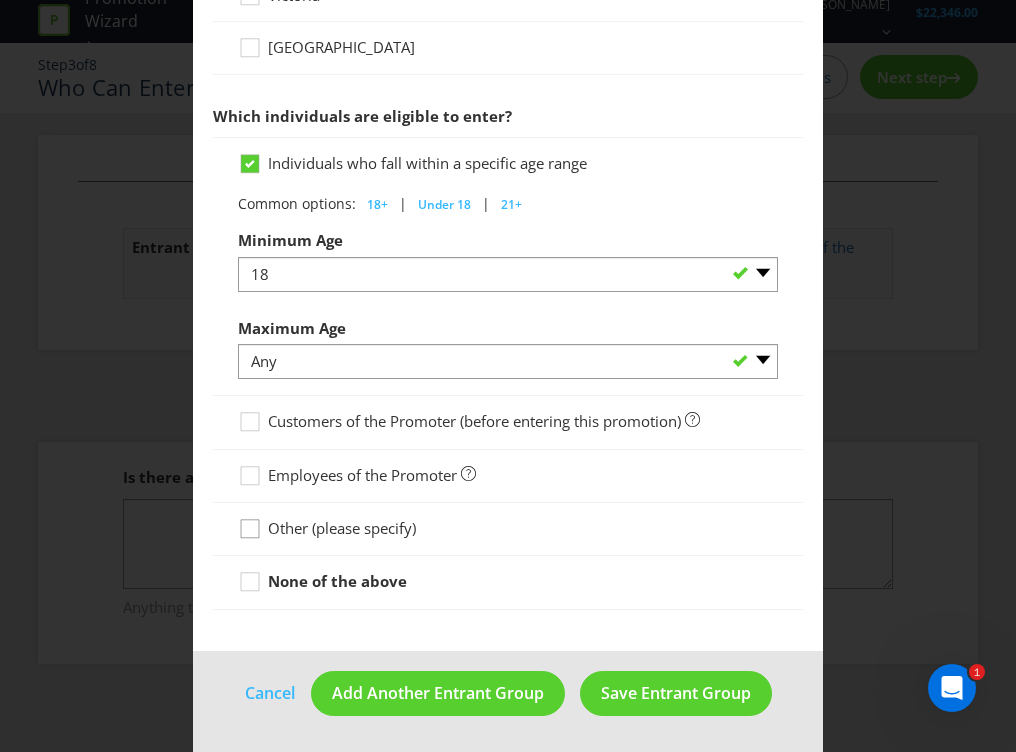 click at bounding box center [250, 522] 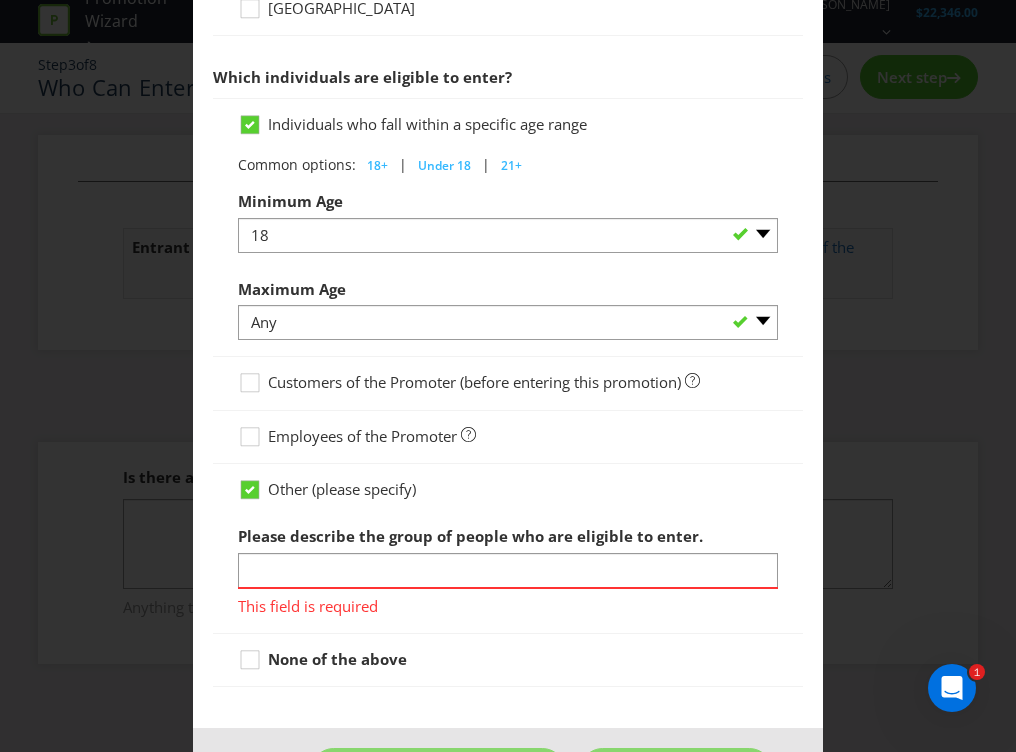 scroll, scrollTop: 1004, scrollLeft: 0, axis: vertical 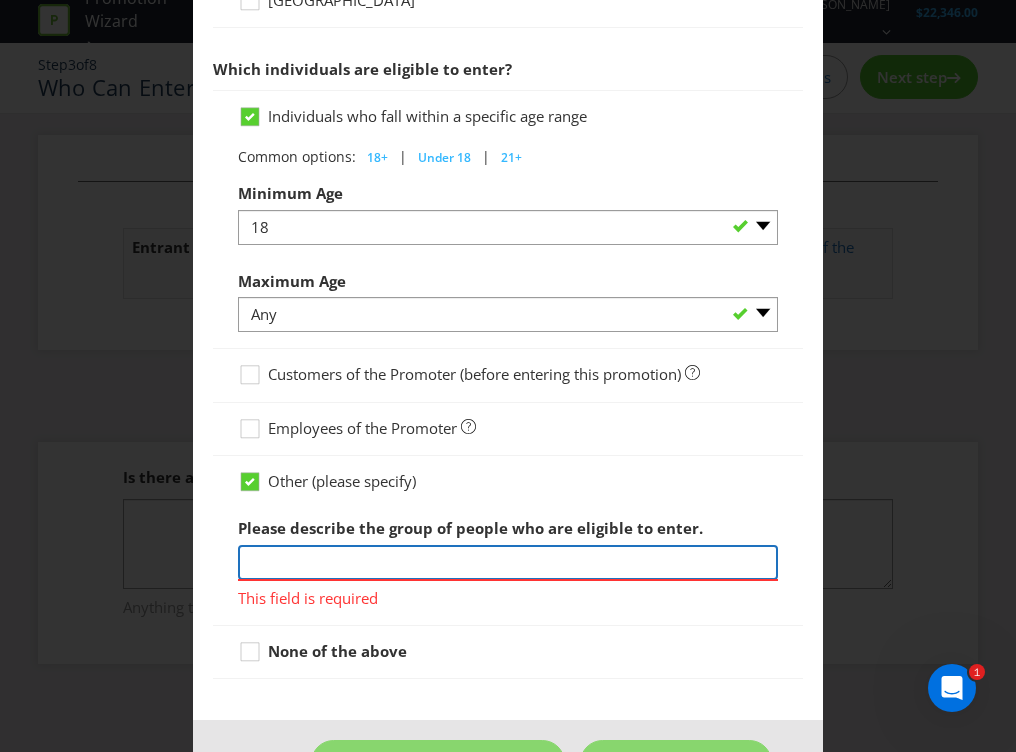 click at bounding box center [508, 562] 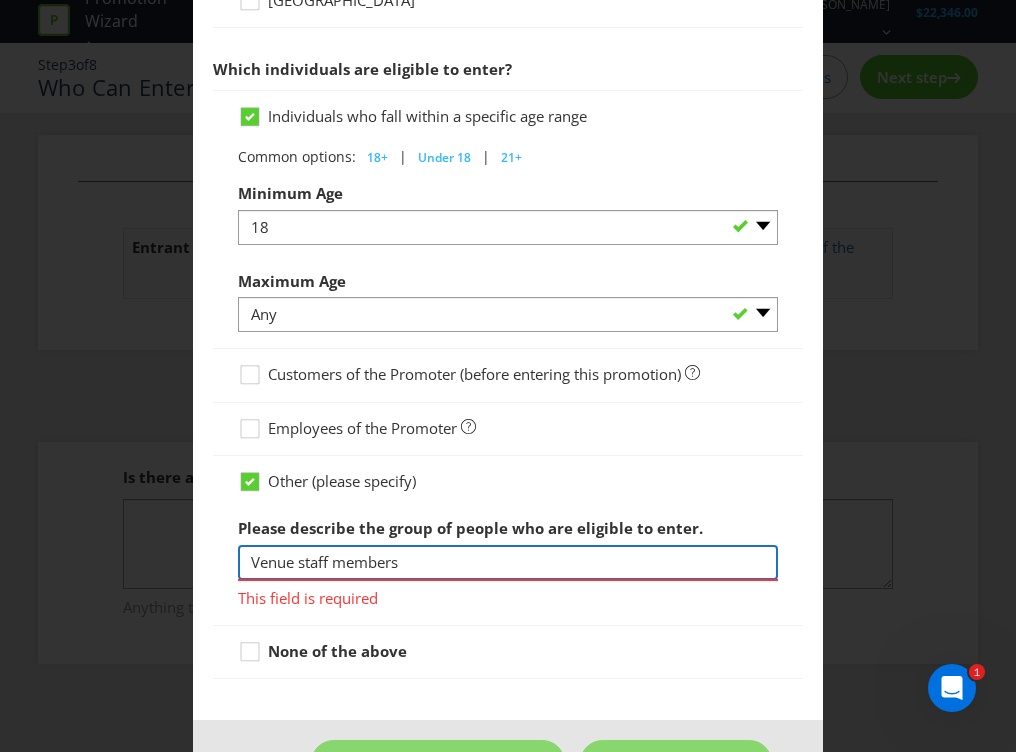 scroll, scrollTop: 1073, scrollLeft: 0, axis: vertical 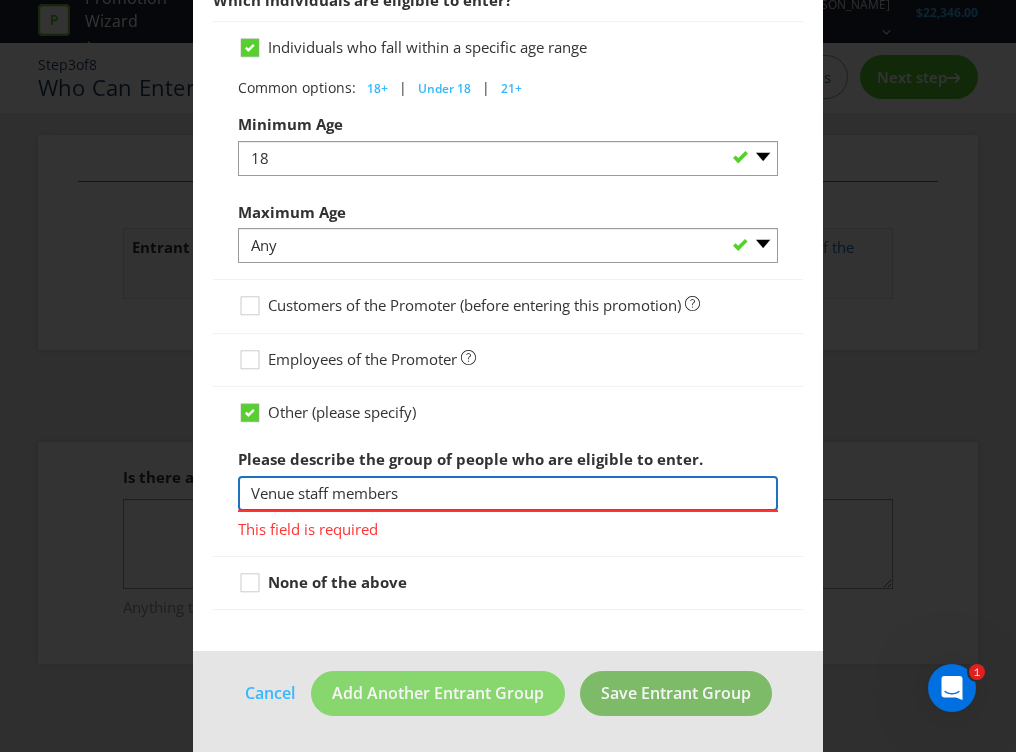type on "Venue staff members" 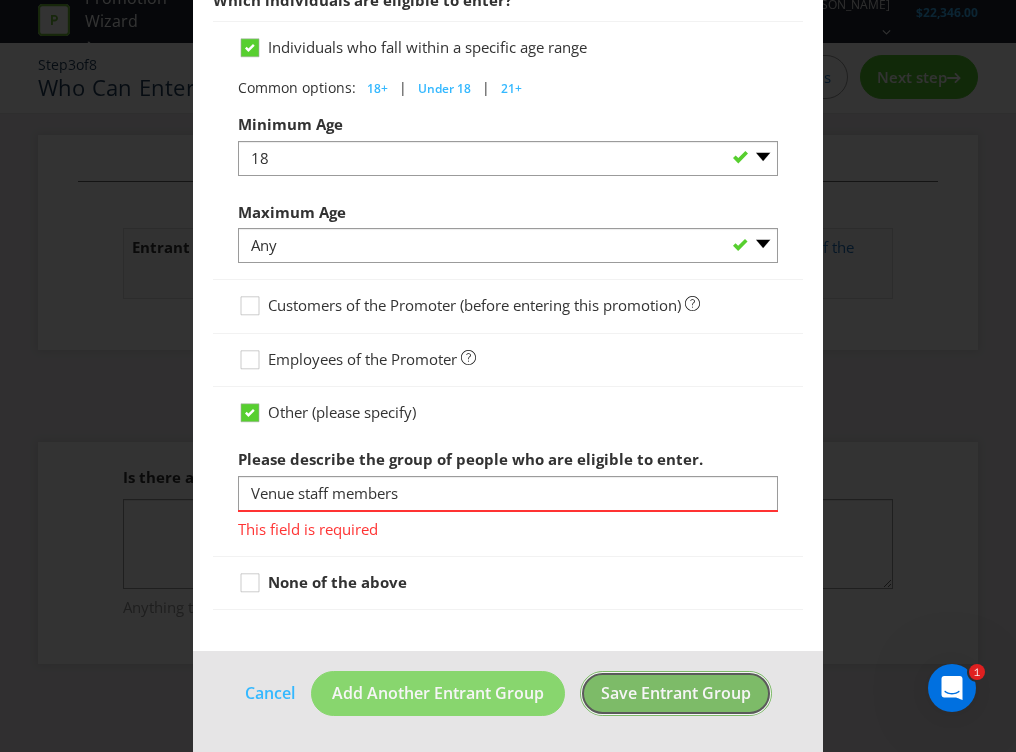 click on "Save Entrant Group" at bounding box center (676, 693) 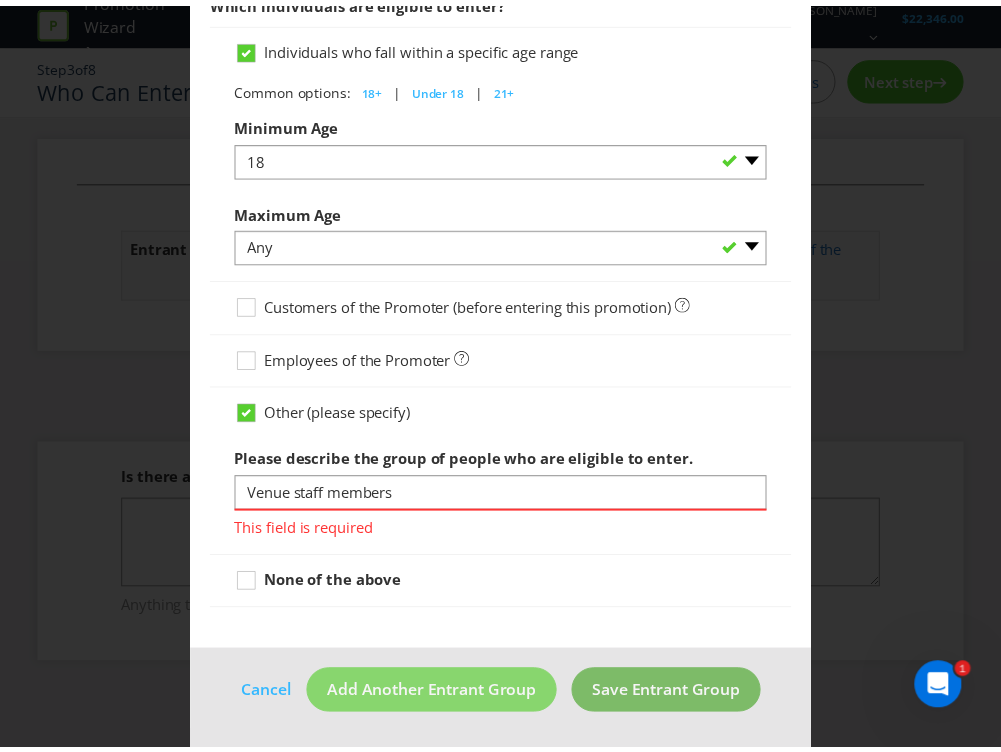 scroll, scrollTop: 0, scrollLeft: 0, axis: both 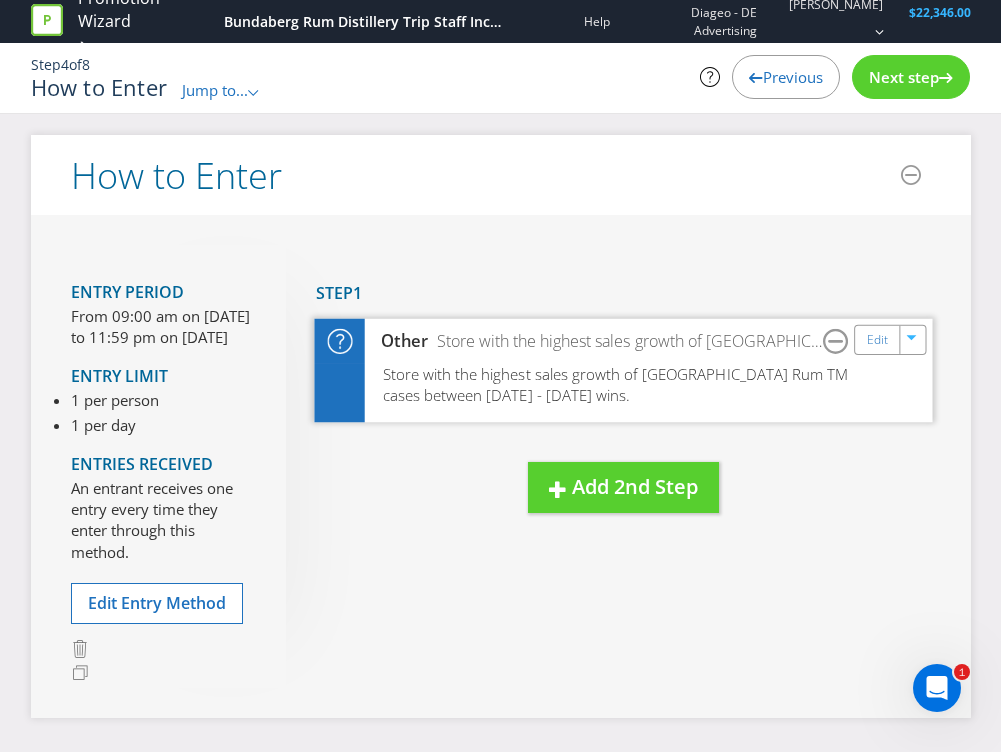 click on "Store with the highest sales growth of [GEOGRAPHIC_DATA] Rum TM cases between [DATE] - [DATE] wins." at bounding box center [614, 384] 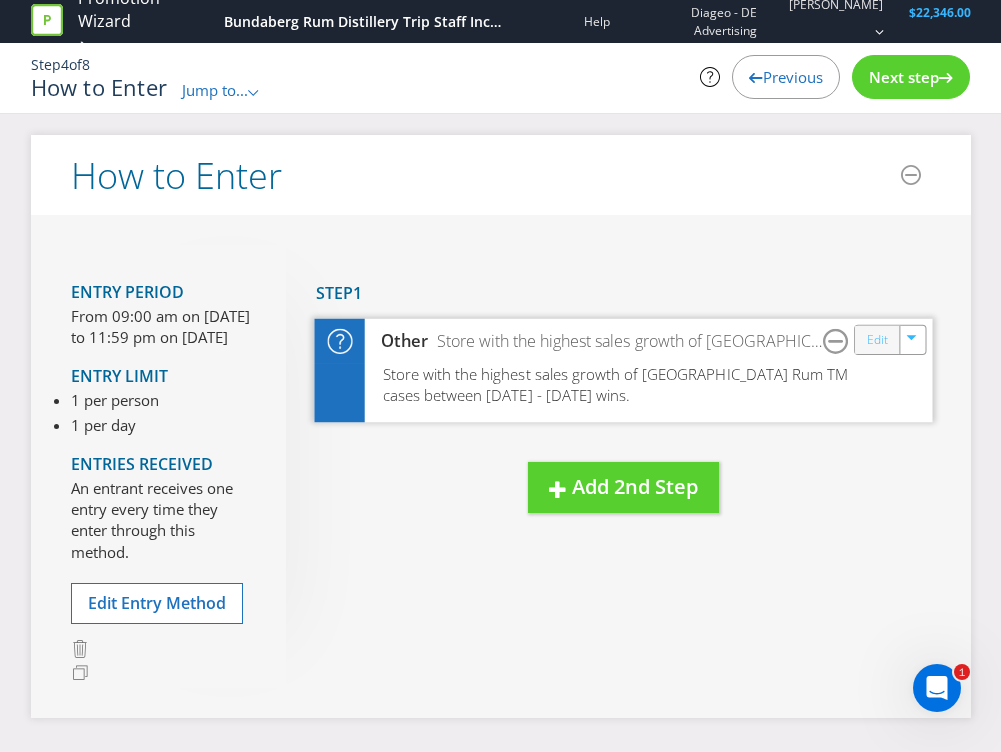 click on "Edit" at bounding box center [876, 339] 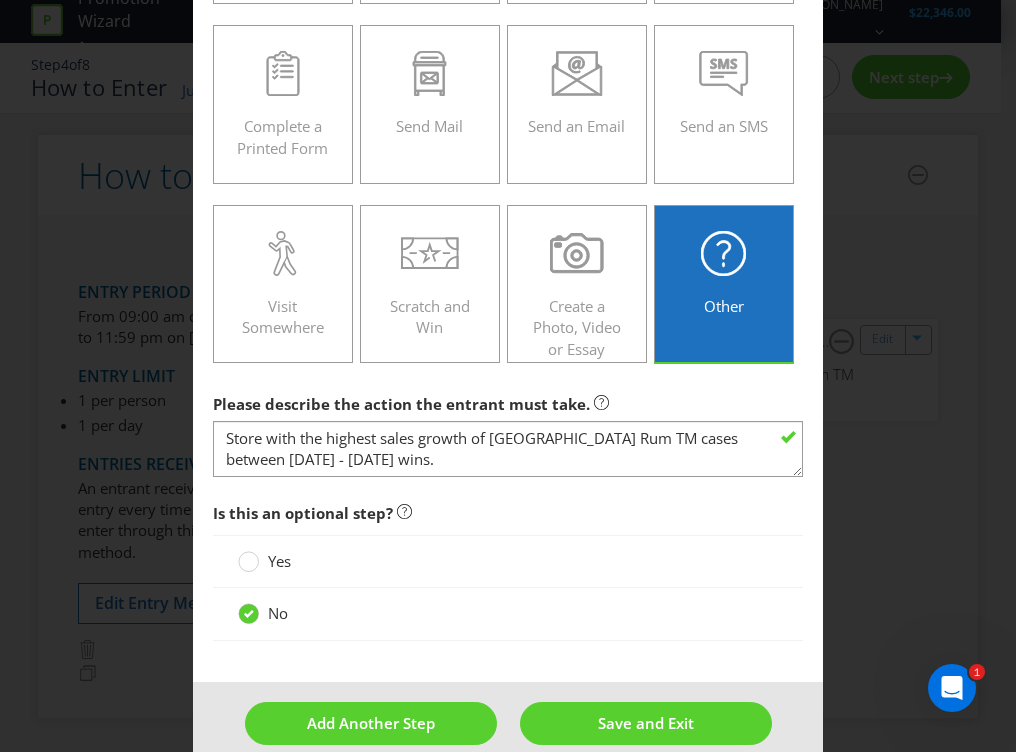 scroll, scrollTop: 319, scrollLeft: 0, axis: vertical 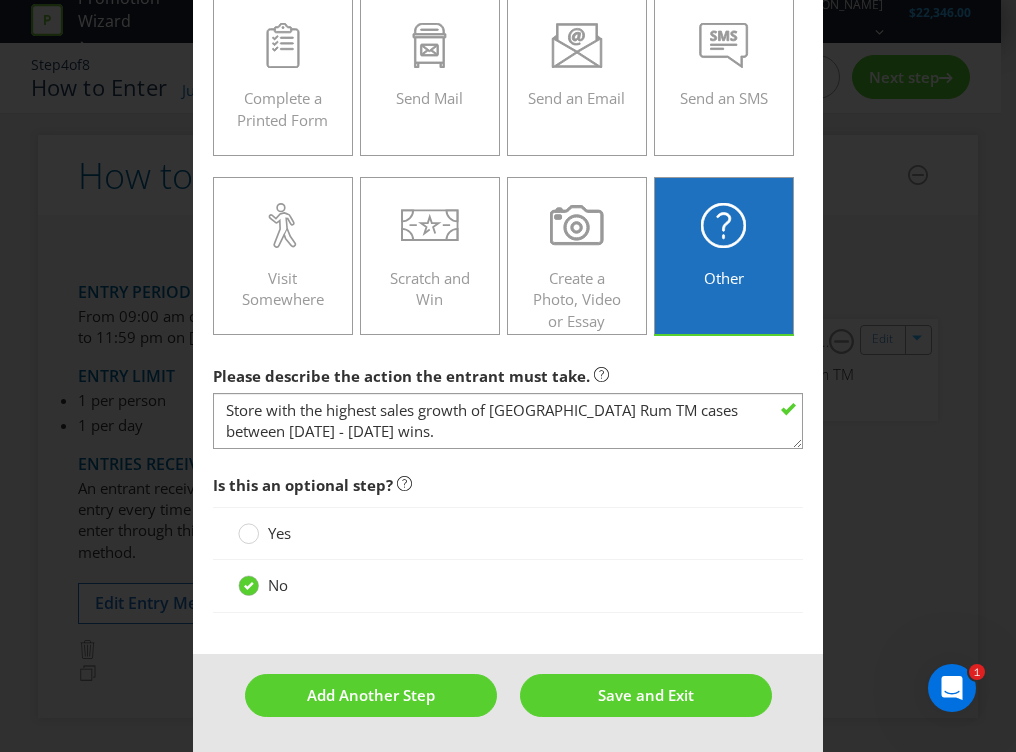 click on "How to Enter To enter the entrant must... Make a Purchase   Connect on Social Media   Go Online   Attend an Event   Complete a Printed Form   Send Mail   Send an Email   Send an SMS   Visit Somewhere   Scratch and Win   Create a Photo, Video or Essay   Other   Please describe the action the entrant must take.   Store with the highest sales growth of [GEOGRAPHIC_DATA] Rum TM cases between [DATE] - [DATE] wins. Is this an optional step?   Yes   No       Add Another Step Save and Exit" at bounding box center [508, 376] 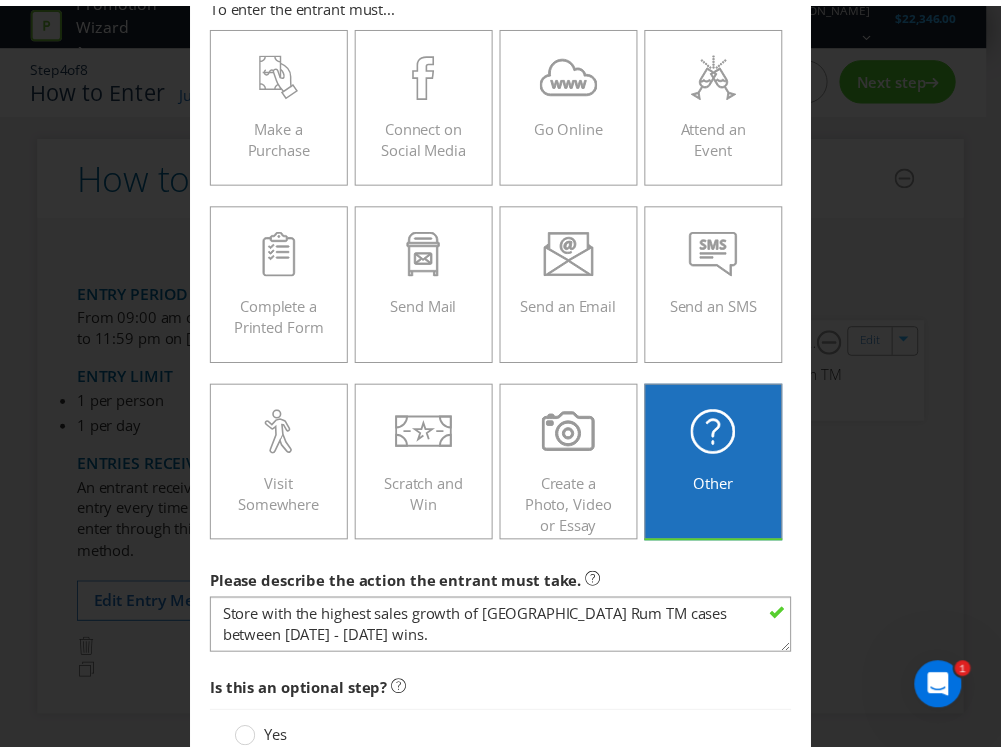 scroll, scrollTop: 319, scrollLeft: 0, axis: vertical 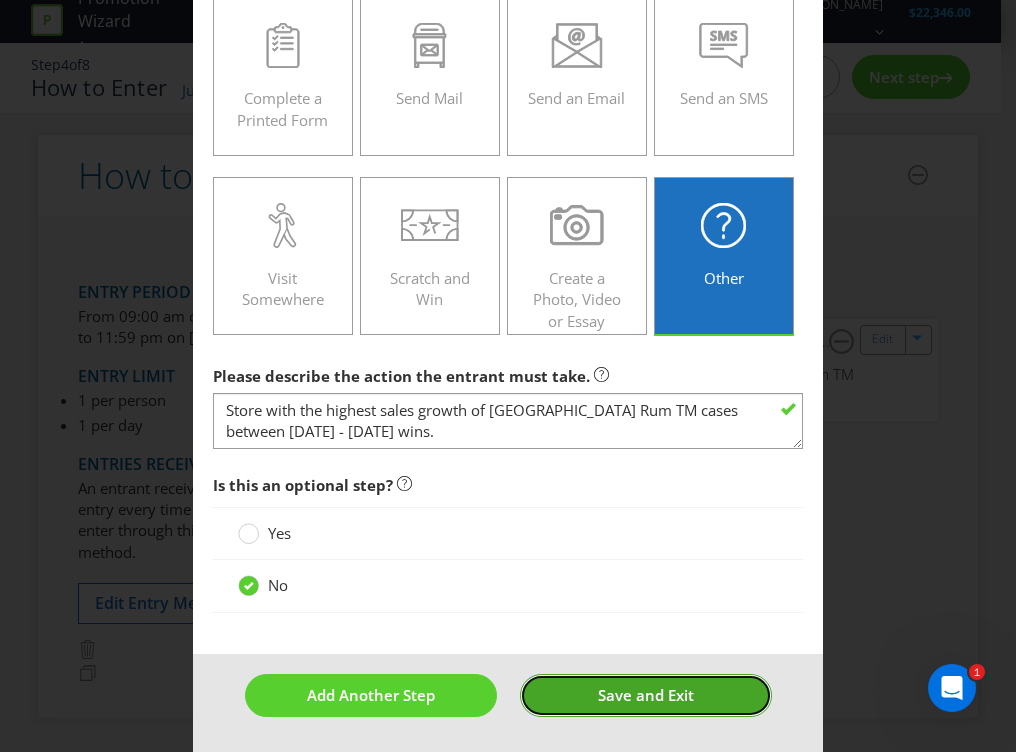 click on "Save and Exit" at bounding box center (646, 695) 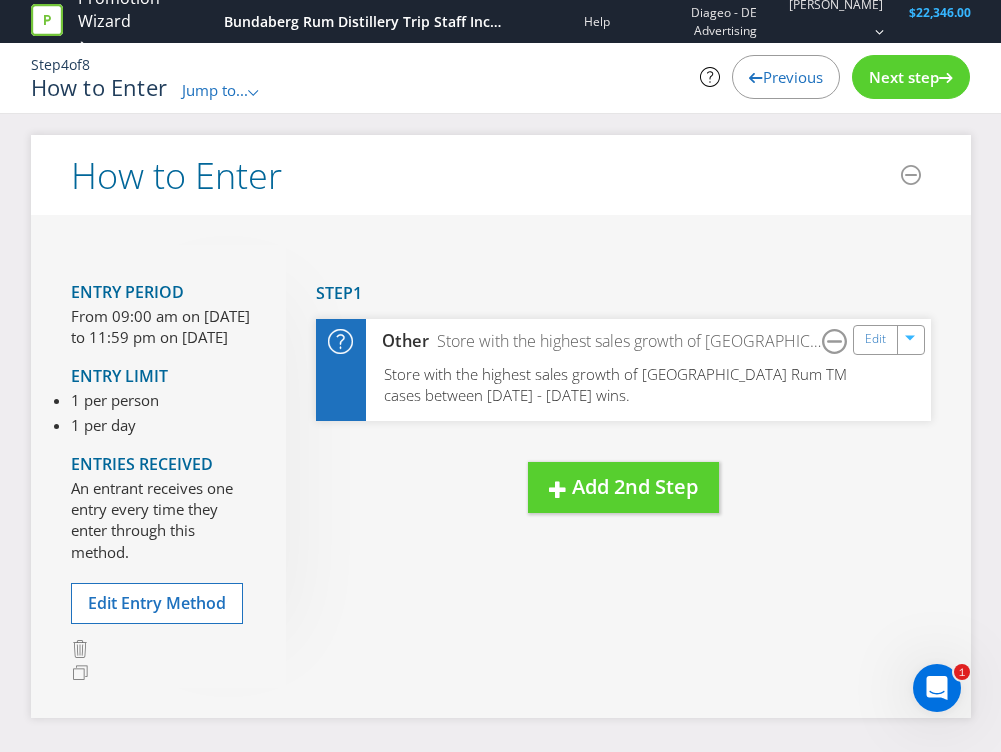 click on "Previous" at bounding box center (793, 77) 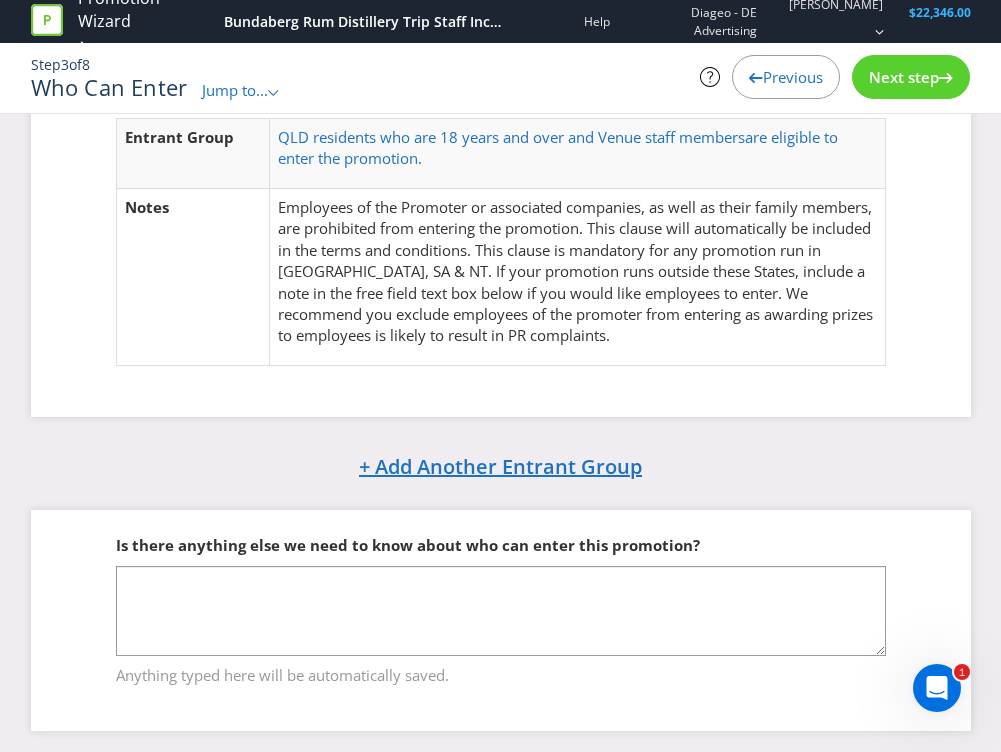 scroll, scrollTop: 119, scrollLeft: 0, axis: vertical 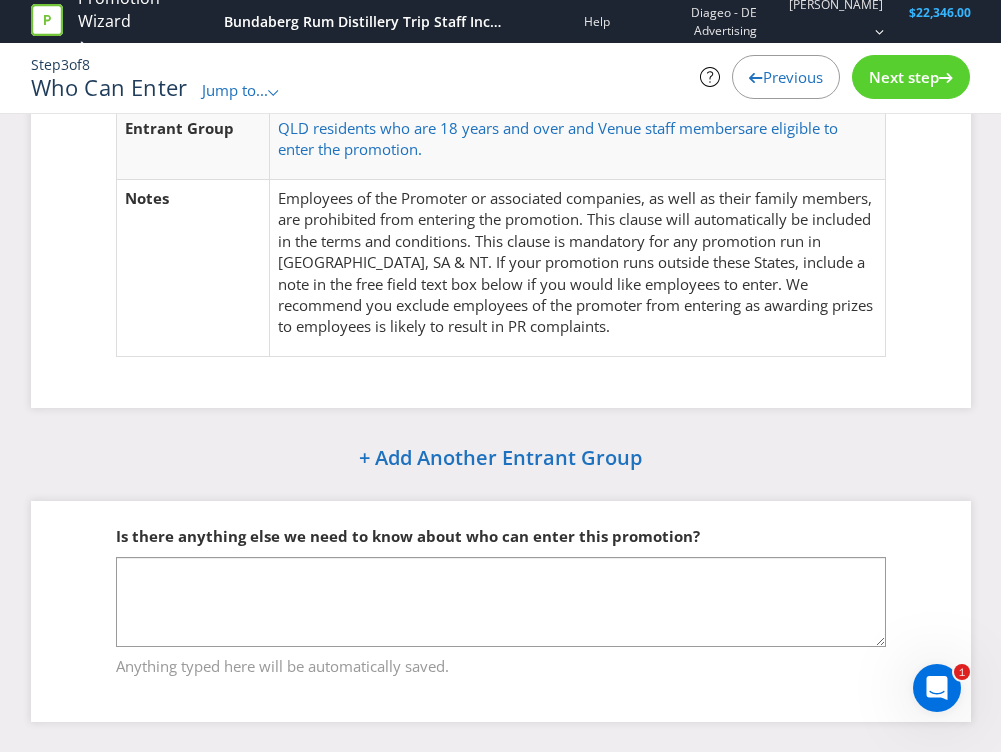 click on "[DEMOGRAPHIC_DATA] residents who are 18 years and over and Venue staff members  are eligible to enter the promotion." at bounding box center (577, 139) 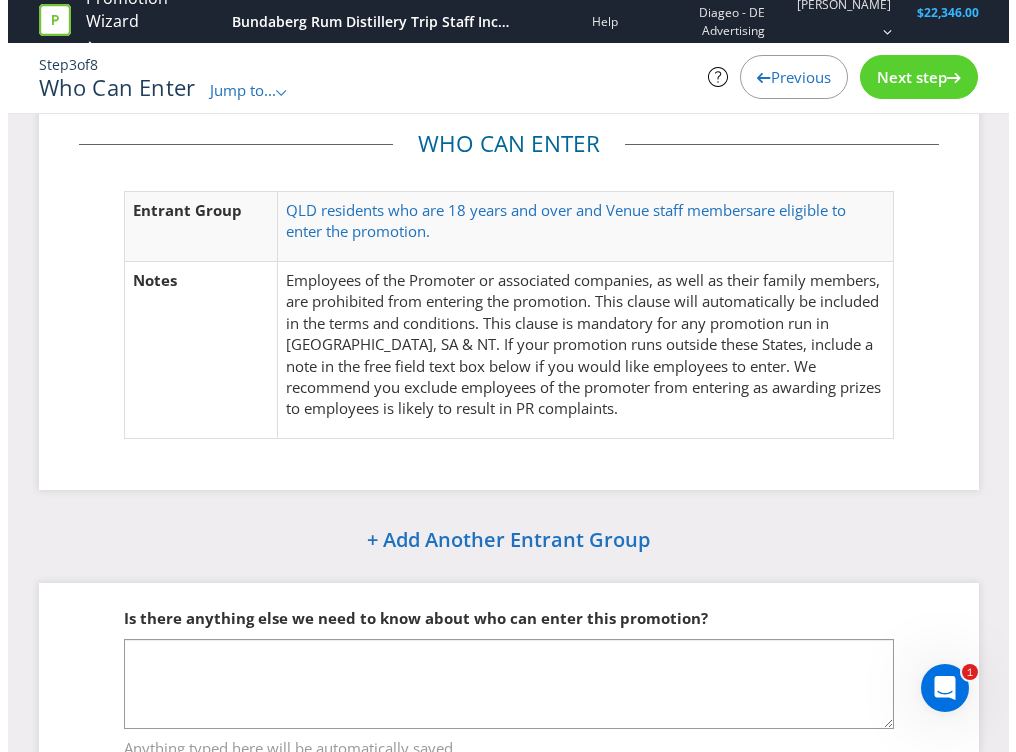scroll, scrollTop: 0, scrollLeft: 0, axis: both 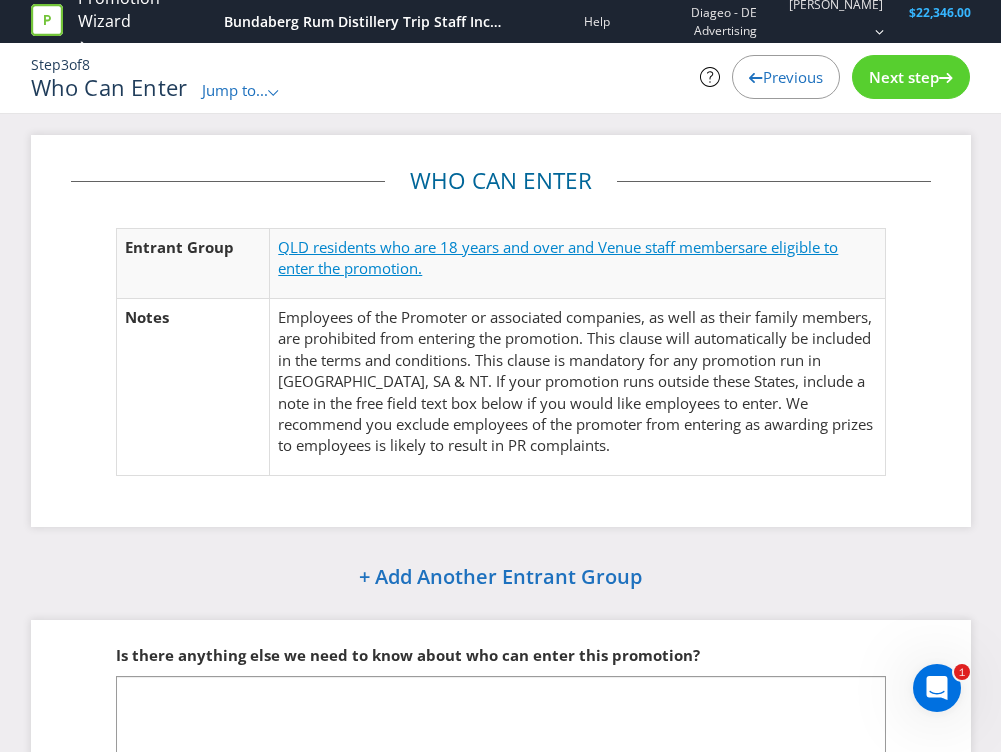 click on "QLD residents who are 18 years and over and Venue staff members" at bounding box center (511, 247) 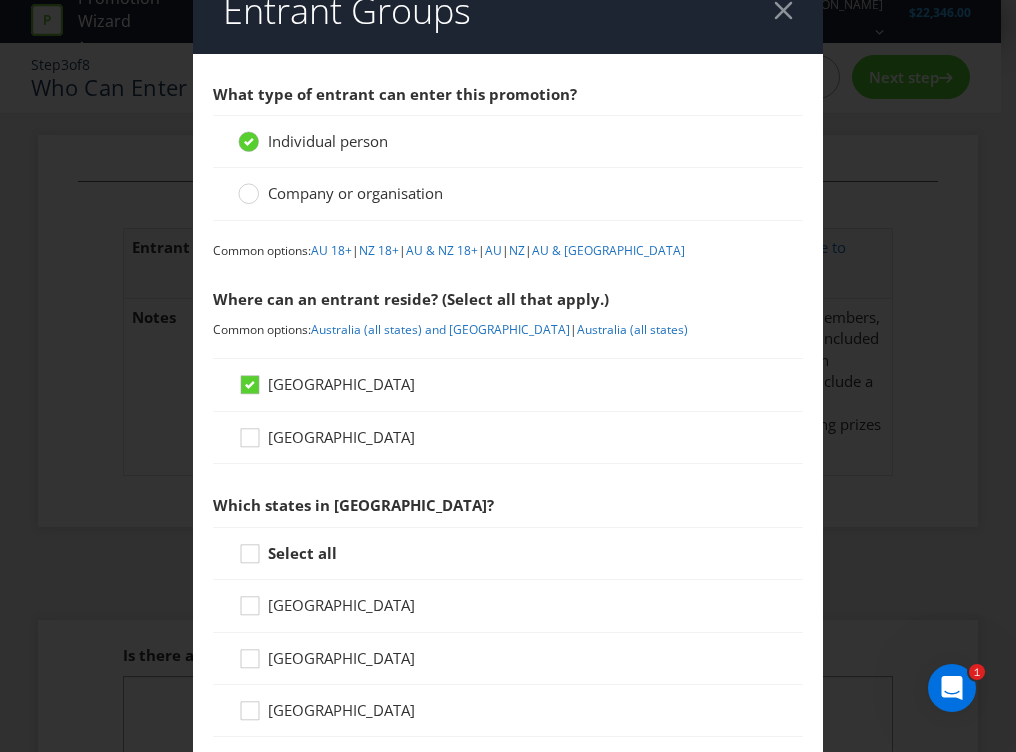 scroll, scrollTop: 41, scrollLeft: 0, axis: vertical 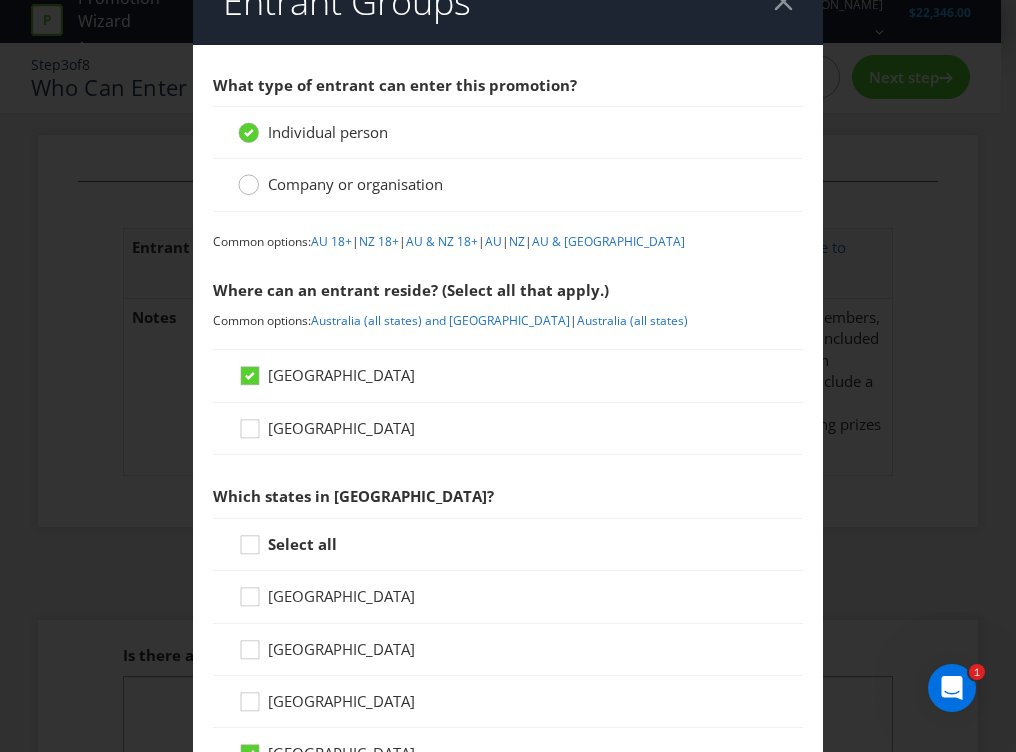 click 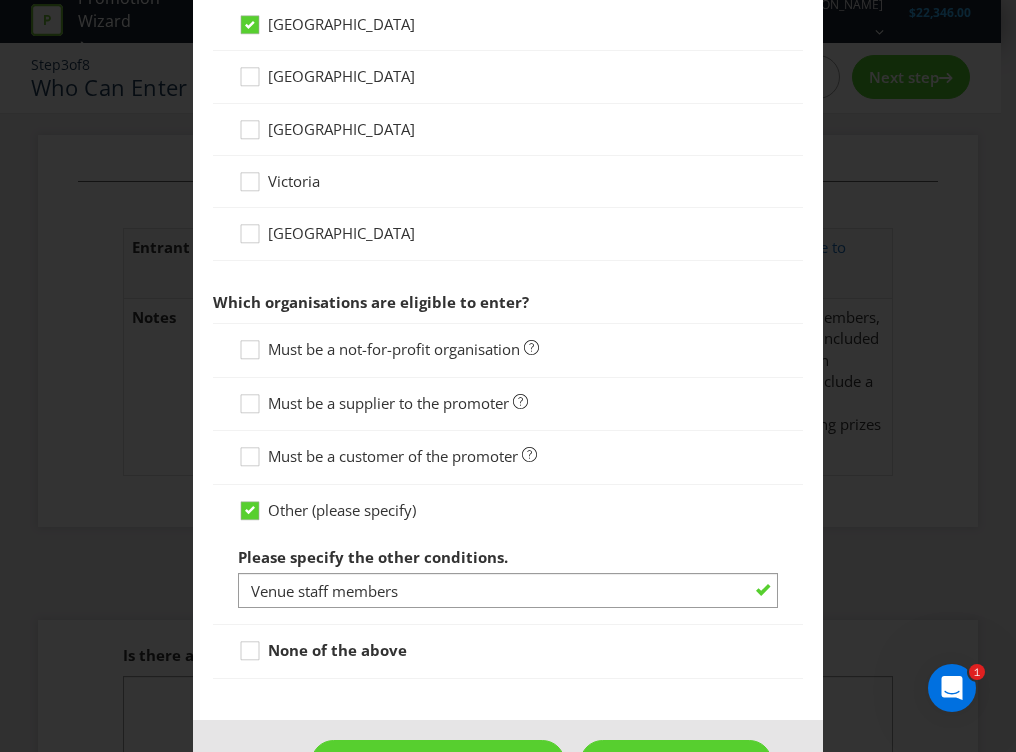 scroll, scrollTop: 717, scrollLeft: 0, axis: vertical 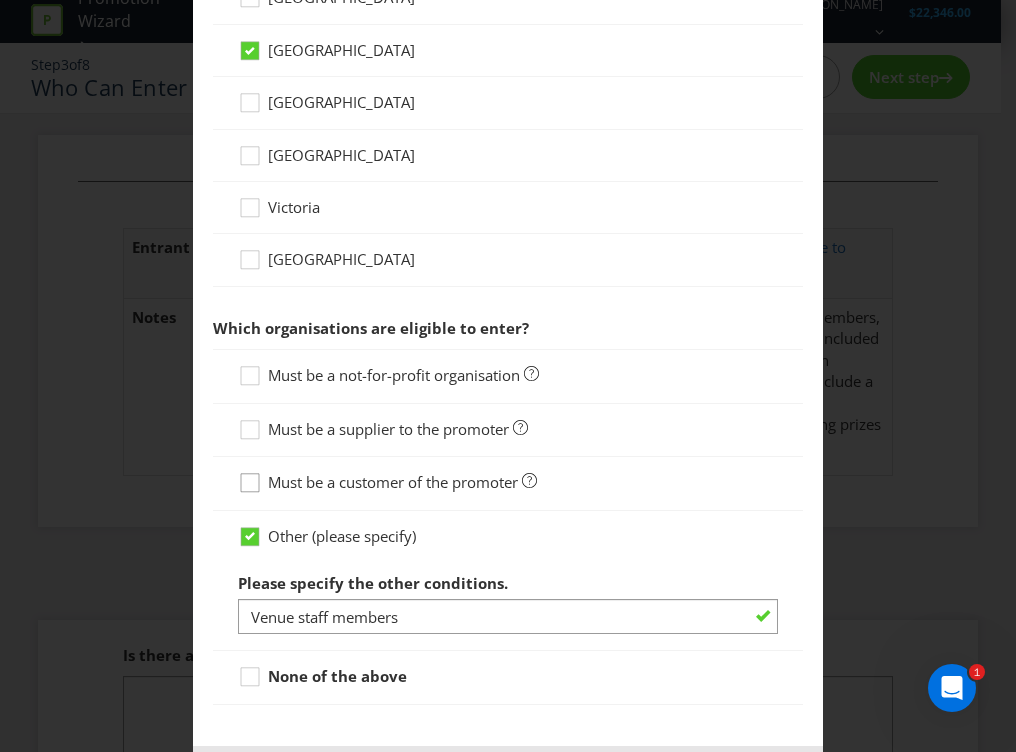 click 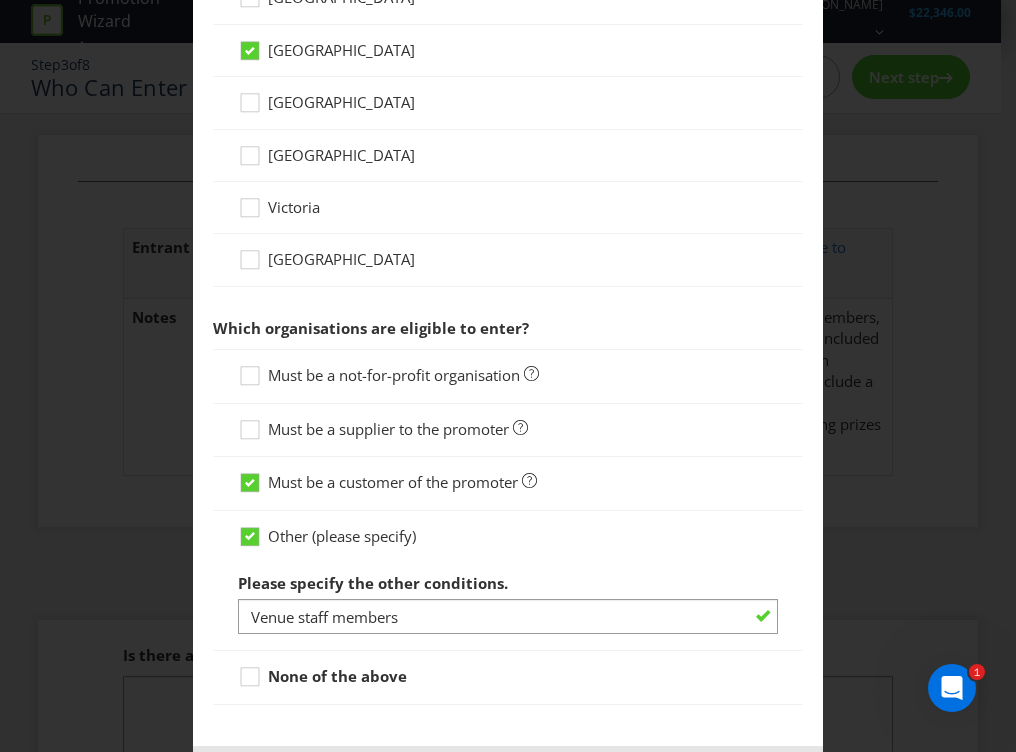 drag, startPoint x: 249, startPoint y: 537, endPoint x: 261, endPoint y: 537, distance: 12 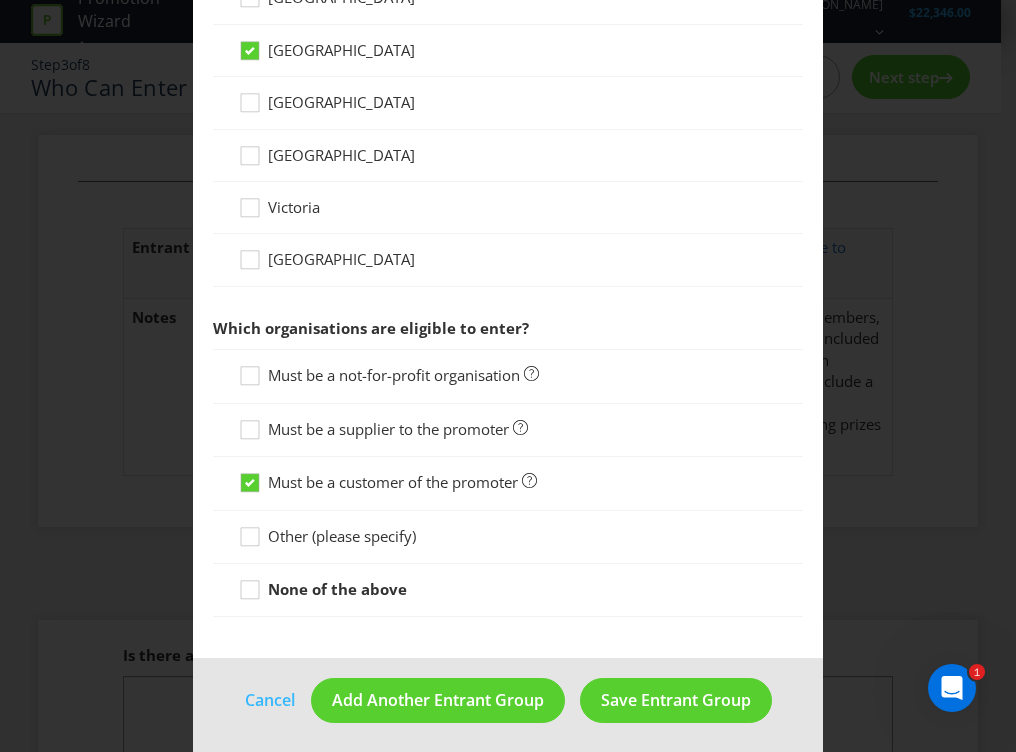 scroll, scrollTop: 724, scrollLeft: 0, axis: vertical 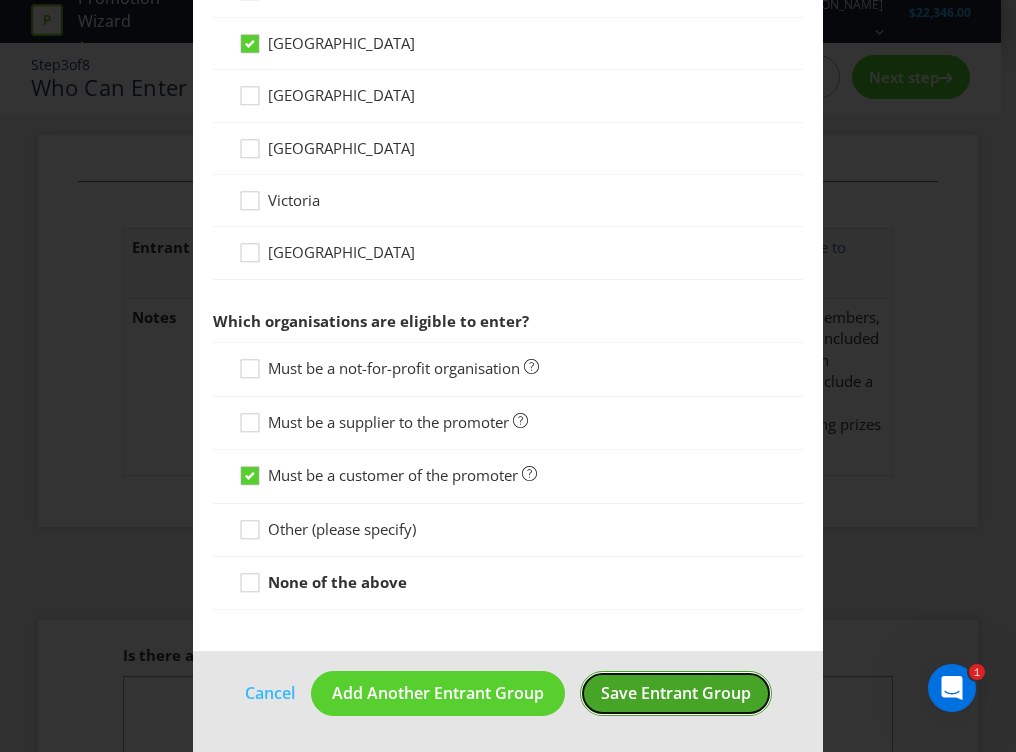 click on "Save Entrant Group" at bounding box center [676, 693] 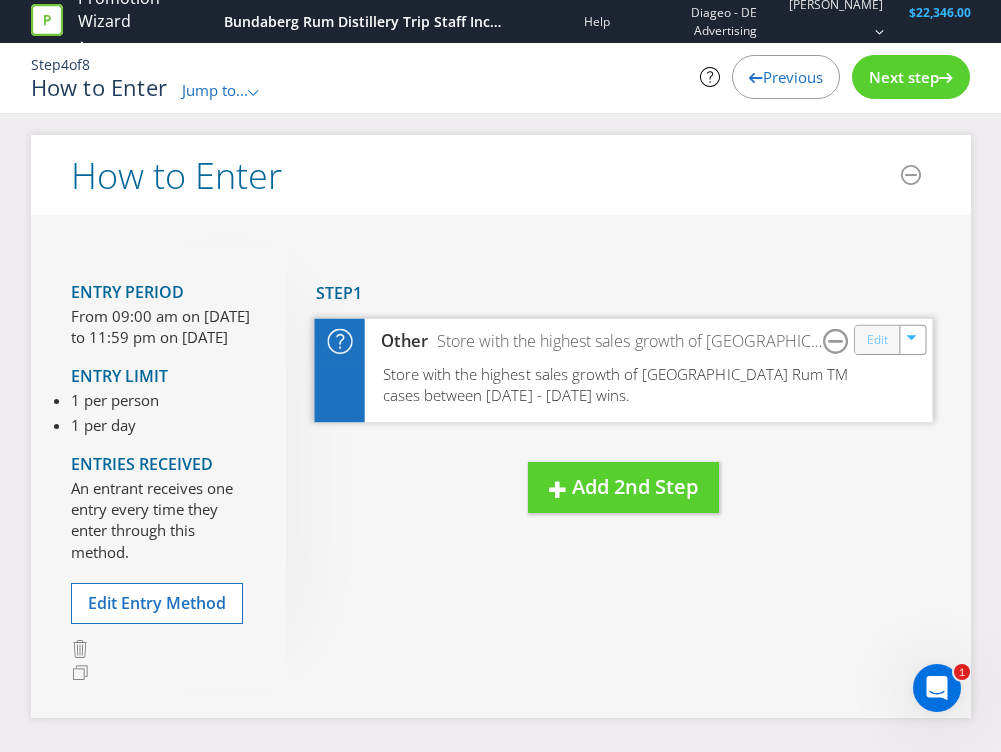 click on "Edit" at bounding box center (876, 339) 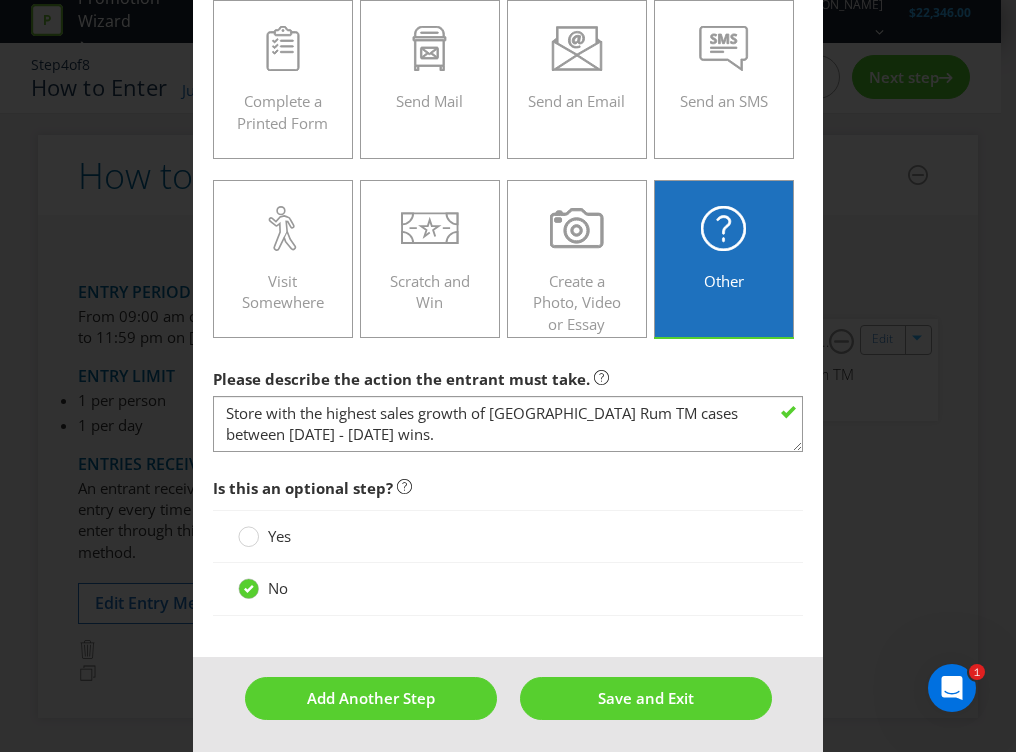 scroll, scrollTop: 319, scrollLeft: 0, axis: vertical 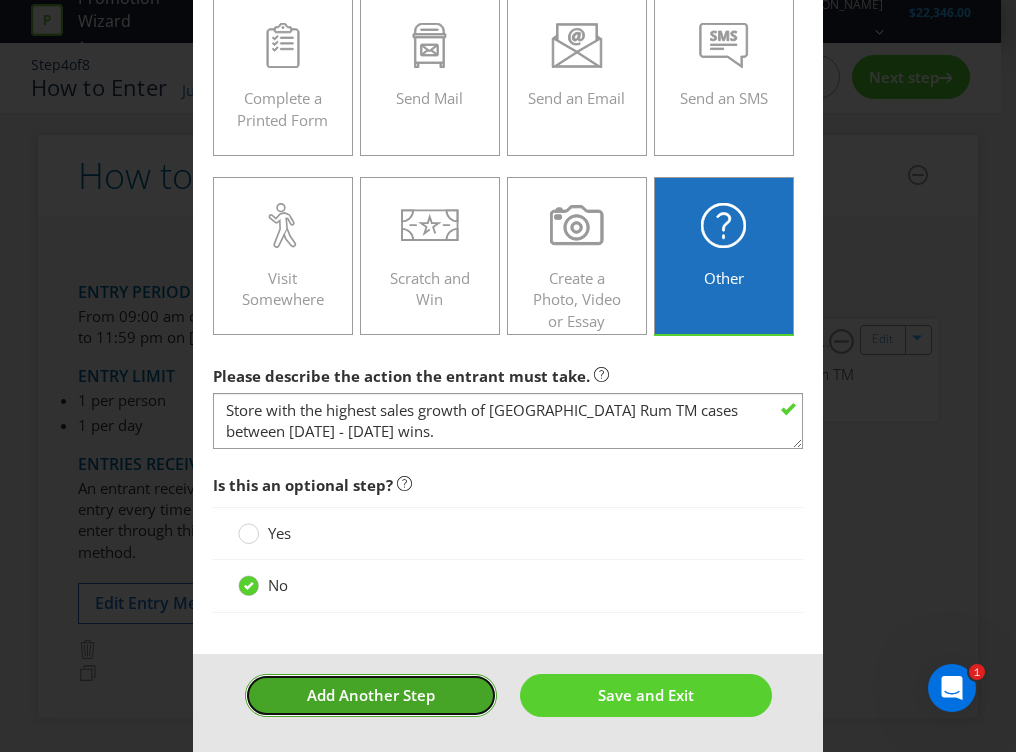 click on "Add Another Step" at bounding box center [371, 695] 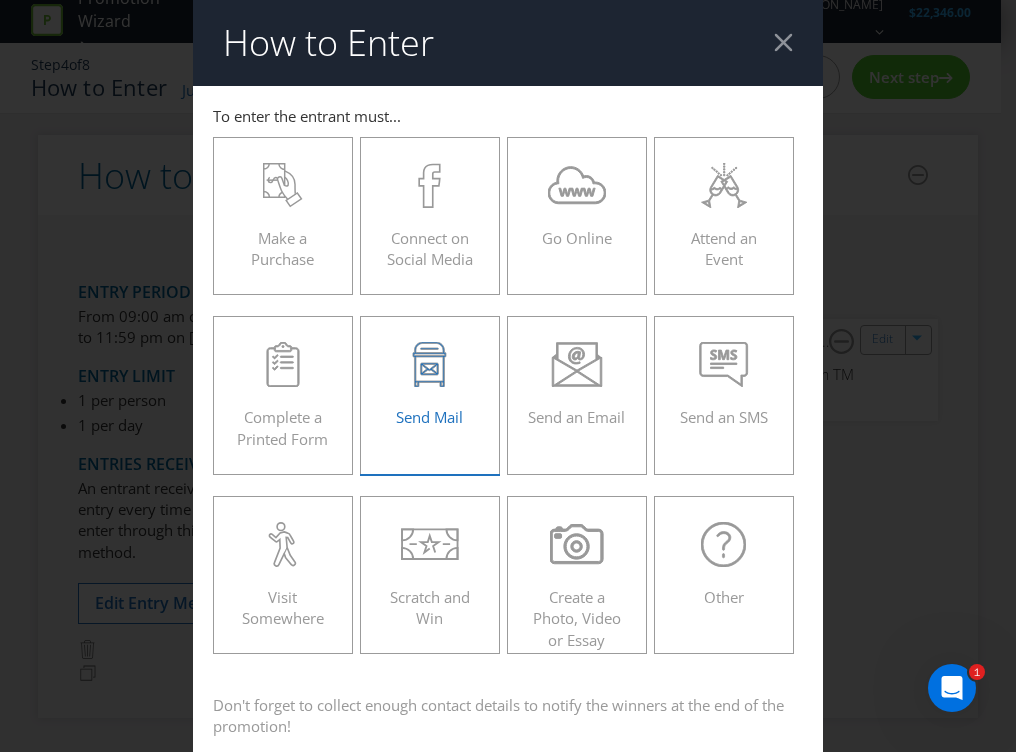 scroll, scrollTop: 85, scrollLeft: 0, axis: vertical 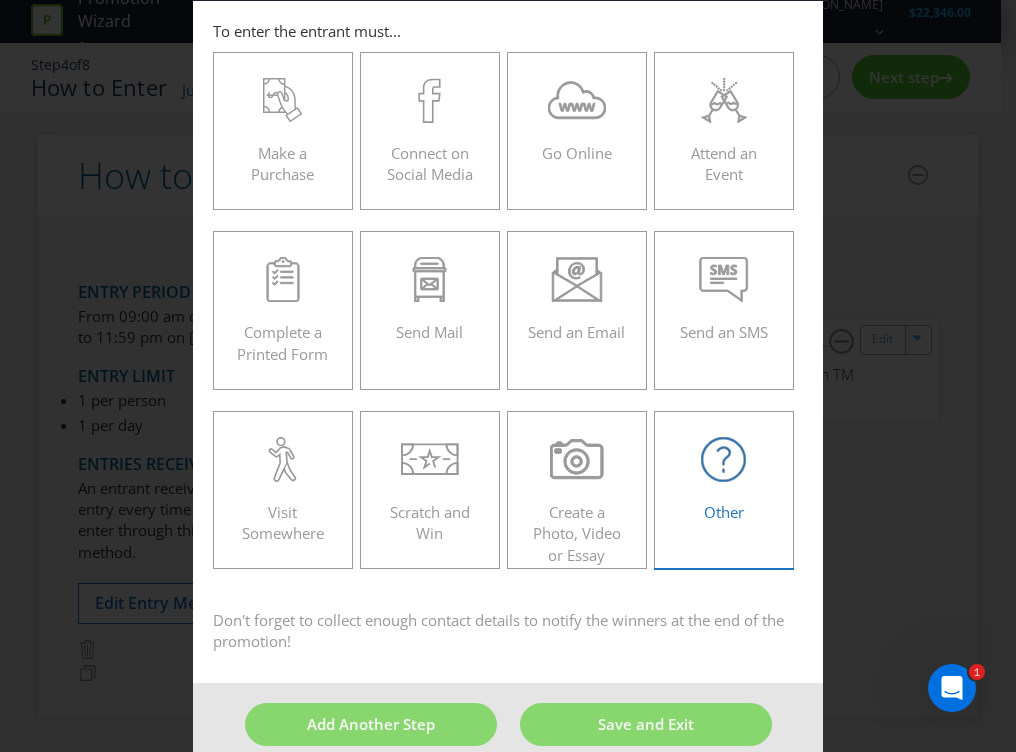click on "Other" at bounding box center [724, 482] 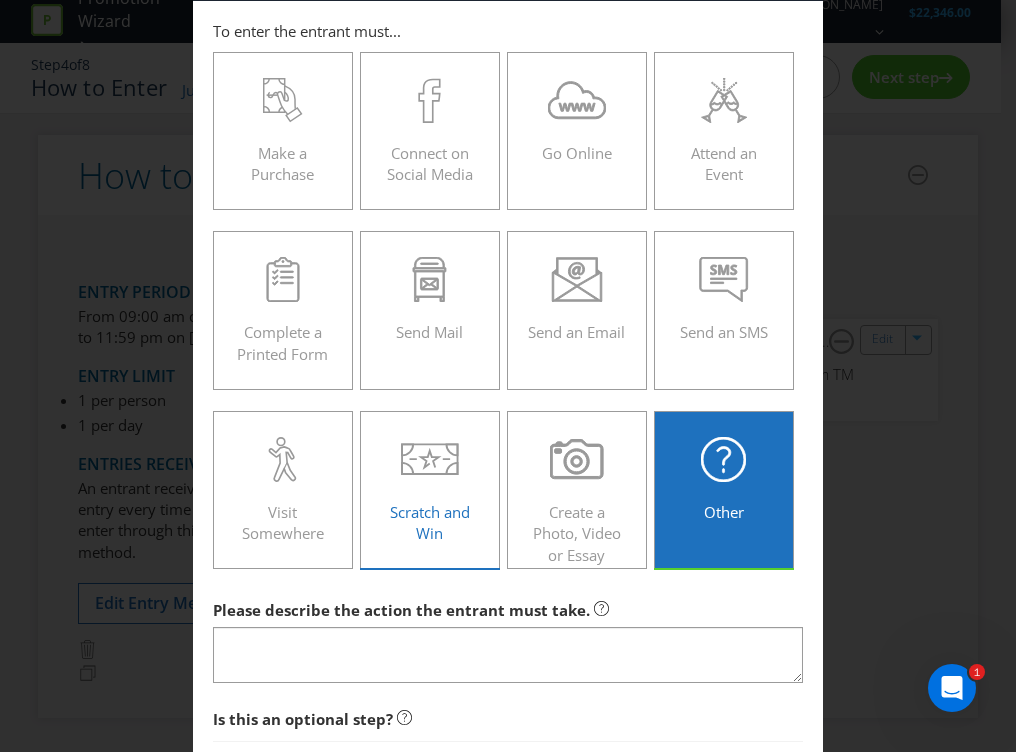 scroll, scrollTop: 278, scrollLeft: 0, axis: vertical 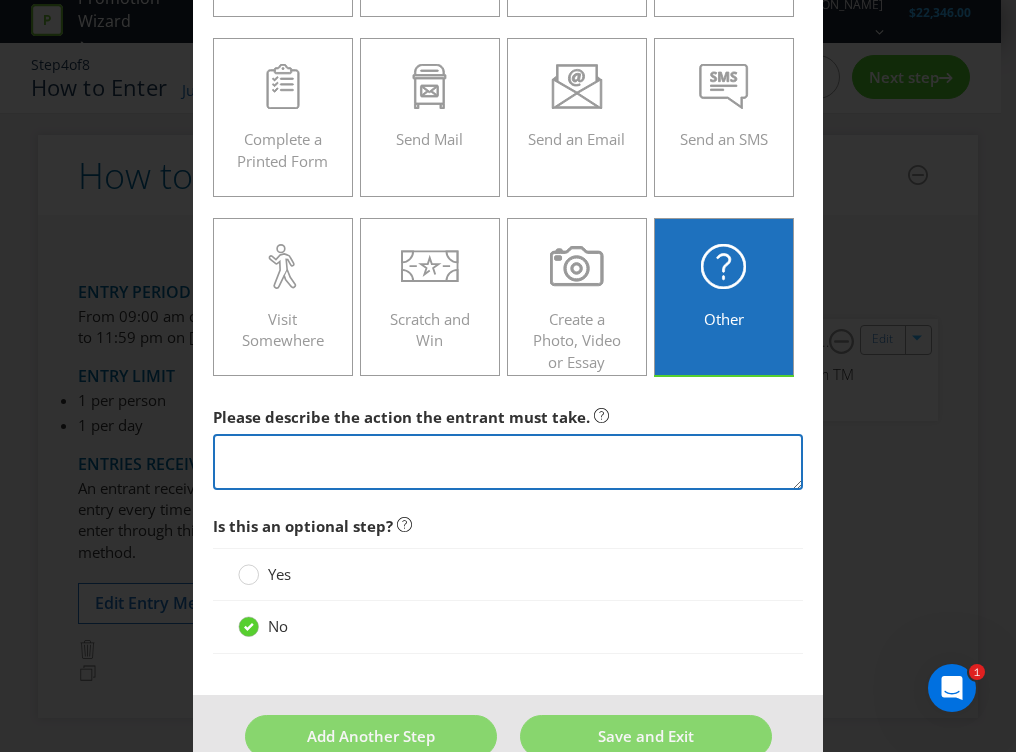 click at bounding box center (508, 462) 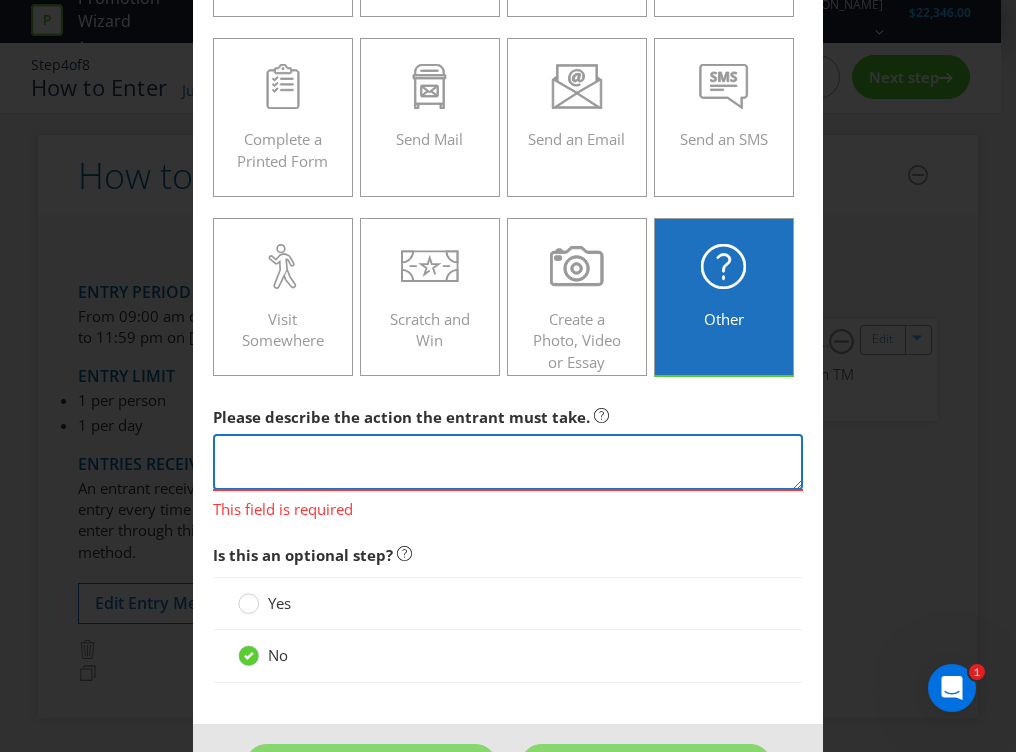paste on "Rules:
Retail stores must range all [PERSON_NAME] NPD including [PERSON_NAME] campfire zero sugar. [PERSON_NAME] XF, [PERSON_NAME] 15PK and [PERSON_NAME] Summer edition mango. [PERSON_NAME] display must be set up for duration of competition.
On prem must range [PERSON_NAME] XF and [PERSON_NAME] Summer edition mango with 3 DOTM featured in the [PERSON_NAME] trade mark products." 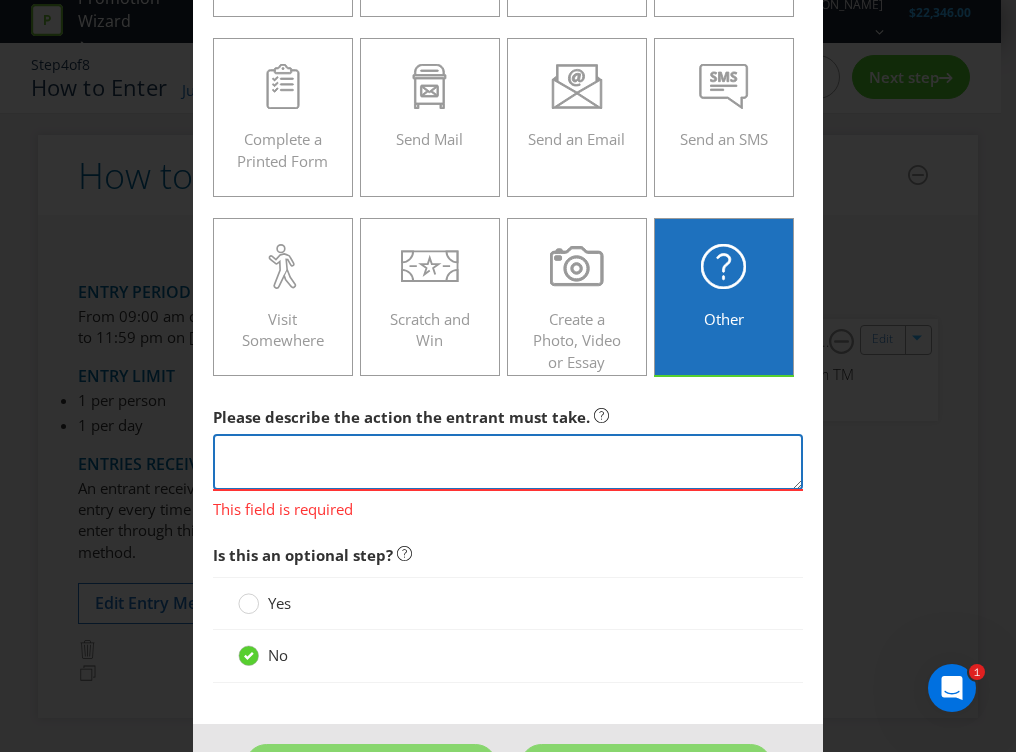 scroll, scrollTop: 0, scrollLeft: 0, axis: both 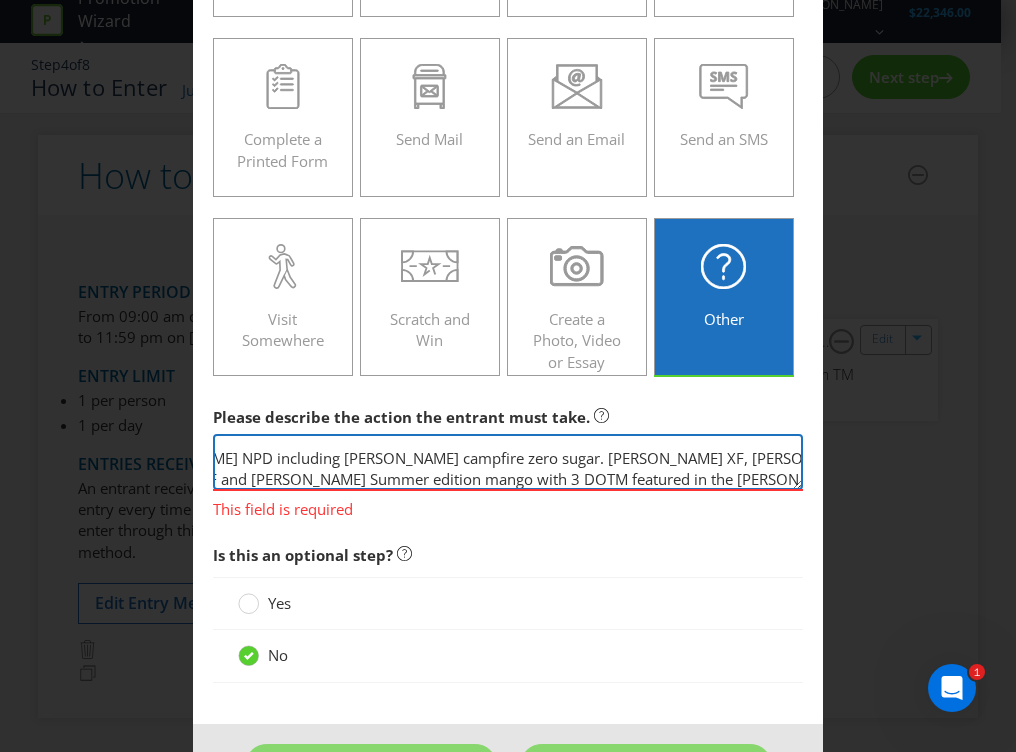 click on "Rules:
Retail stores must range all [PERSON_NAME] NPD including [PERSON_NAME] campfire zero sugar. [PERSON_NAME] XF, [PERSON_NAME] 15PK and [PERSON_NAME] Summer edition mango. [PERSON_NAME] display must be set up for duration of competition.
On prem must range [PERSON_NAME] XF and [PERSON_NAME] Summer edition mango with 3 DOTM featured in the [PERSON_NAME] trade mark products." at bounding box center (508, 462) 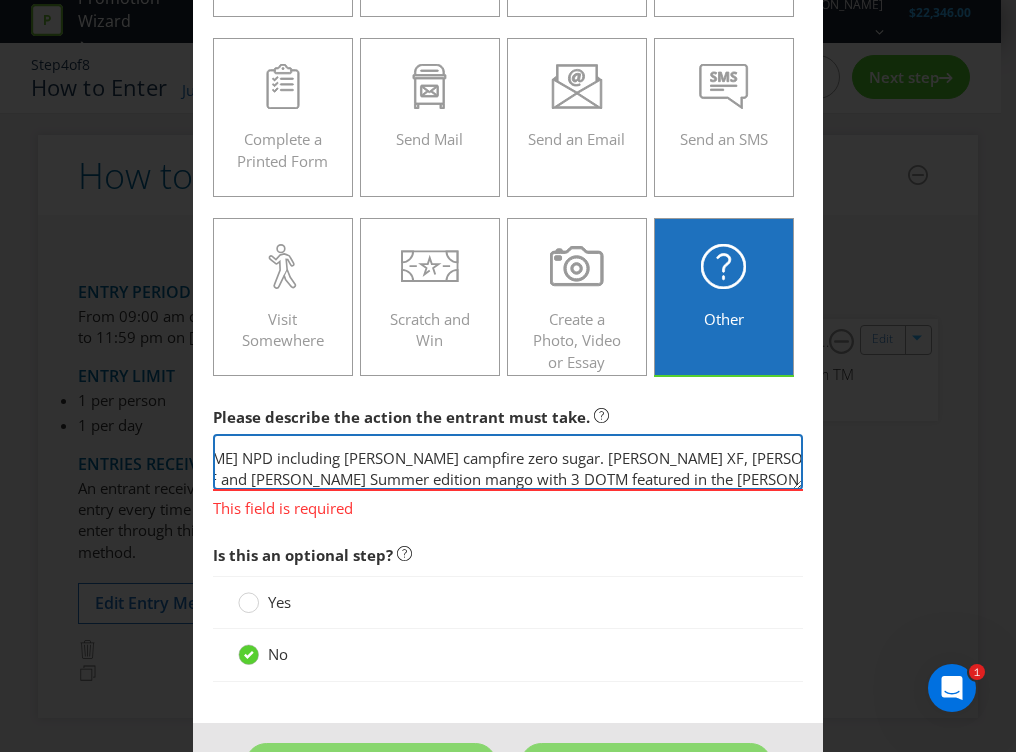 click on "Rules:
Retail stores must range all [PERSON_NAME] NPD including [PERSON_NAME] campfire zero sugar. [PERSON_NAME] XF, [PERSON_NAME] 15PK and [PERSON_NAME] Summer edition mango. [PERSON_NAME] display must be set up for duration of competition.
On prem must range [PERSON_NAME] XF and [PERSON_NAME] Summer edition mango with 3 DOTM featured in the [PERSON_NAME] trade mark products." at bounding box center (508, 462) 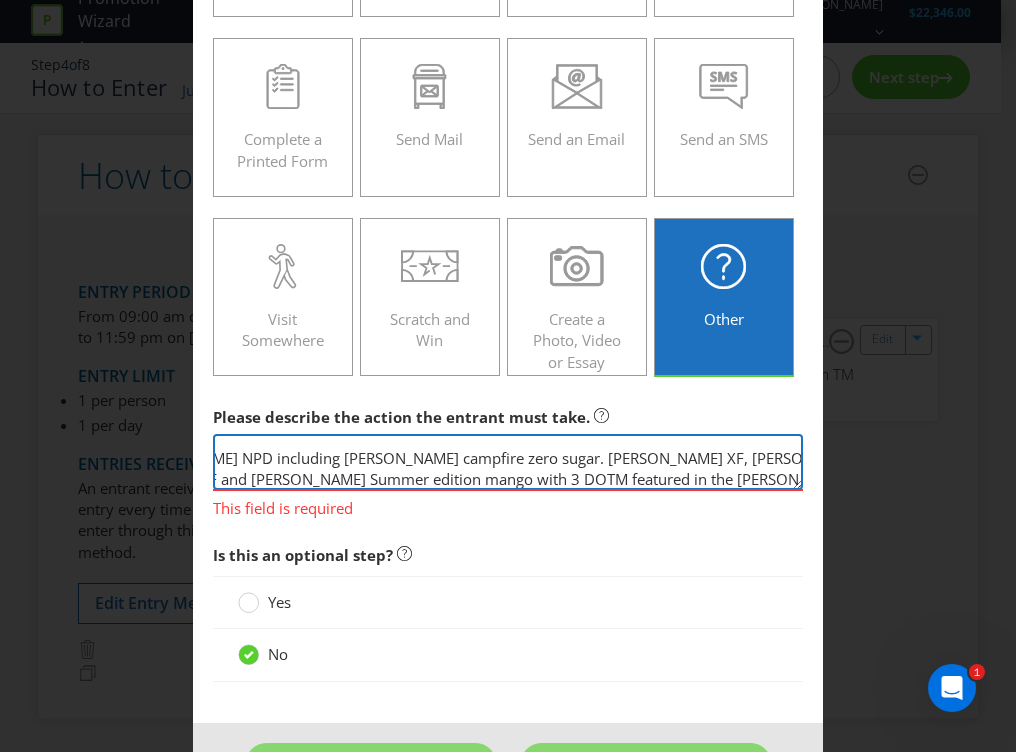 drag, startPoint x: 704, startPoint y: 469, endPoint x: 208, endPoint y: 453, distance: 496.258 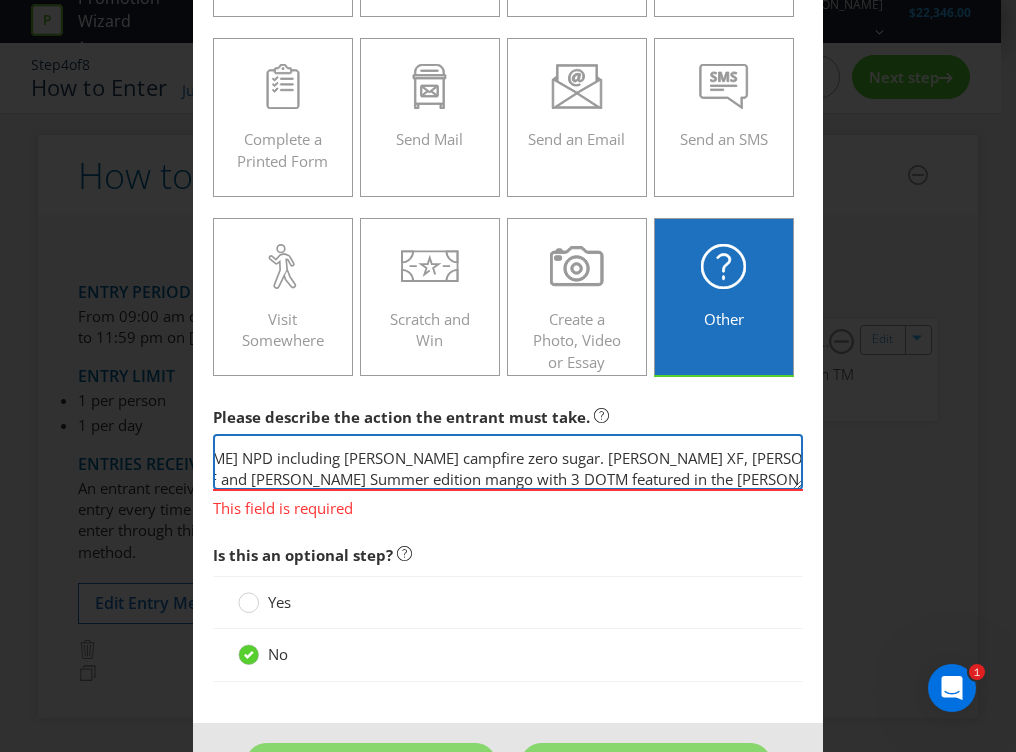 click on "To enter the entrant must... Make a Purchase   Connect on Social Media   Go Online   Attend an Event   Complete a Printed Form   Send Mail   Send an Email   Send an SMS   Visit Somewhere   Scratch and Win   Create a Photo, Video or Essay   Other   Please describe the action the entrant must take.   Rules:
Retail stores must range all [PERSON_NAME] NPD including [PERSON_NAME] campfire zero sugar. [PERSON_NAME] XF, [PERSON_NAME] 15PK and [PERSON_NAME] Summer edition mango. [PERSON_NAME] display must be set up for duration of competition.
On prem must range [PERSON_NAME] XF and [PERSON_NAME] Summer edition mango with 3 DOTM featured in the [PERSON_NAME] trade mark products. This field is required Is this an optional step?   Yes   No" at bounding box center (508, 265) 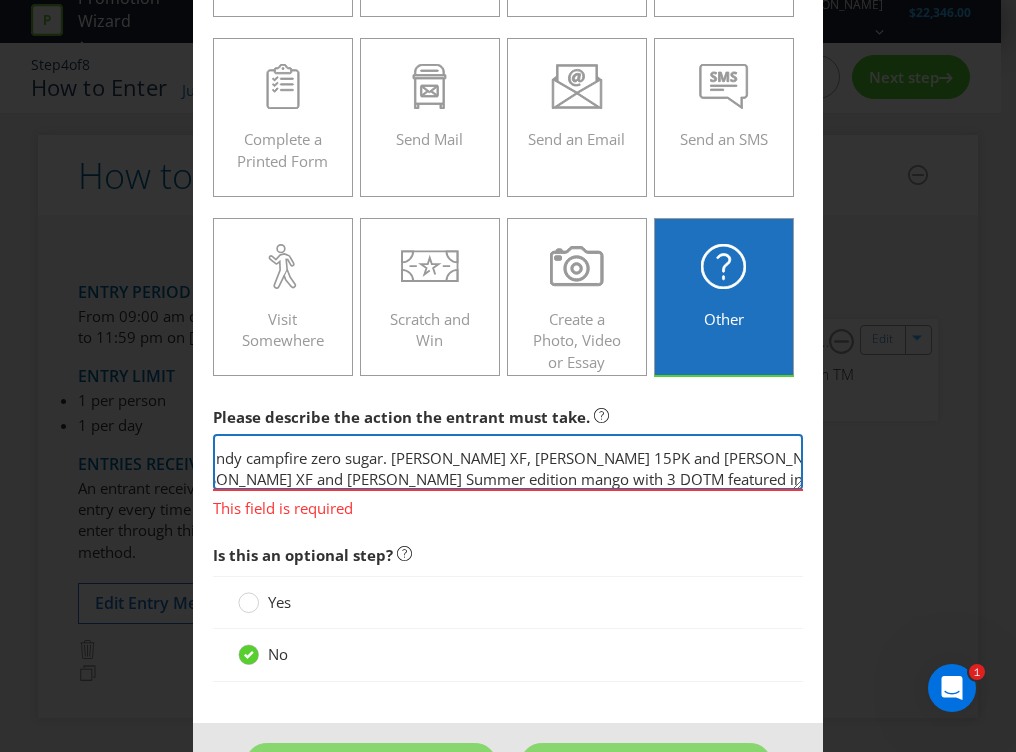 scroll, scrollTop: 14, scrollLeft: 193, axis: both 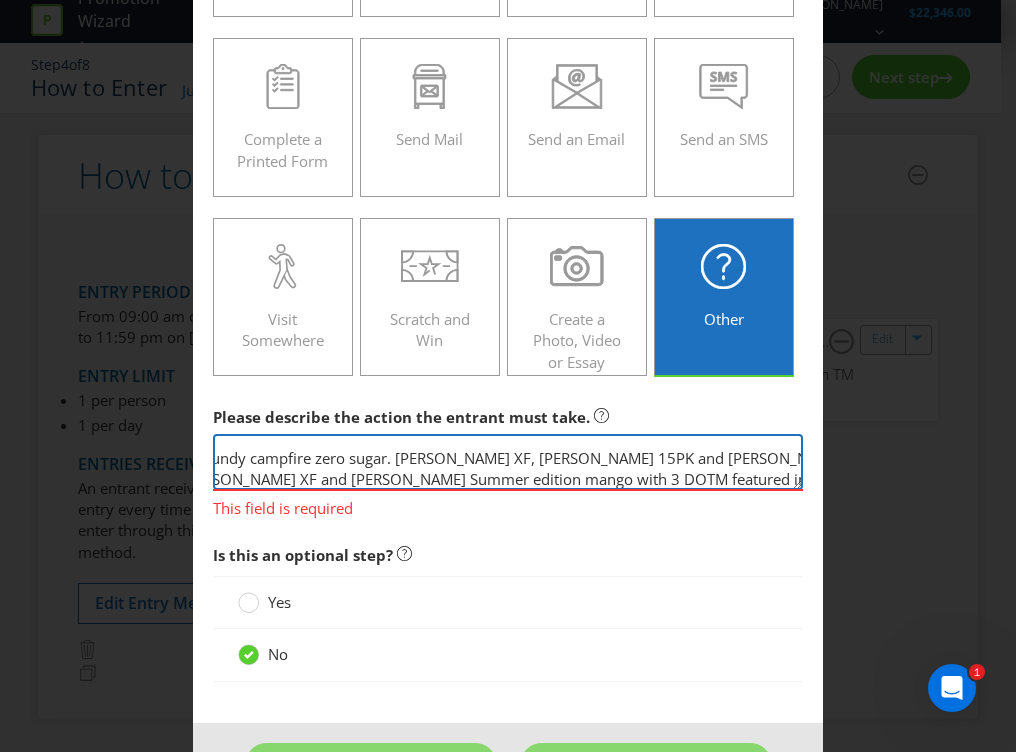 drag, startPoint x: 737, startPoint y: 474, endPoint x: 359, endPoint y: 442, distance: 379.35208 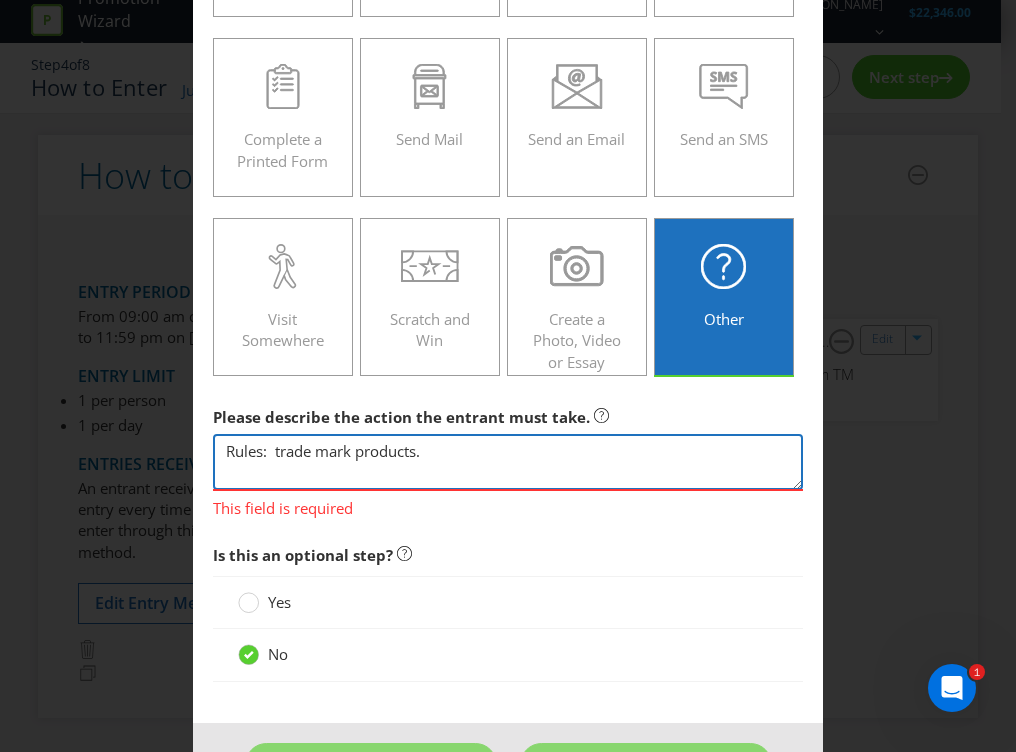 scroll, scrollTop: 0, scrollLeft: 0, axis: both 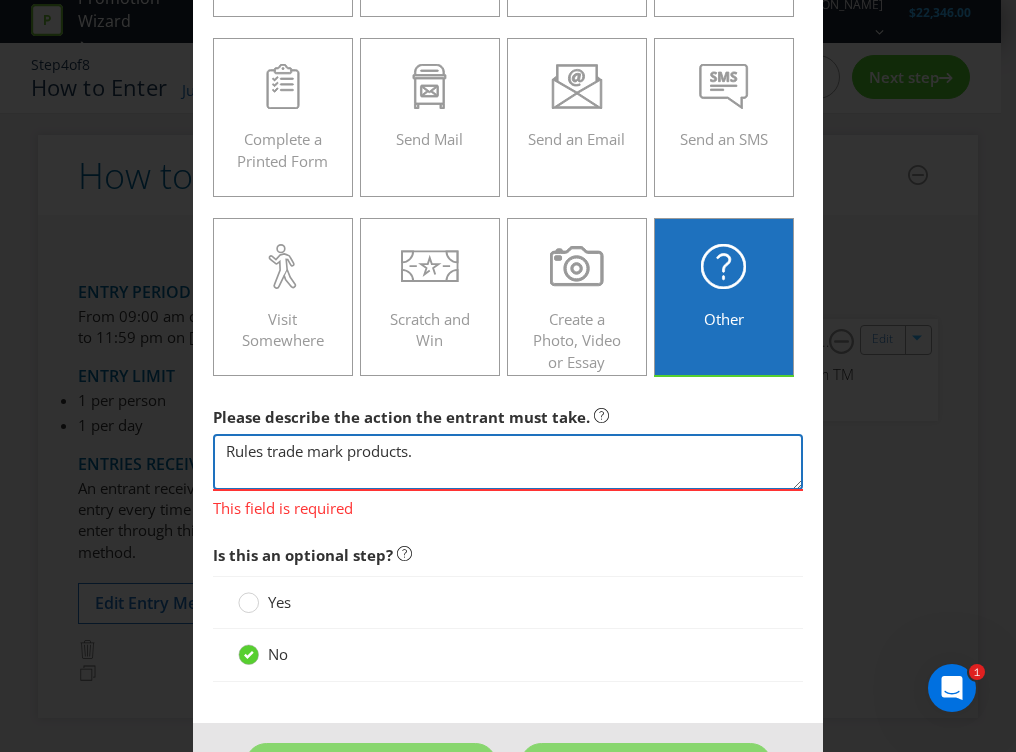 drag, startPoint x: 413, startPoint y: 447, endPoint x: 236, endPoint y: 447, distance: 177 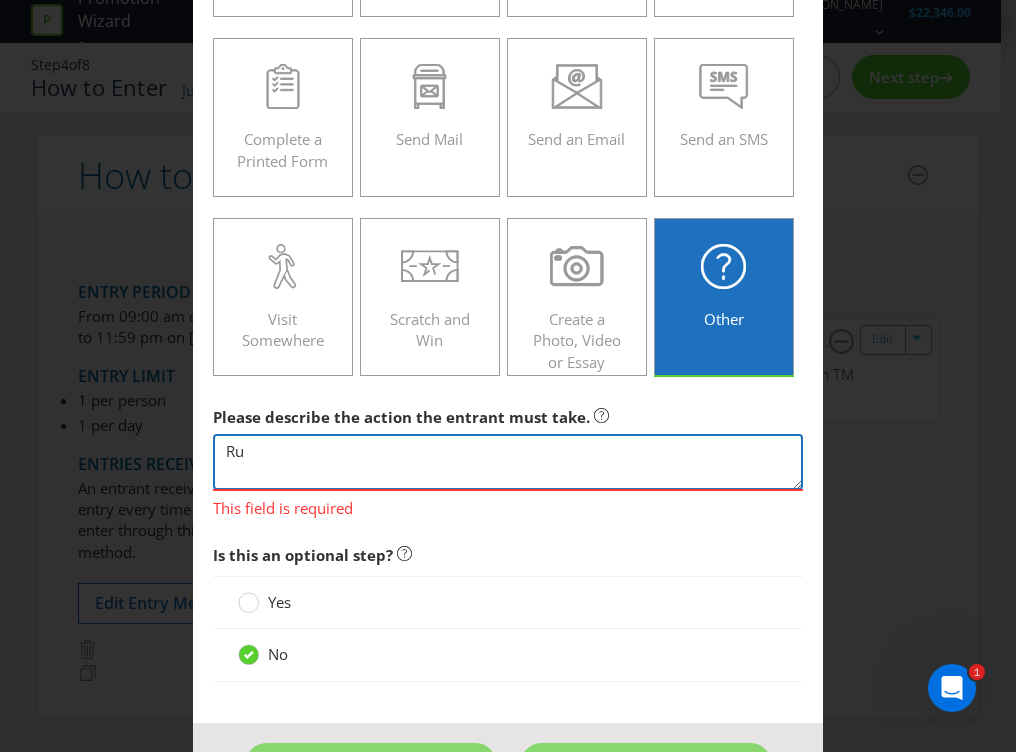 type on "R" 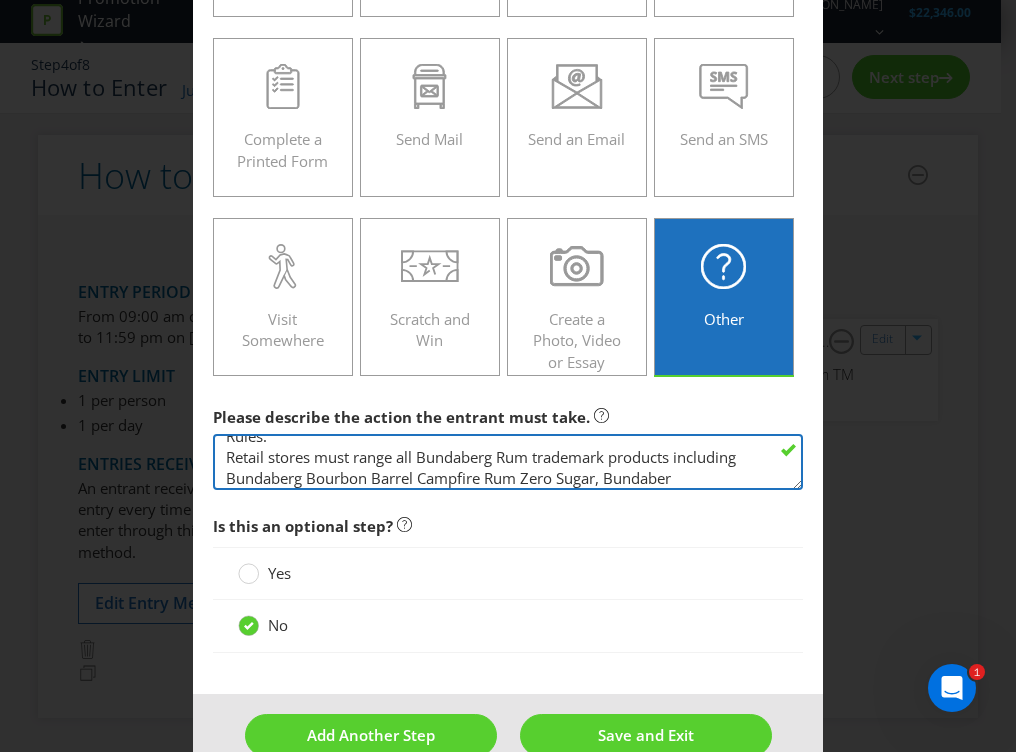 scroll, scrollTop: 37, scrollLeft: 0, axis: vertical 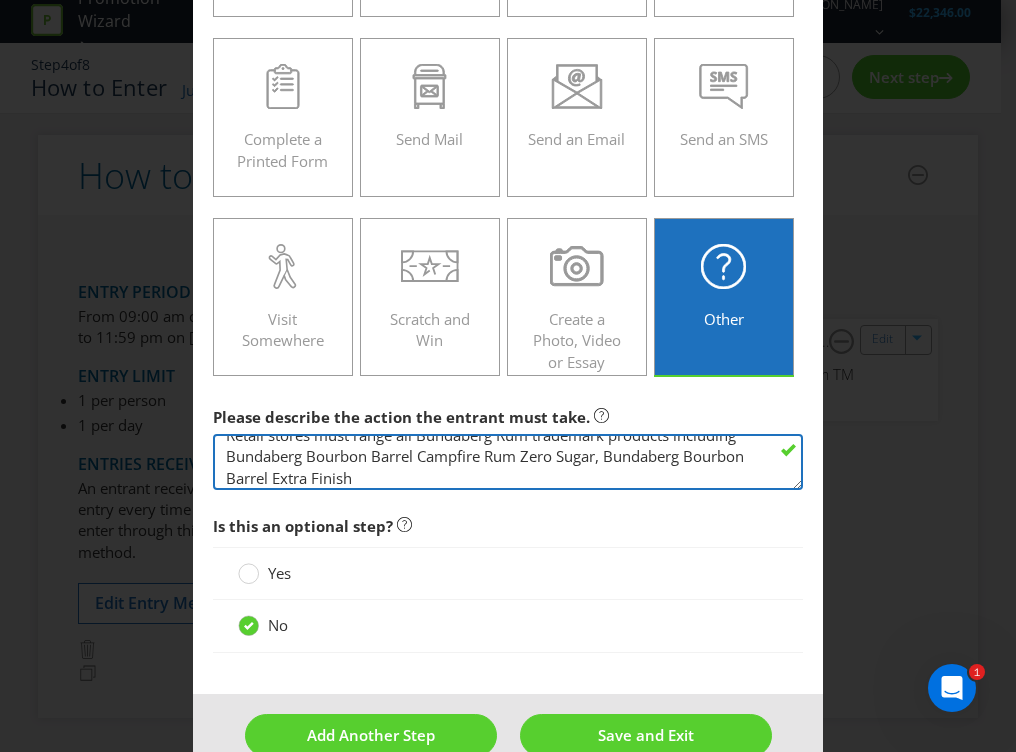 click on "Rules:
Retail stores must range all Bundaberg Rum trademark products including Bundaberg Bourbon Barrel Campfire Rum Zero Sugar, Bundaberg Bourbon Barrel Extra Finish" at bounding box center [508, 462] 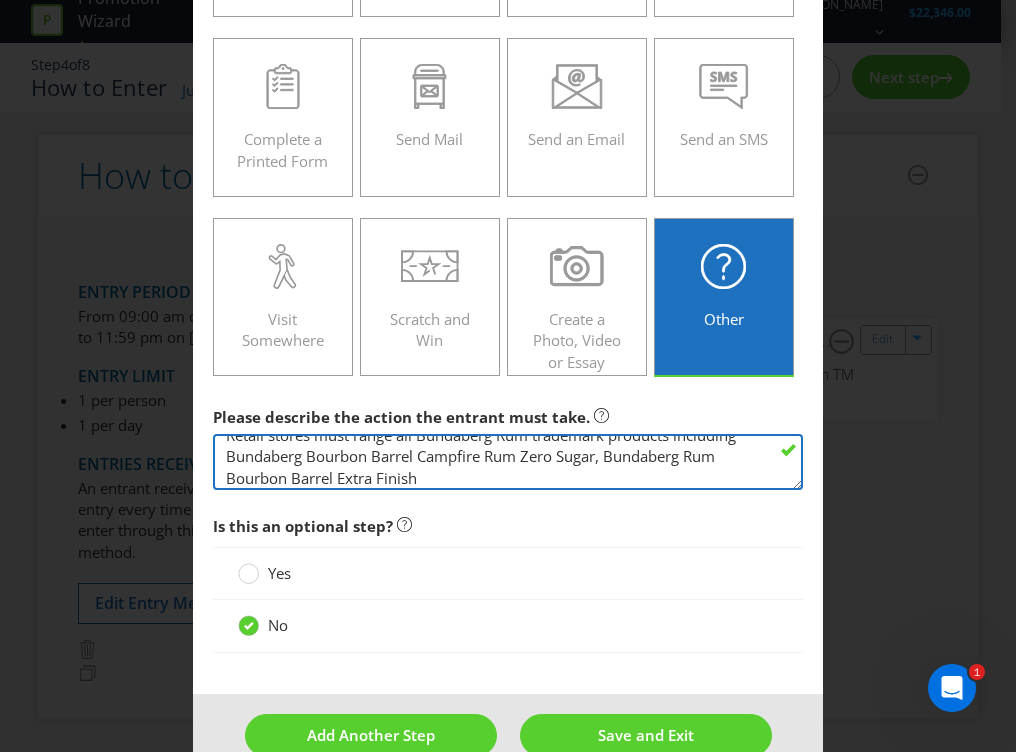 scroll, scrollTop: 43, scrollLeft: 0, axis: vertical 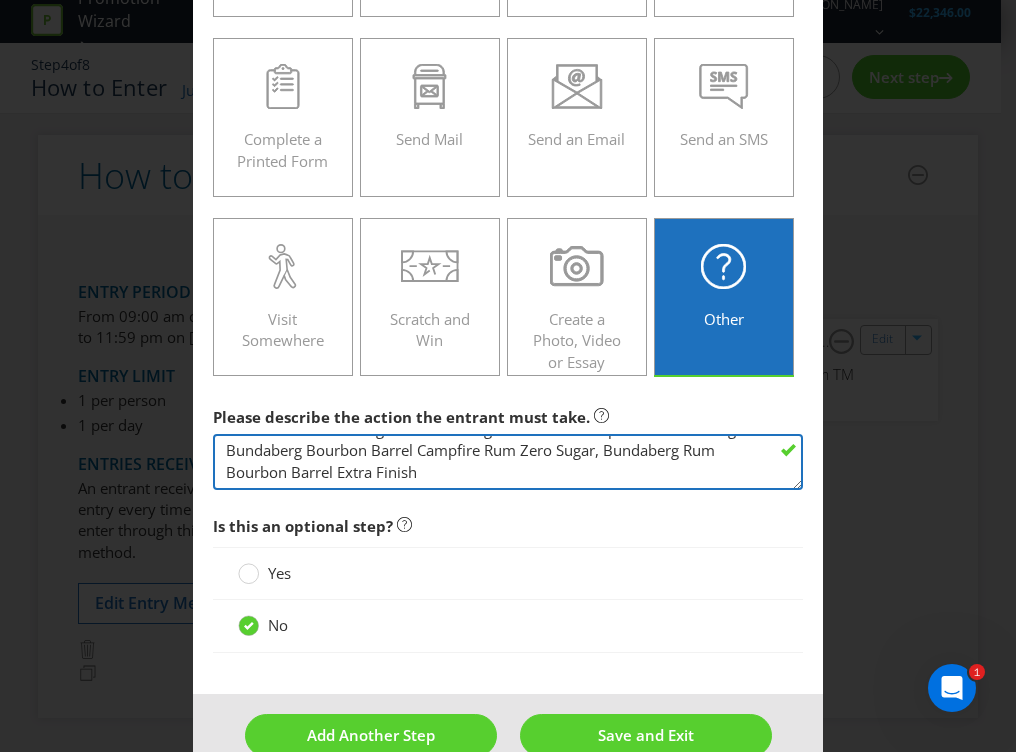 drag, startPoint x: 445, startPoint y: 480, endPoint x: 337, endPoint y: 480, distance: 108 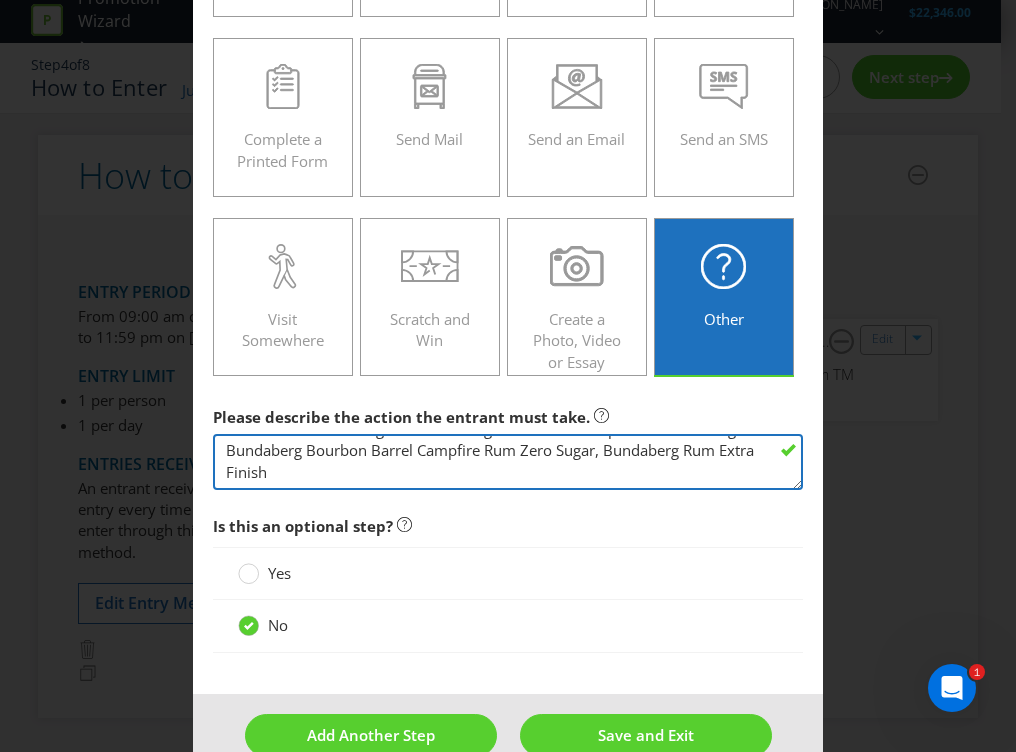 click on "Rules:
Retail stores must range all Bundaberg Rum trademark products including Bundaberg Bourbon Barrel Campfire Rum Zero Sugar, Bundaberg Rum Extra Finish" at bounding box center [508, 462] 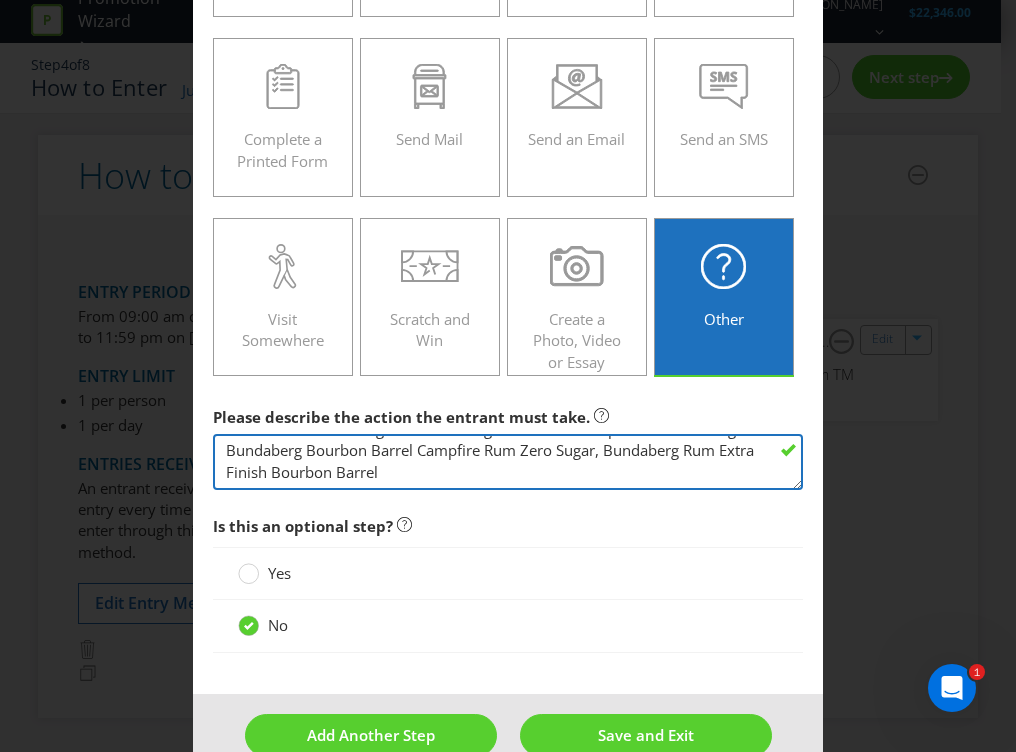click on "Rules:
Retail stores must range all Bundaberg Rum trademark products including Bundaberg Bourbon Barrel Campfire Rum Zero Sugar, Bundaberg Rum Extra Finish Bourbon Barrel" at bounding box center (508, 462) 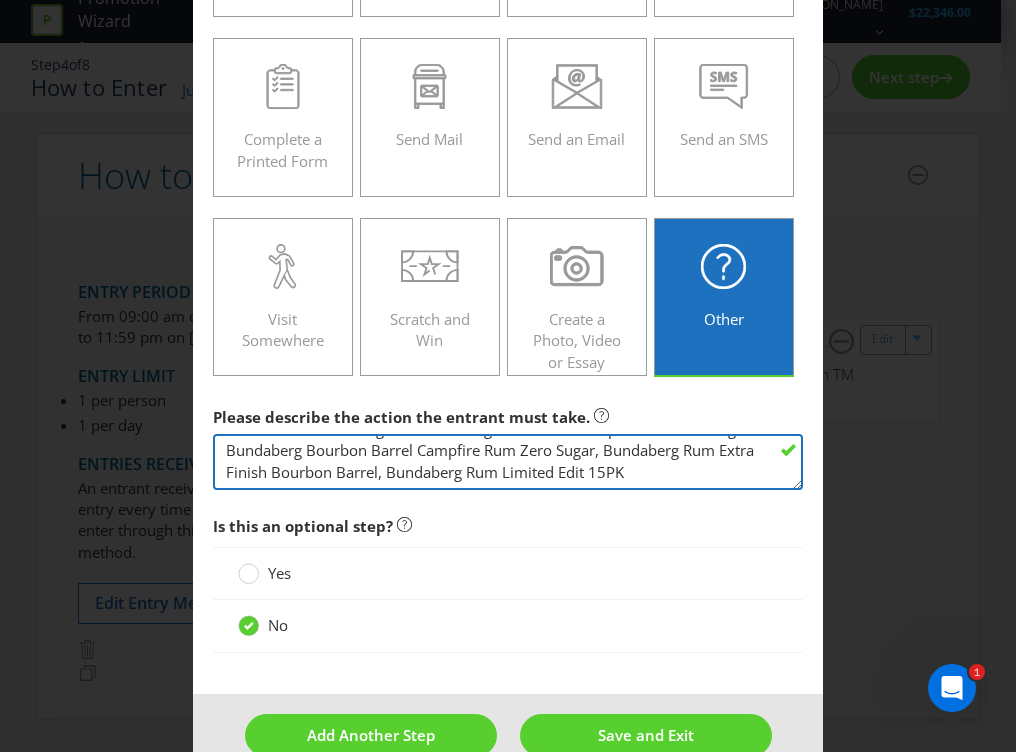 scroll, scrollTop: 58, scrollLeft: 0, axis: vertical 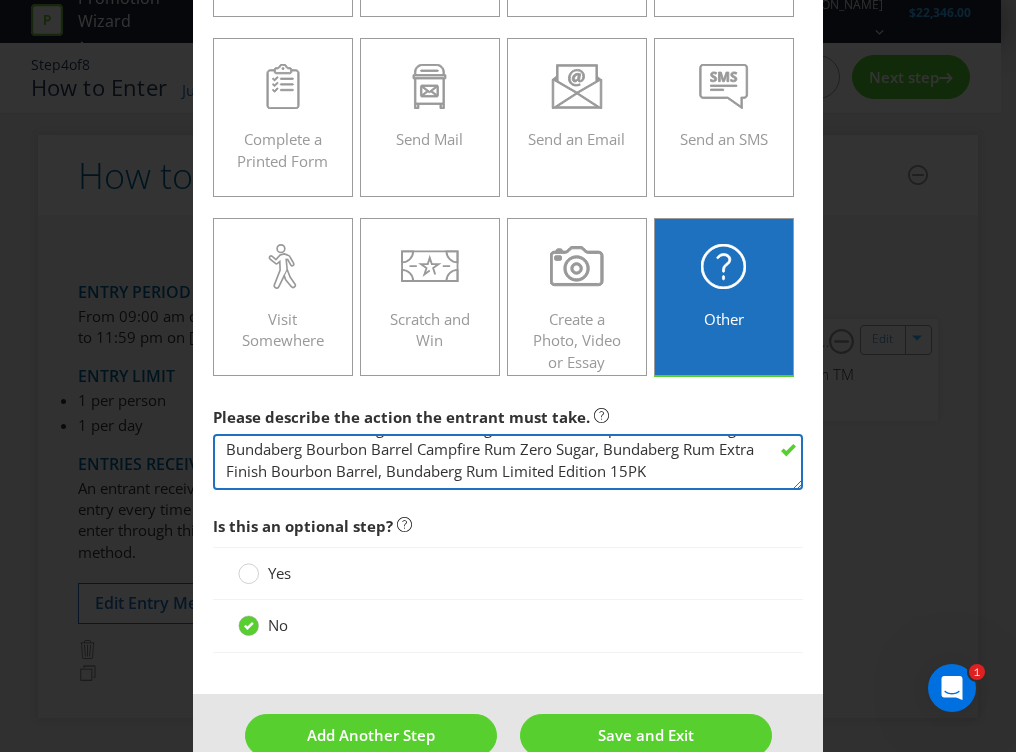 click on "Rules:
Retail stores must range all Bundaberg Rum trademark products including Bundaberg Bourbon Barrel Campfire Rum Zero Sugar, Bundaberg Rum Extra Finish Bourbon Barrel, Bundaberg Rum Limited Edition 15PK" at bounding box center (508, 462) 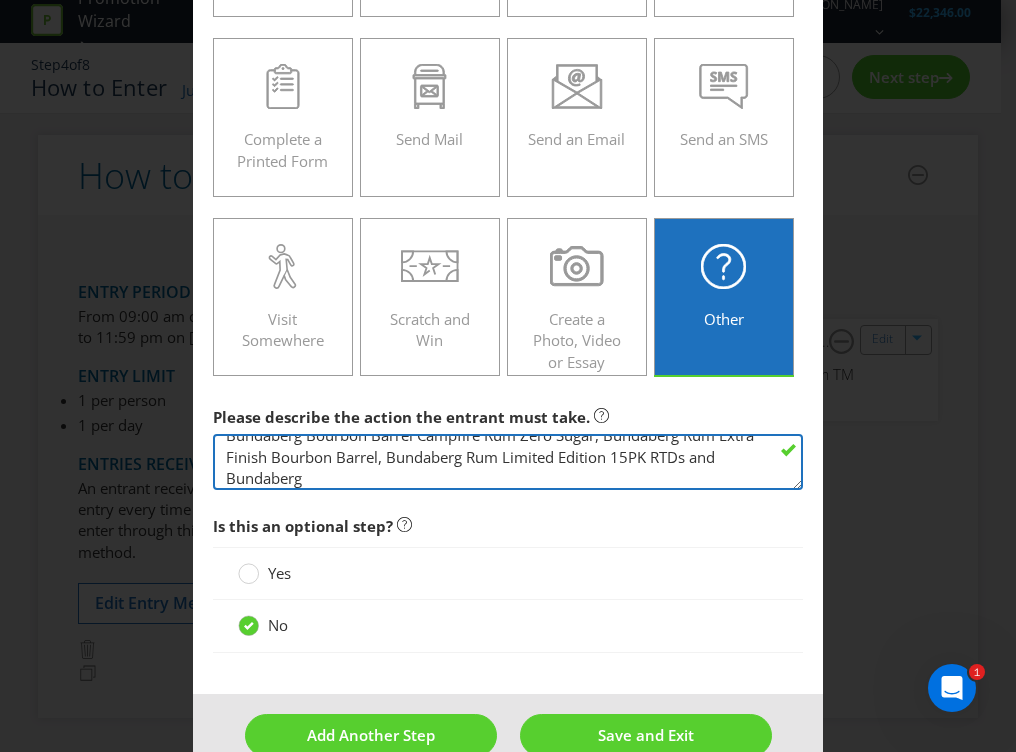 click on "Rules:
Retail stores must range all Bundaberg Rum trademark products including Bundaberg Bourbon Barrel Campfire Rum Zero Sugar, Bundaberg Rum Extra Finish Bourbon Barrel, Bundaberg Rum Limited Edition 15PK RTDs and Bundaberg" at bounding box center [508, 462] 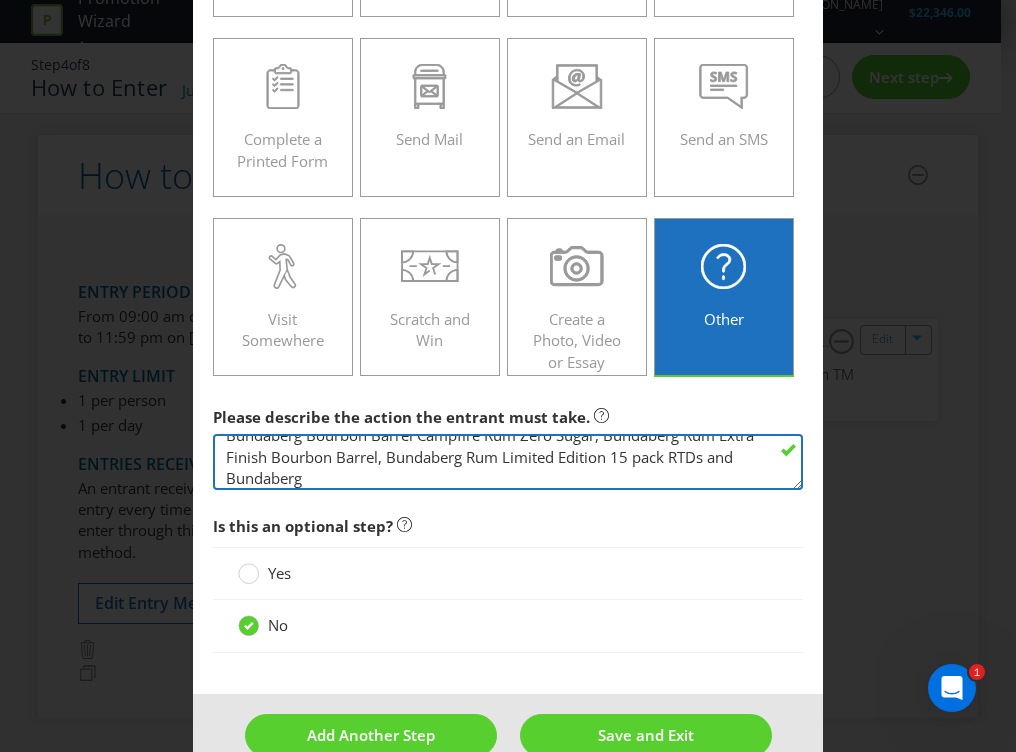 click on "Rules:
Retail stores must range all Bundaberg Rum trademark products including Bundaberg Bourbon Barrel Campfire Rum Zero Sugar, Bundaberg Rum Extra Finish Bourbon Barrel, Bundaberg Rum Limited Edition 15 pack RTDs and Bundaberg" at bounding box center [508, 462] 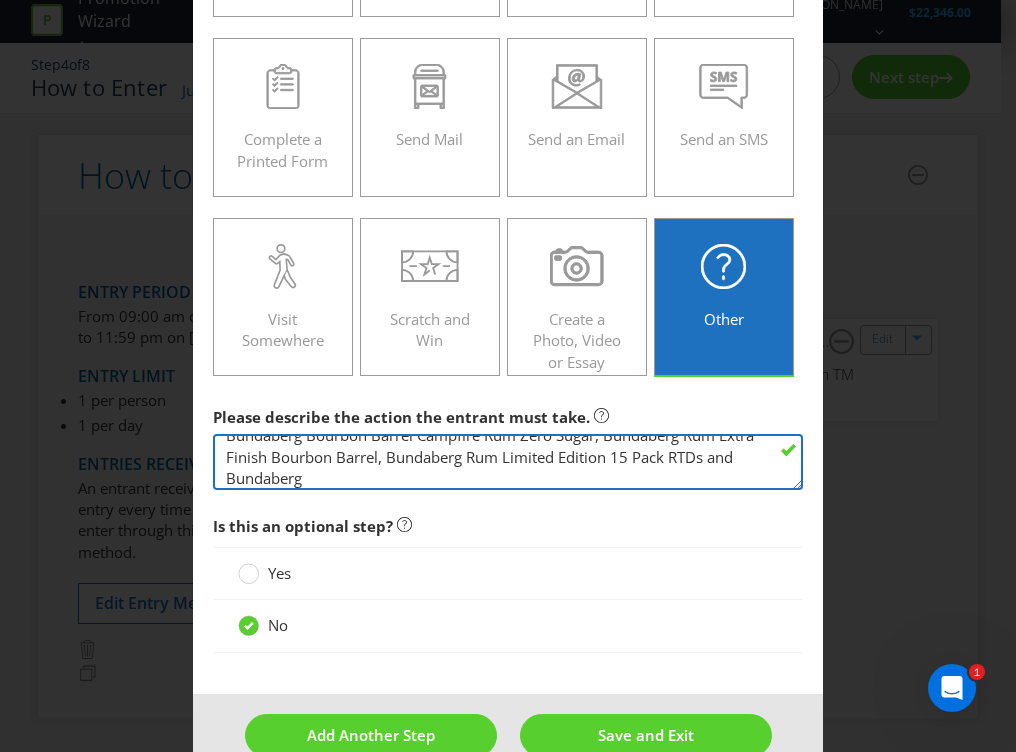 click on "Rules:
Retail stores must range all Bundaberg Rum trademark products including Bundaberg Bourbon Barrel Campfire Rum Zero Sugar, Bundaberg Rum Extra Finish Bourbon Barrel, Bundaberg Rum Limited Edition 15 Pack RTDs and Bundaberg" at bounding box center (508, 462) 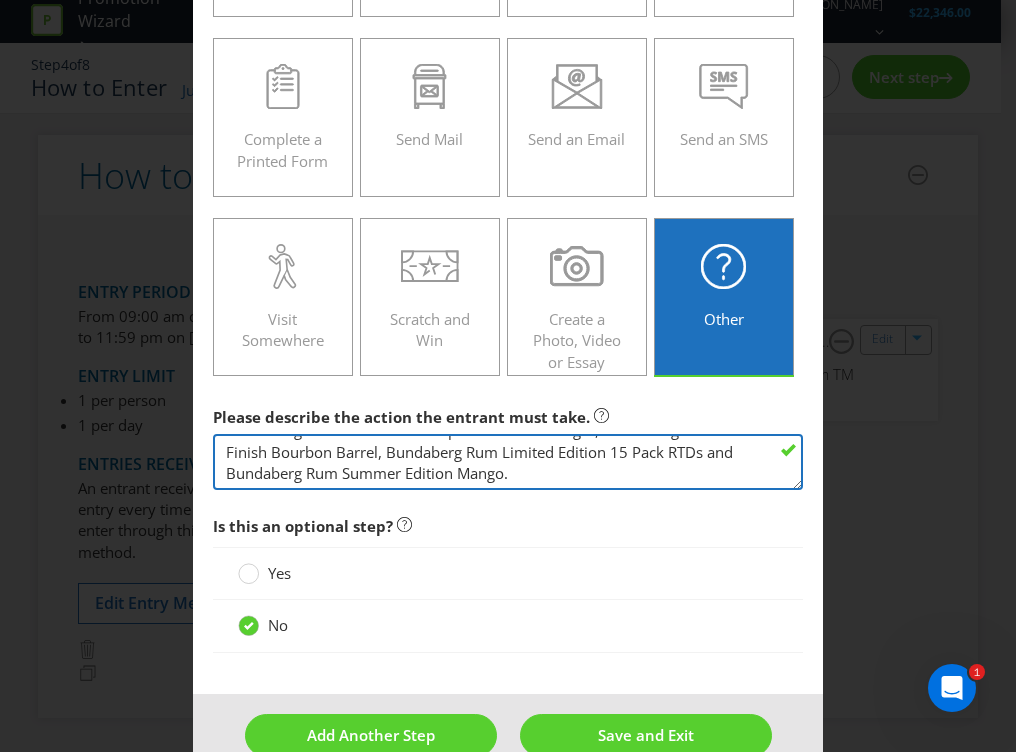 scroll, scrollTop: 65, scrollLeft: 0, axis: vertical 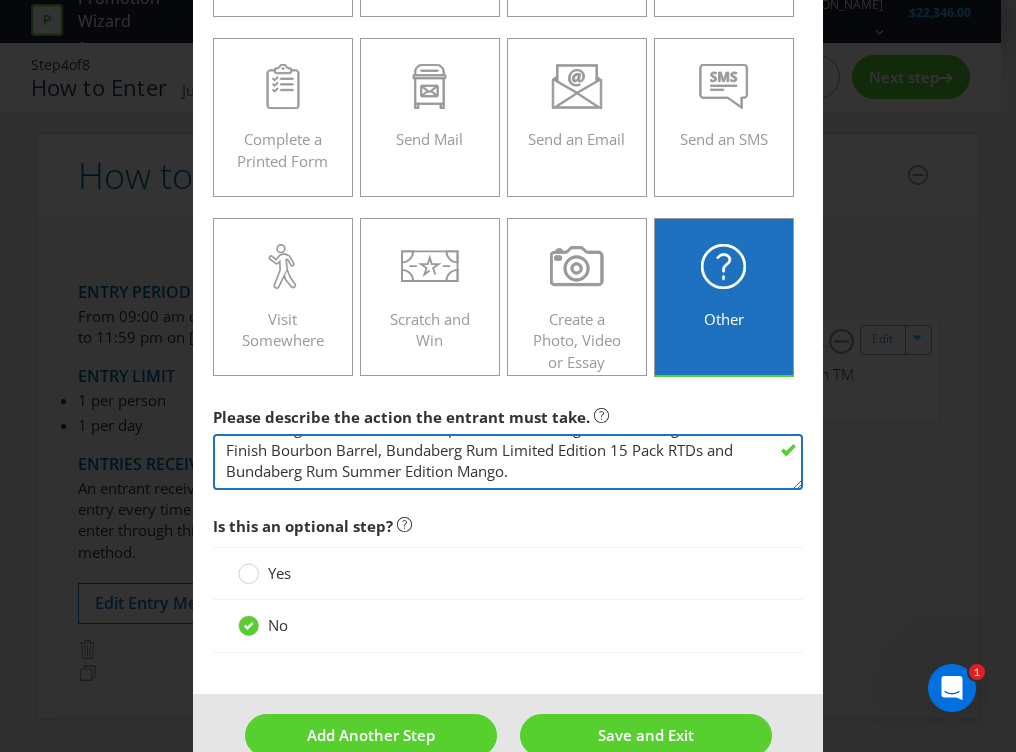 click on "Rules:
Retail stores must range all Bundaberg Rum trademark products including Bundaberg Bourbon Barrel Campfire Rum Zero Sugar, Bundaberg Rum Extra Finish Bourbon Barrel, Bundaberg Rum Limited Edition 15 Pack RTDs and Bundaberg Rum Summer Edition Mango." at bounding box center (508, 462) 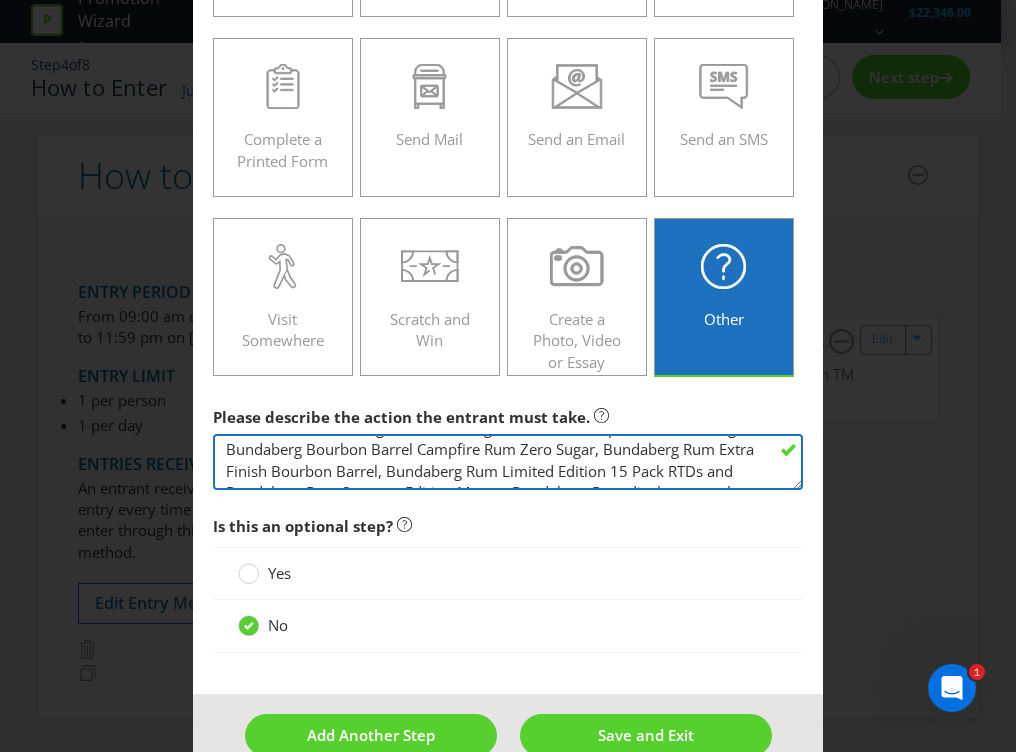 scroll, scrollTop: 45, scrollLeft: 0, axis: vertical 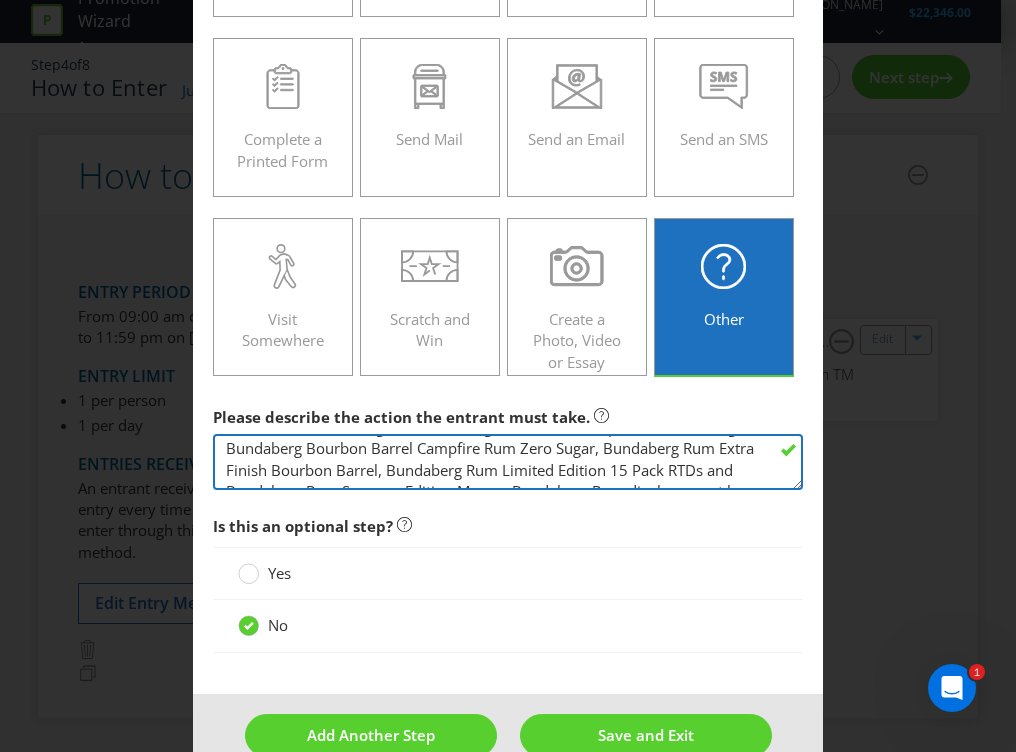 drag, startPoint x: 336, startPoint y: 469, endPoint x: 528, endPoint y: 466, distance: 192.02344 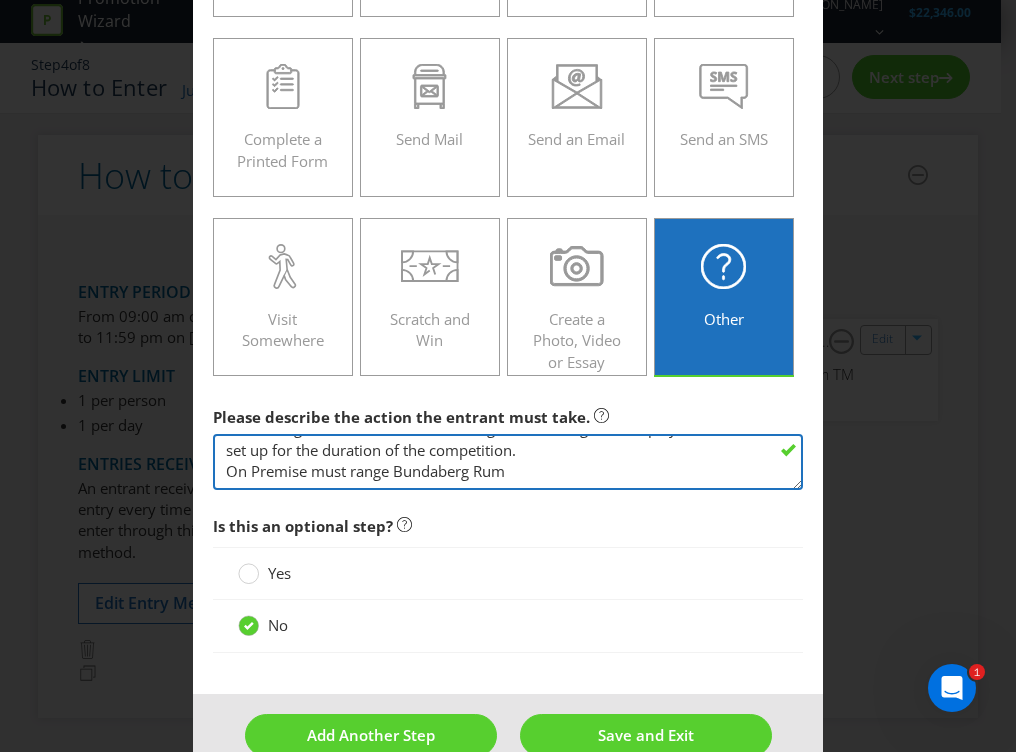click on "Rules:
Retail stores must range all Bundaberg Rum trademark products including Bundaberg Bourbon Barrel Campfire Rum Zero Sugar, Bundaberg Rum Extra Finish Bourbon Barrel, Bundaberg Rum Limited Edition 15 Pack RTDs and Bundaberg Rum Summer Edition Mango. Bundaberg Rum displays must be set up for the duration of the competition.
On Premise must range Bundaberg Rum" at bounding box center (508, 462) 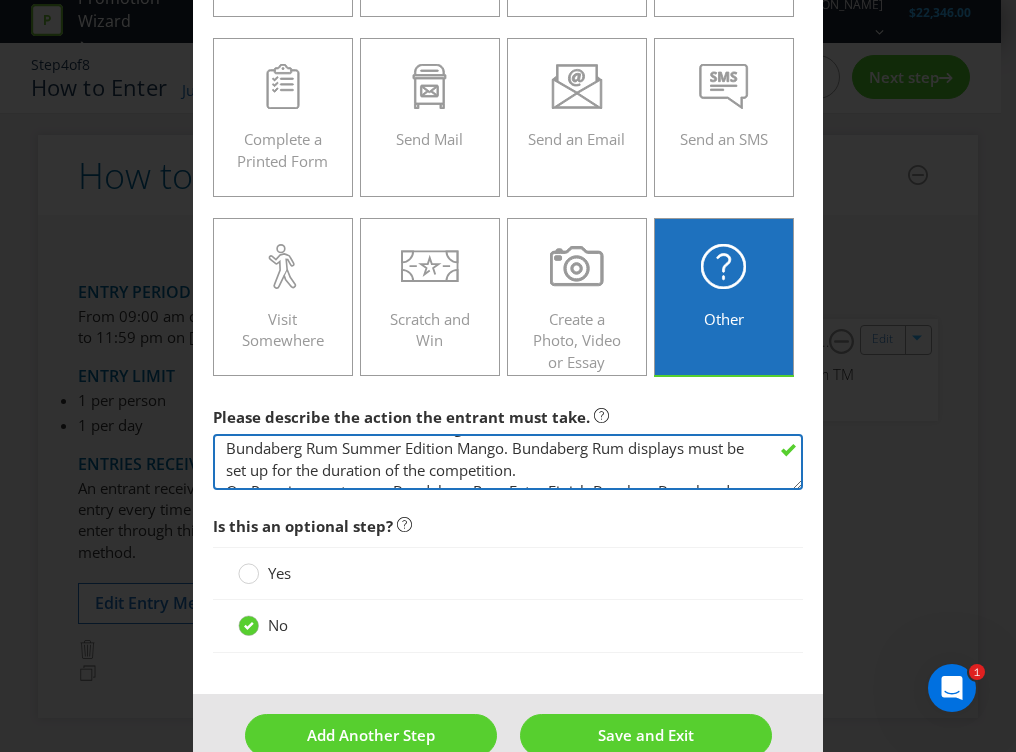 scroll, scrollTop: 85, scrollLeft: 0, axis: vertical 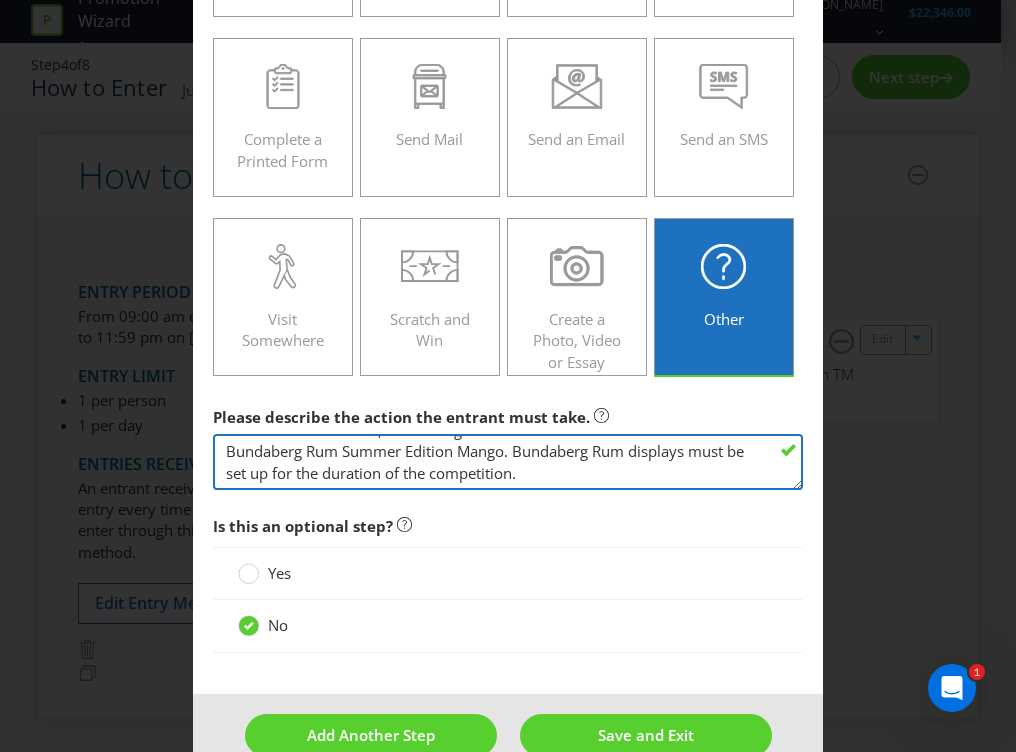 drag, startPoint x: 401, startPoint y: 451, endPoint x: 688, endPoint y: 448, distance: 287.0157 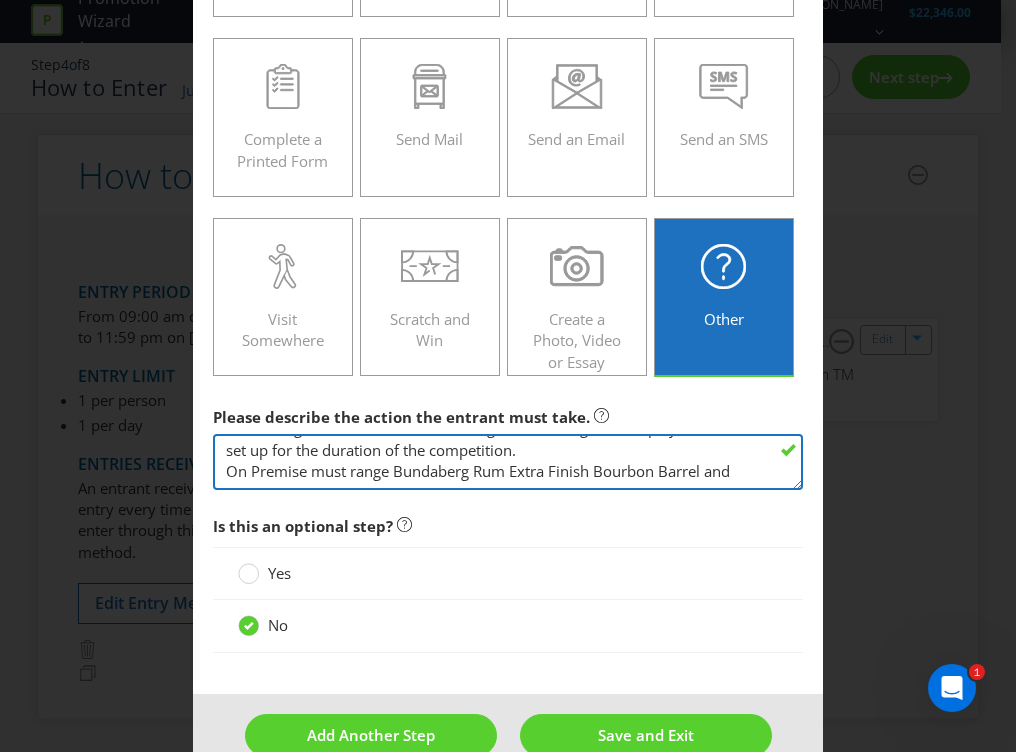 click on "Rules:
Retail stores must range all Bundaberg Rum trademark products including Bundaberg Bourbon Barrel Campfire Rum Zero Sugar, Bundaberg Rum Extra Finish Bourbon Barrel, Bundaberg Rum Limited Edition 15 Pack RTDs and Bundaberg Rum Summer Edition Mango. Bundaberg Rum displays must be set up for the duration of the competition.
On Premise must range Bundaberg Rum Extra Finish Bourbon Barrel and" at bounding box center [508, 462] 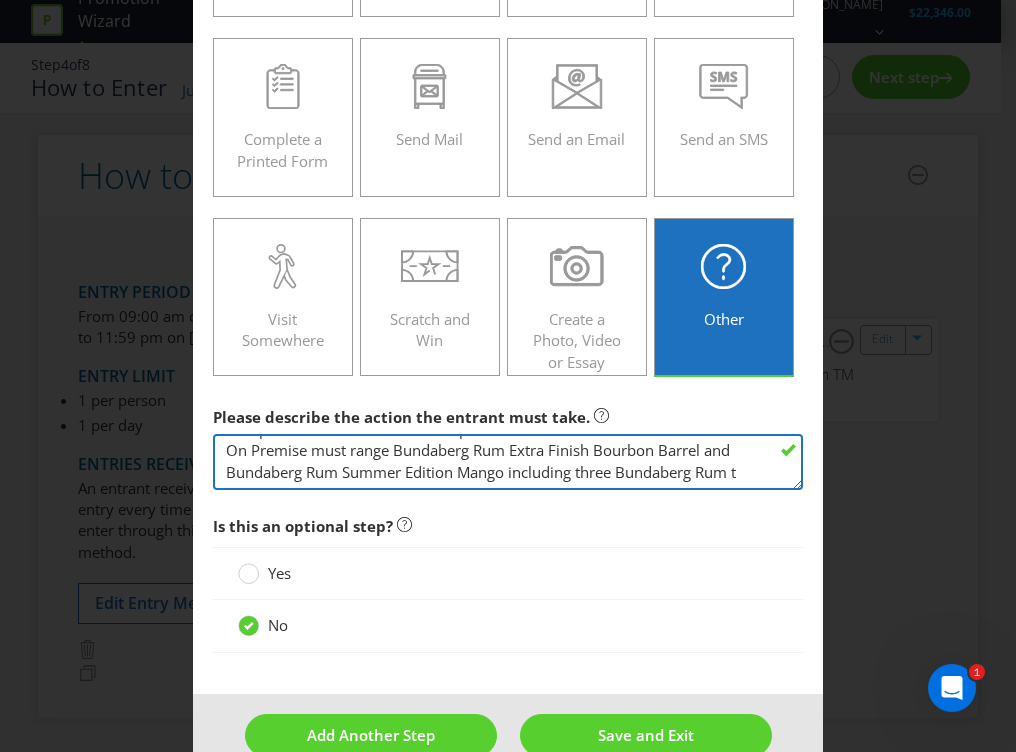scroll, scrollTop: 165, scrollLeft: 0, axis: vertical 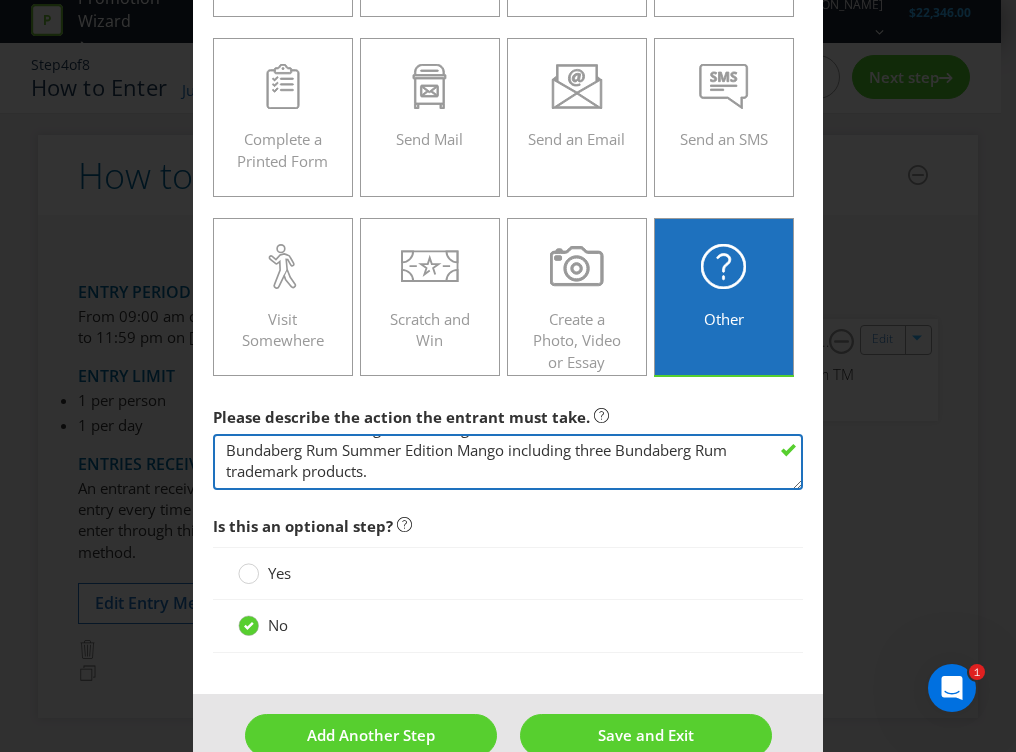 type on "Rules:
Retail stores must range all Bundaberg Rum trademark products including Bundaberg Bourbon Barrel Campfire Rum Zero Sugar, Bundaberg Rum Extra Finish Bourbon Barrel, Bundaberg Rum Limited Edition 15 Pack RTDs and Bundaberg Rum Summer Edition Mango. Bundaberg Rum displays must be set up for the duration of the competition.
On Premise must range Bundaberg Rum Extra Finish Bourbon Barrel and Bundaberg Rum Summer Edition Mango including three Bundaberg Rum trademark products." 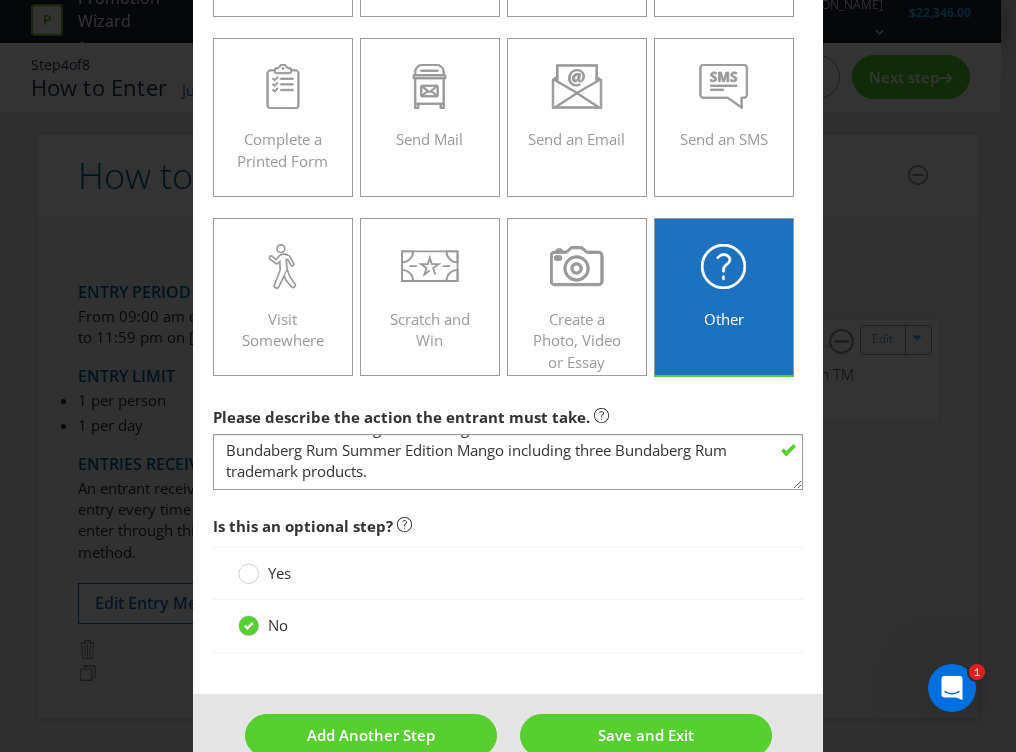 click on "Is this an optional step?" at bounding box center (508, 526) 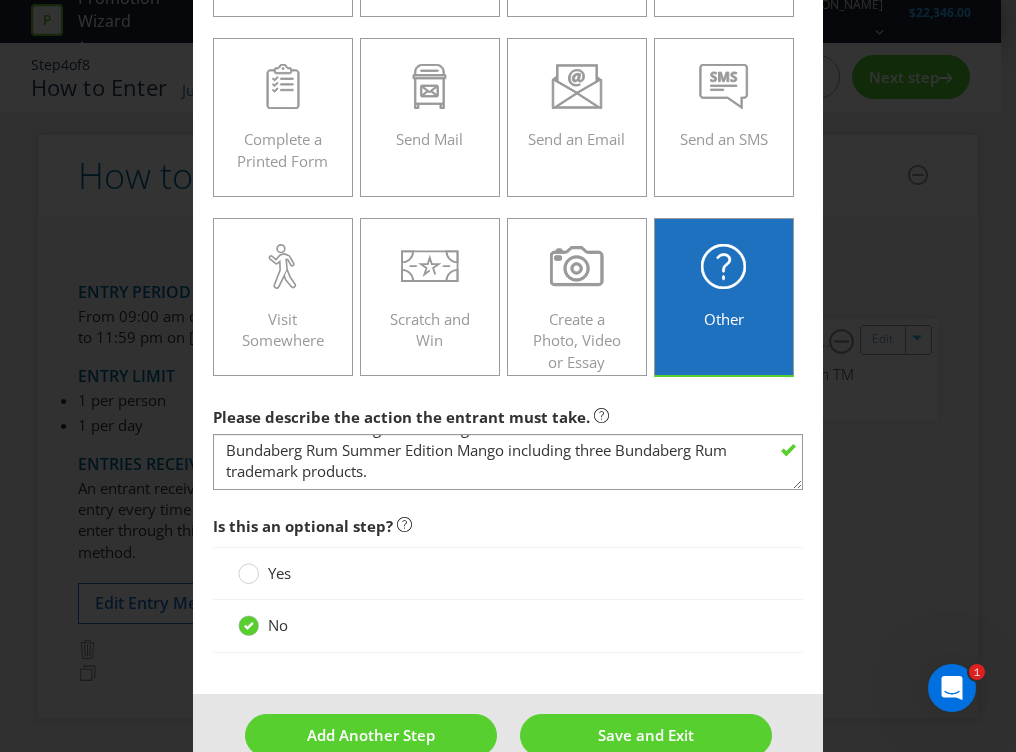 scroll, scrollTop: 172, scrollLeft: 0, axis: vertical 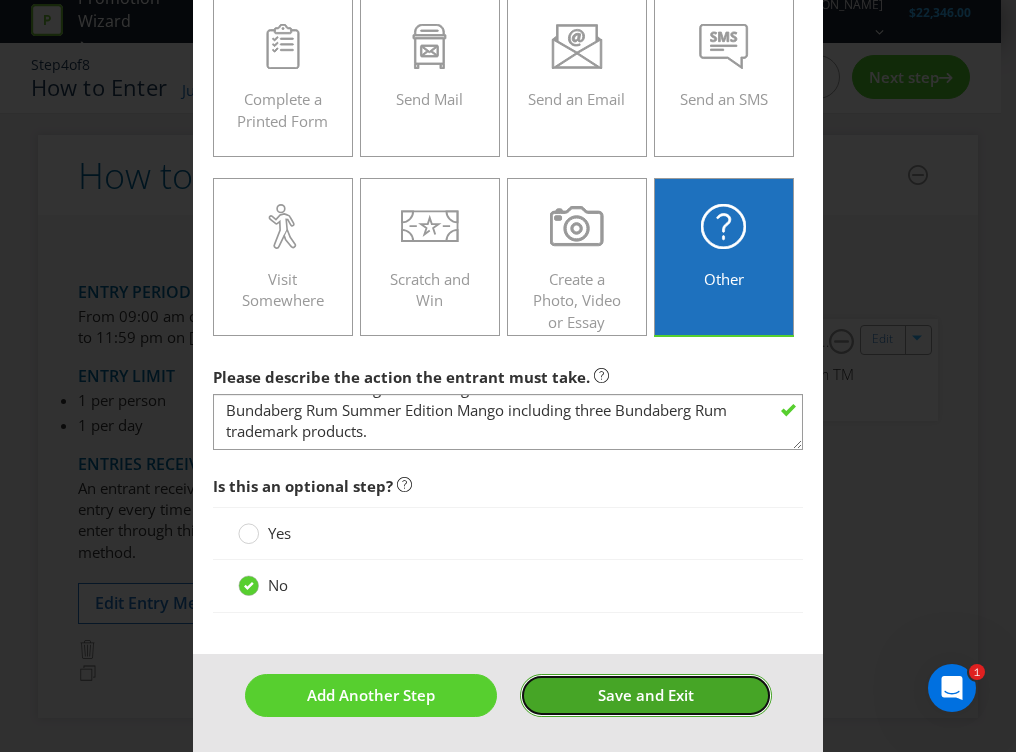 click on "Save and Exit" at bounding box center (646, 695) 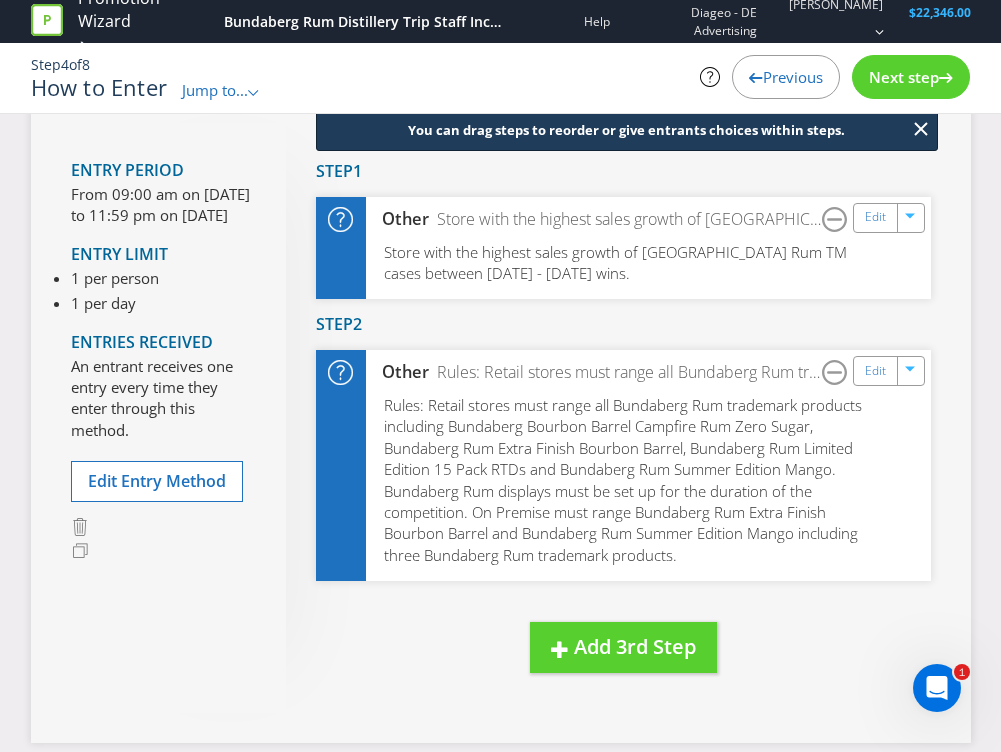 scroll, scrollTop: 132, scrollLeft: 0, axis: vertical 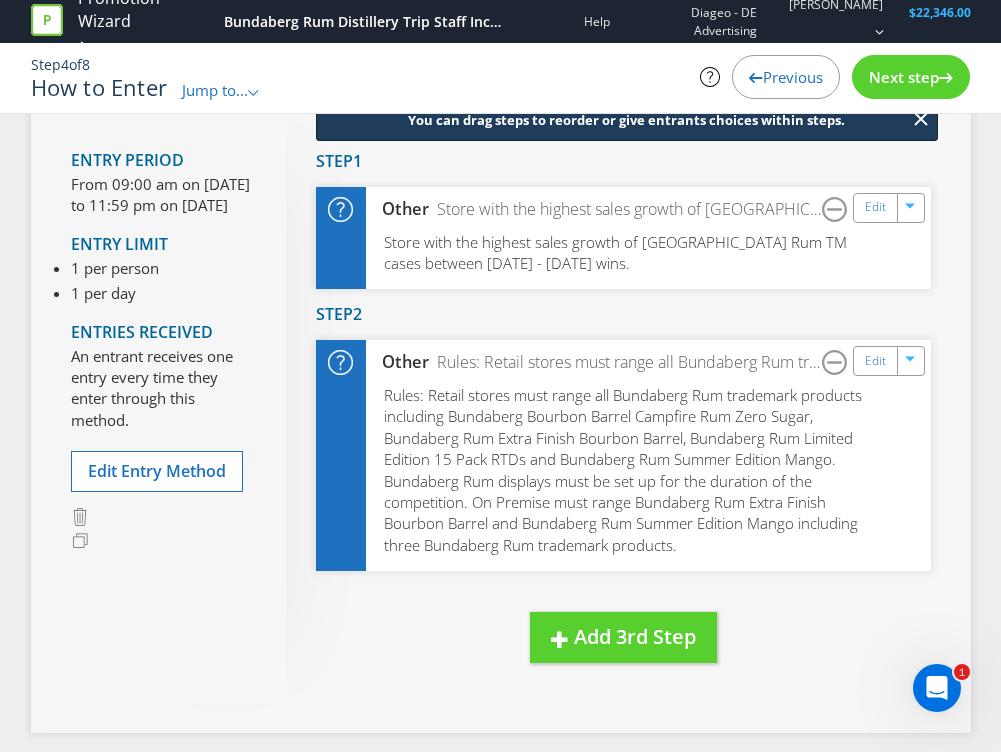 click on "Next step" at bounding box center [904, 77] 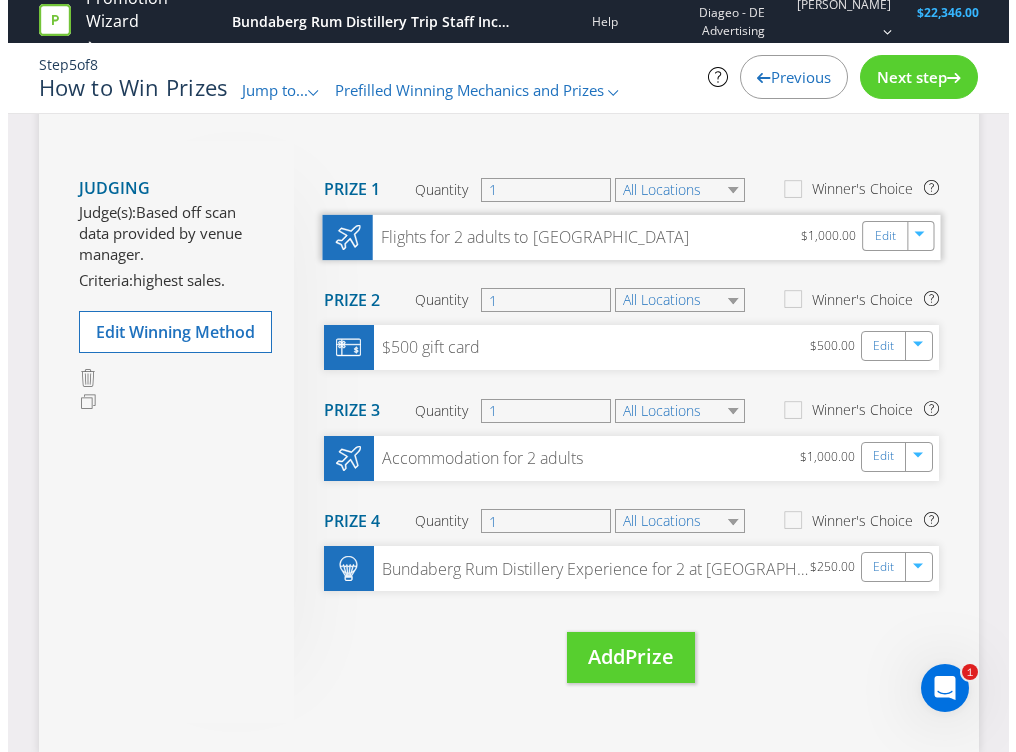 scroll, scrollTop: 147, scrollLeft: 0, axis: vertical 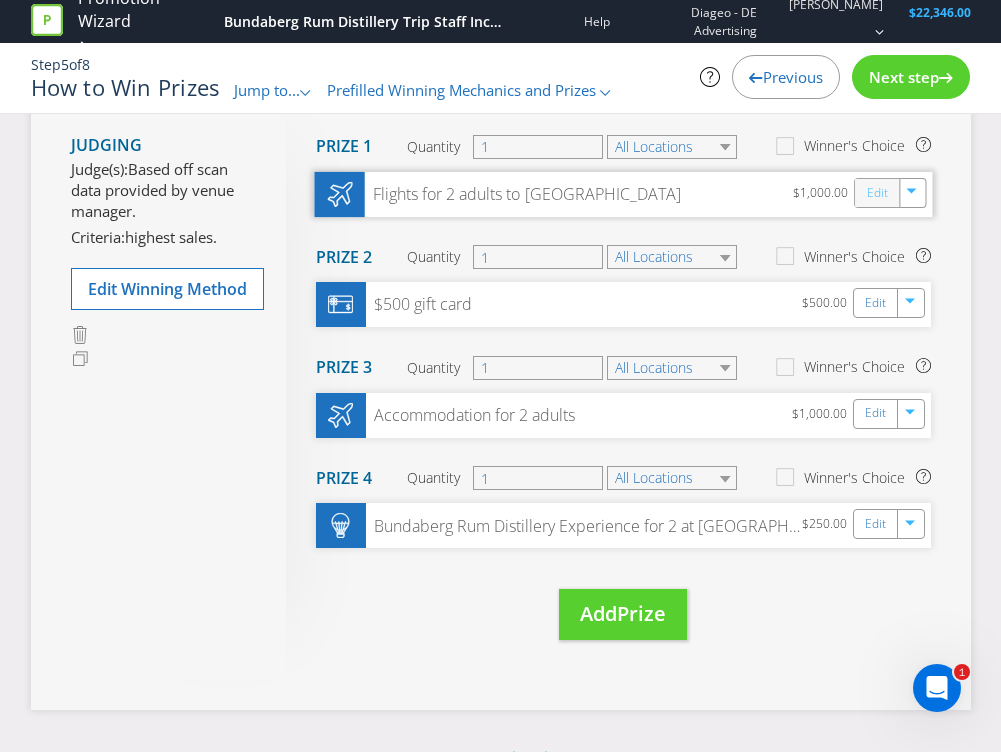click on "Edit" at bounding box center [876, 192] 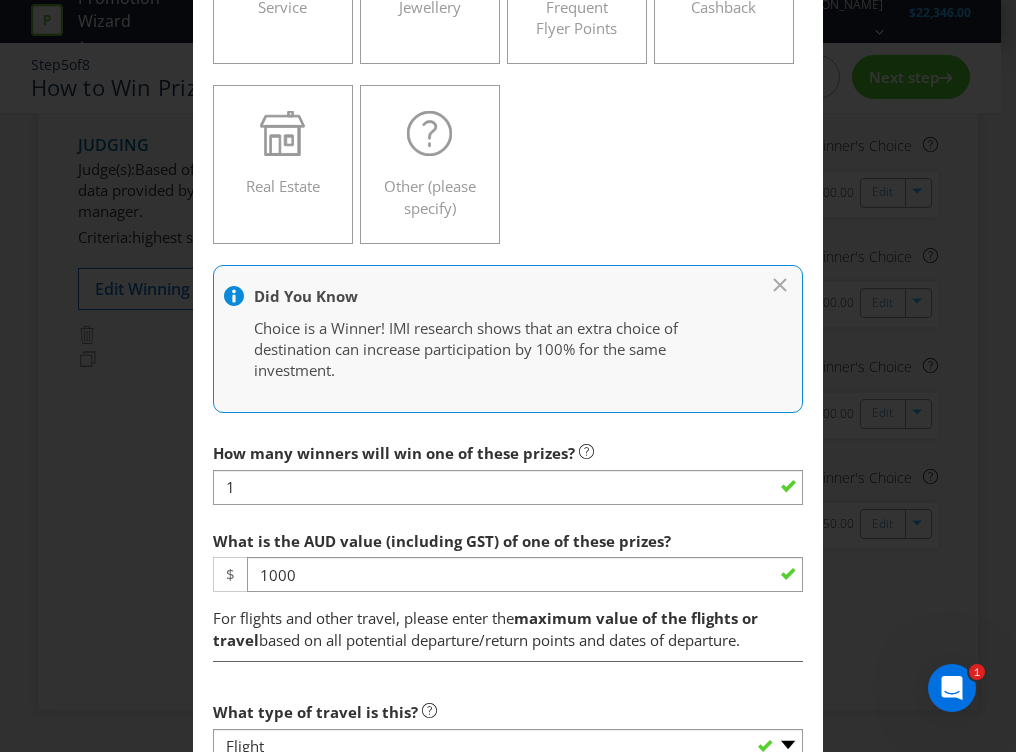 scroll, scrollTop: 650, scrollLeft: 0, axis: vertical 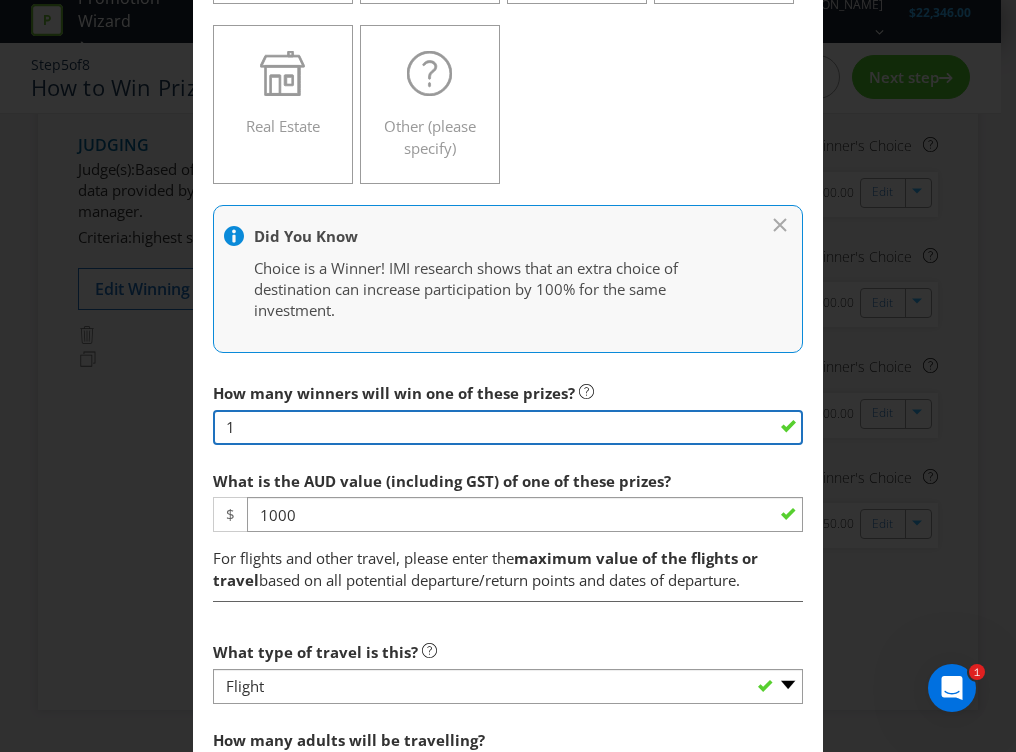 click on "1" at bounding box center (508, 427) 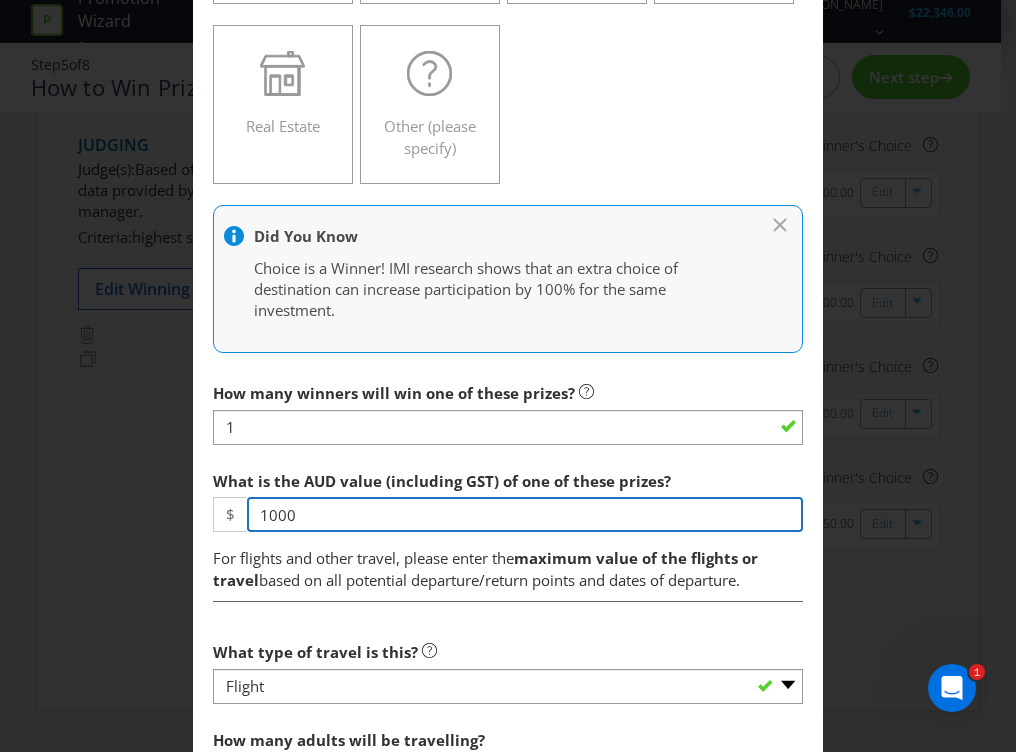 click on "1000" at bounding box center (525, 514) 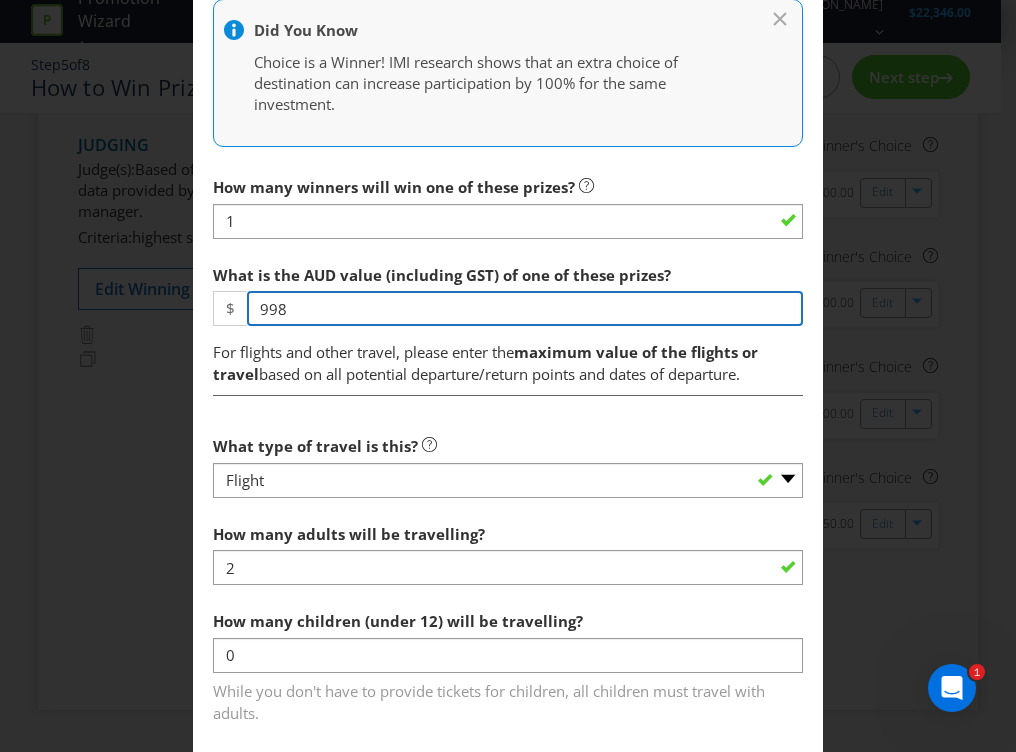 scroll, scrollTop: 858, scrollLeft: 0, axis: vertical 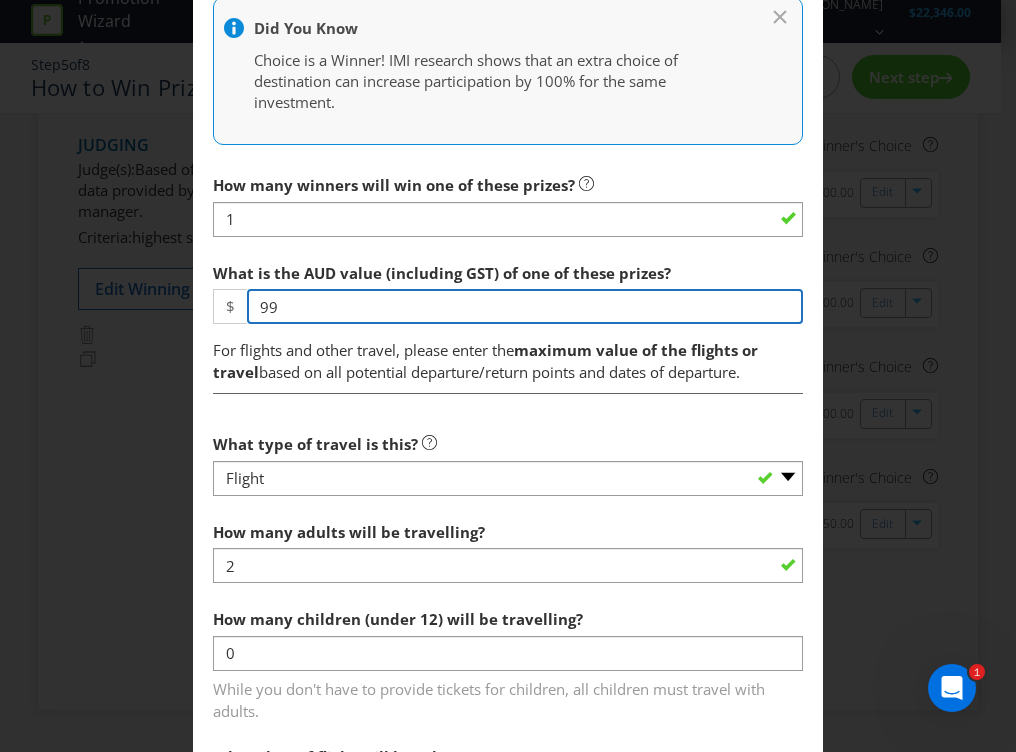 type on "9" 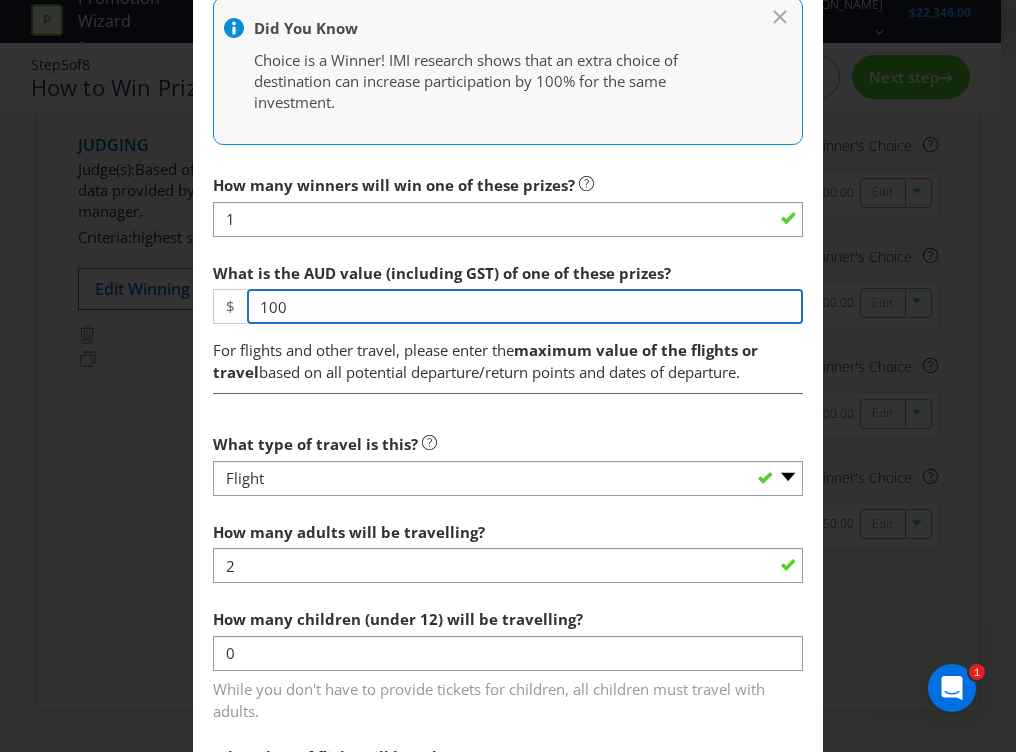 type on "1000" 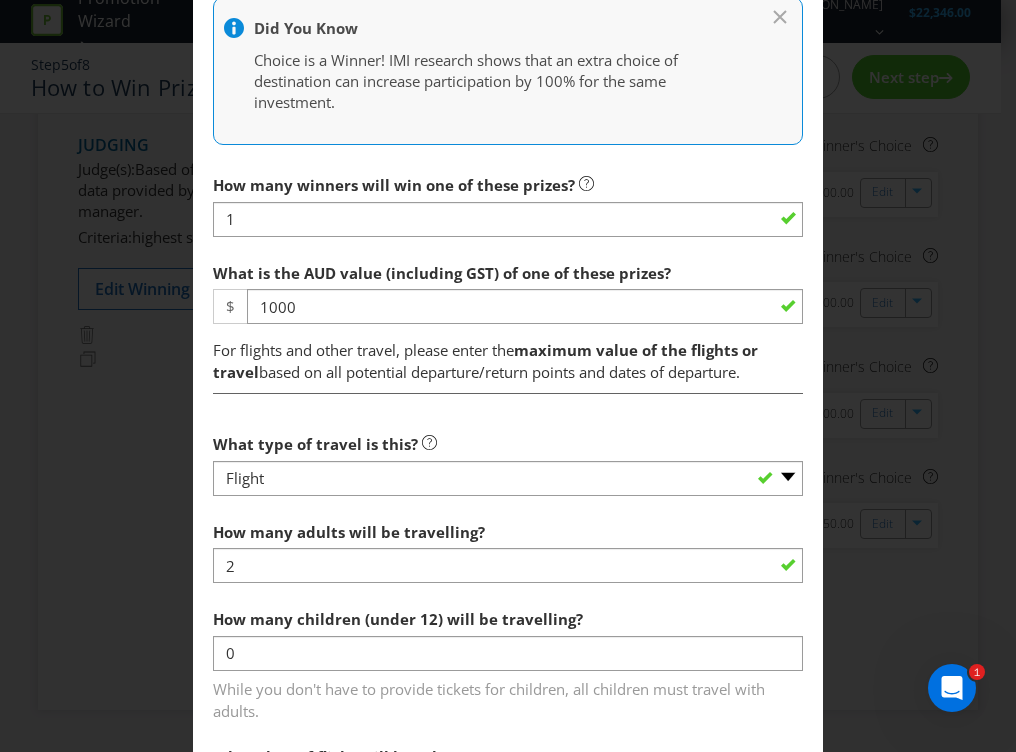 click on "What type of travel is this?   -- Please Select -- Flight Accommodation Car Hire Bus Train Cruise Transfers Other (please specify) How many adults will be travelling?   2 How many children (under 12) will be travelling?   0 While you don't have to provide tickets for children, all children must travel with adults. What class of flight will be taken?   -- Please Select -- Economy class Premium economy class Business class First class Is the trip return or one-way?   -- Please select -- One way Return Other (please specify) Where will the winner be travelling from? Common option:  the winner's nearest capital city [GEOGRAPHIC_DATA] Where will the winner be travelling to? Bundaberg Would you like to remove this flight component for winners who live in this destination/state?   Yes   No       Can the winner select the travel dates?   -- Please select -- Yes No, travel must be taken on specific dates No, the Promoter will determine the dates of travel later   Start:   Specific date   Date of action (or event)" at bounding box center [508, 1497] 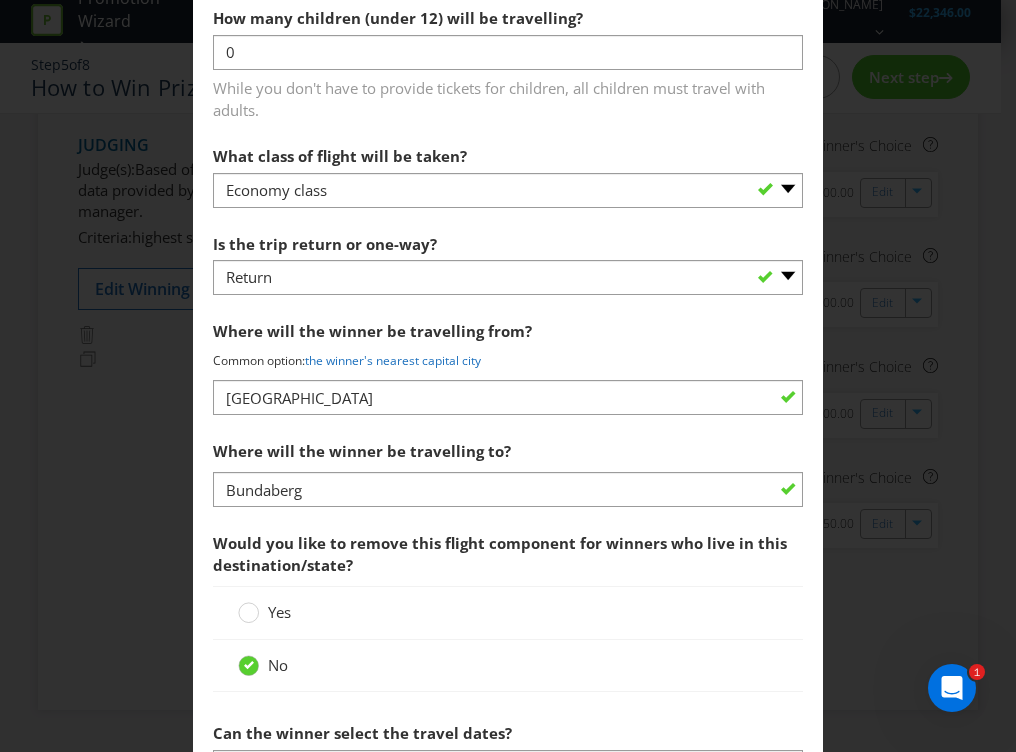 scroll, scrollTop: 1467, scrollLeft: 0, axis: vertical 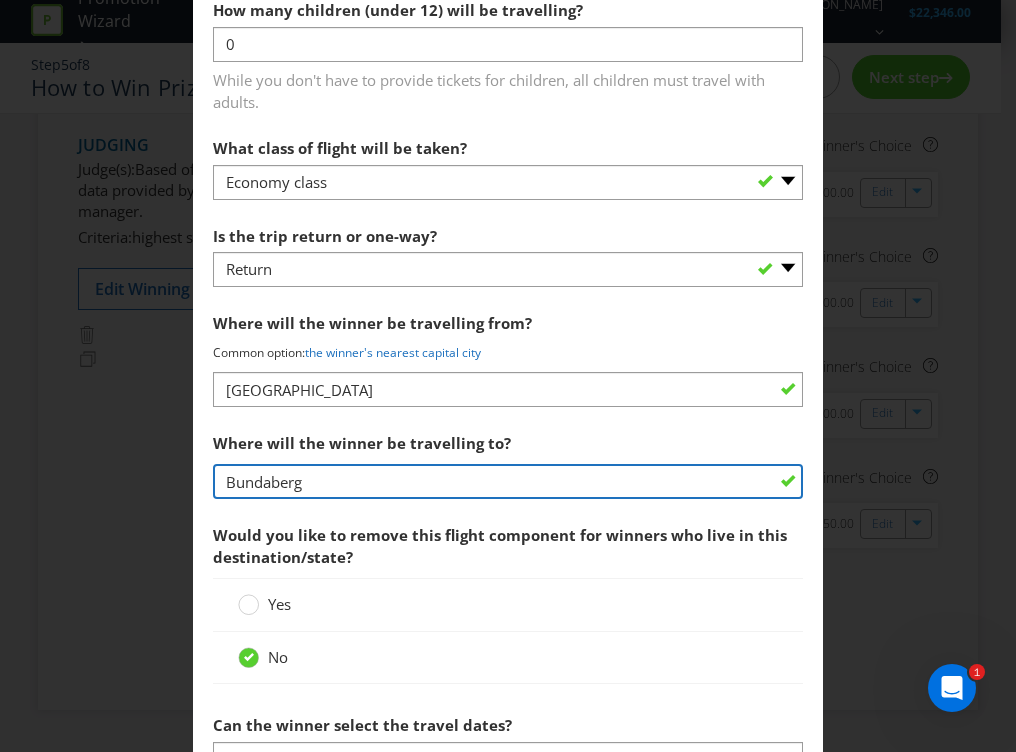 click on "Bundaberg" at bounding box center (508, 481) 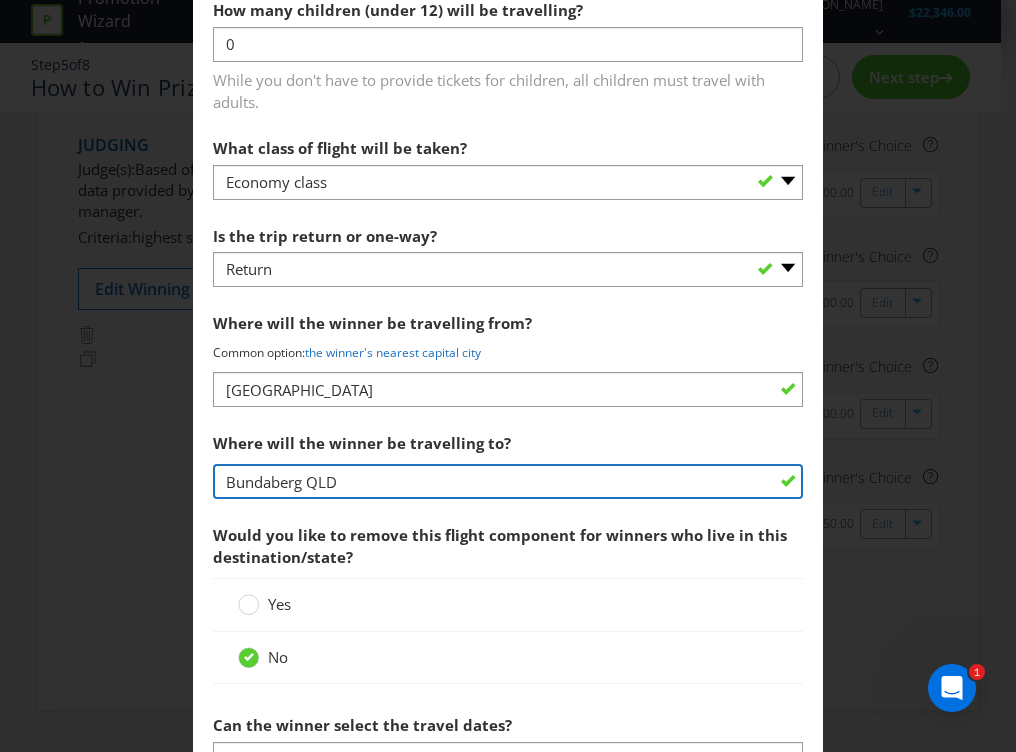 type on "Bundaberg QLD" 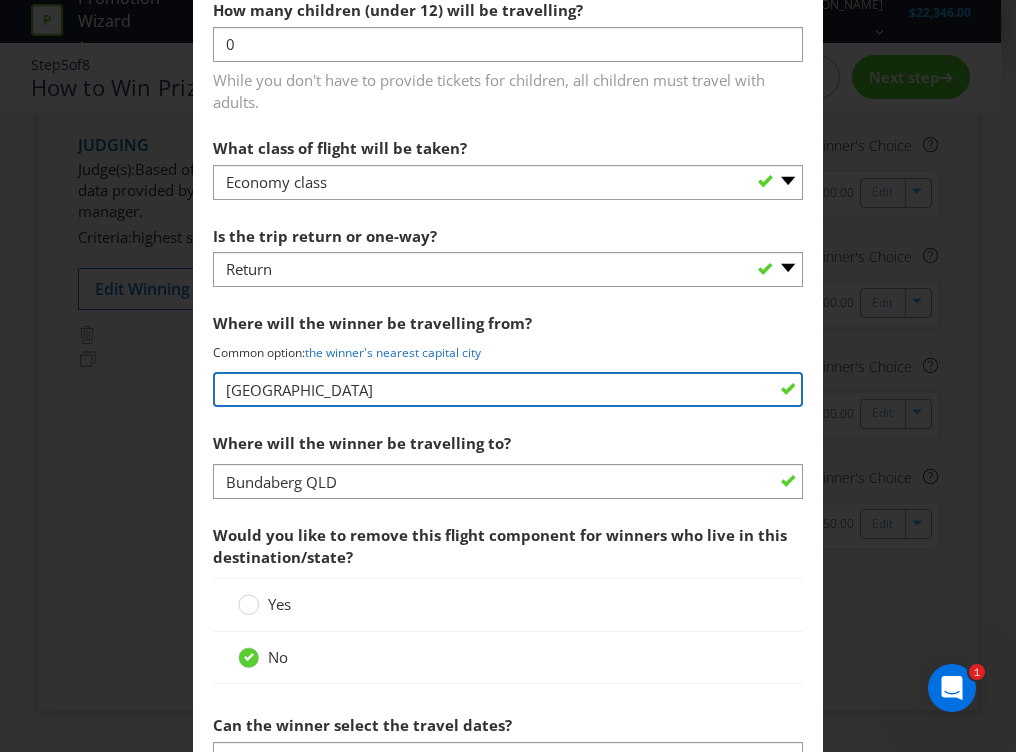 click on "[GEOGRAPHIC_DATA]" at bounding box center (508, 389) 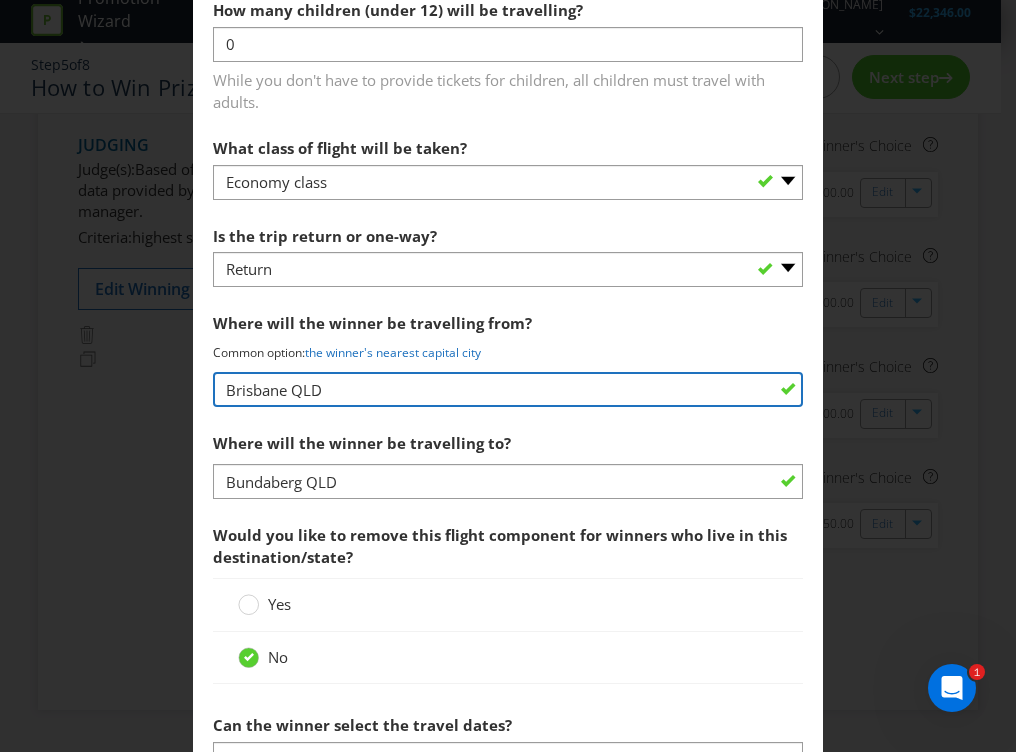 type on "Brisbane QLD" 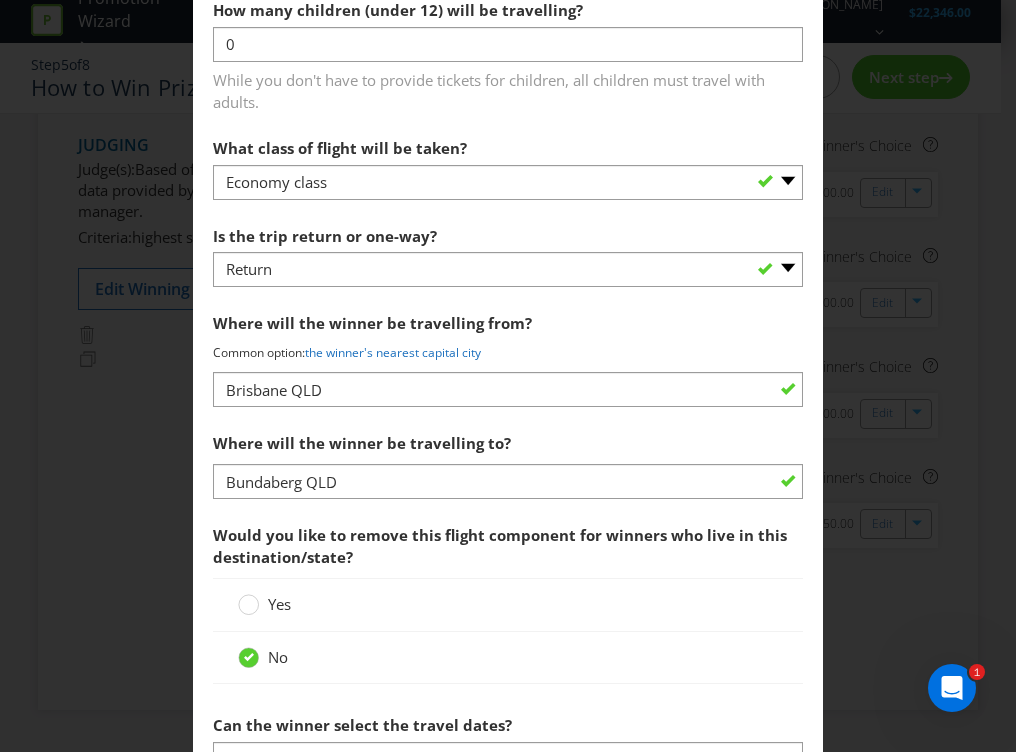 click on "Where will the winner be travelling from? Common option:  the winner's nearest capital city [GEOGRAPHIC_DATA] [GEOGRAPHIC_DATA] Where will the winner be travelling to? Bundaberg QLD" at bounding box center (508, 401) 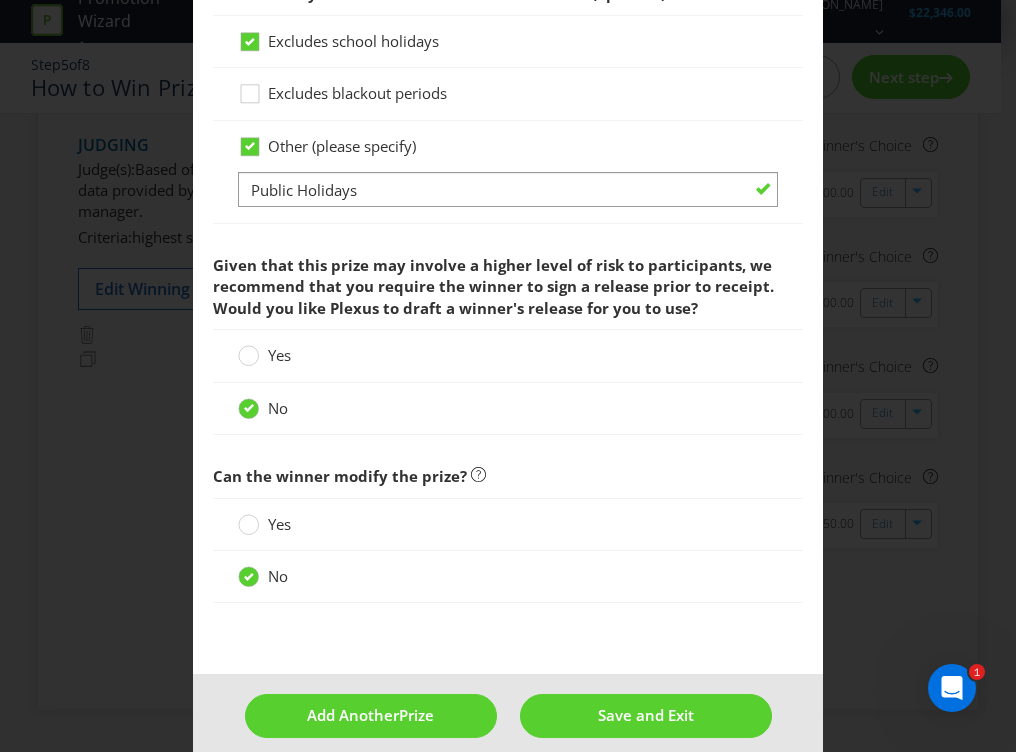 scroll, scrollTop: 2857, scrollLeft: 0, axis: vertical 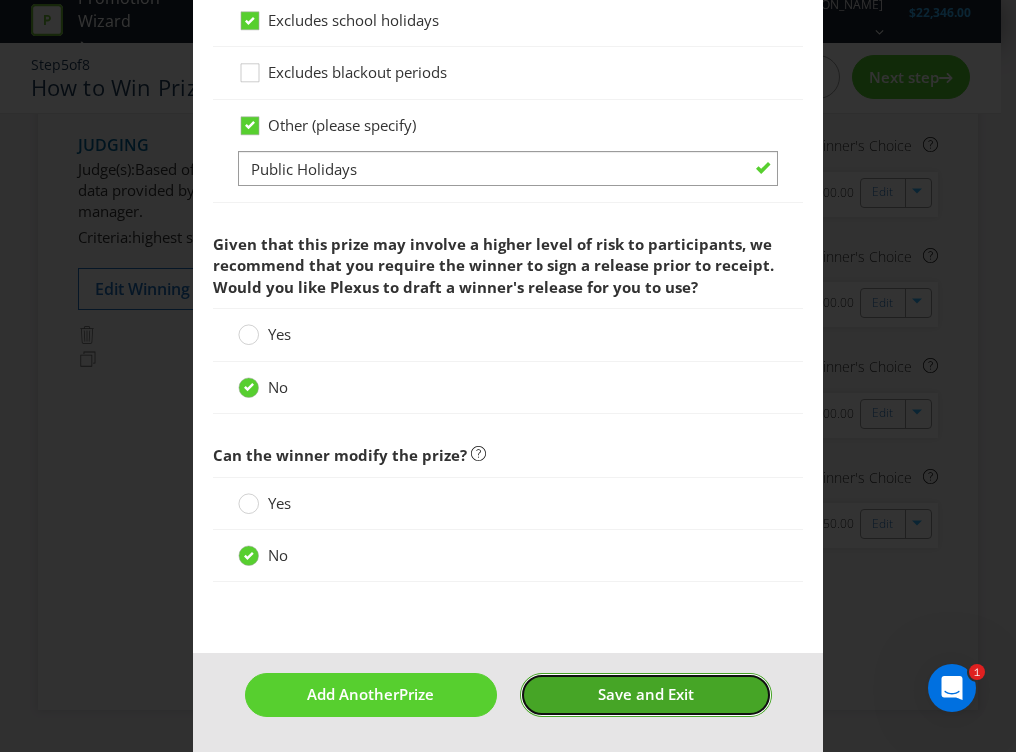 click on "Save and Exit" at bounding box center (646, 694) 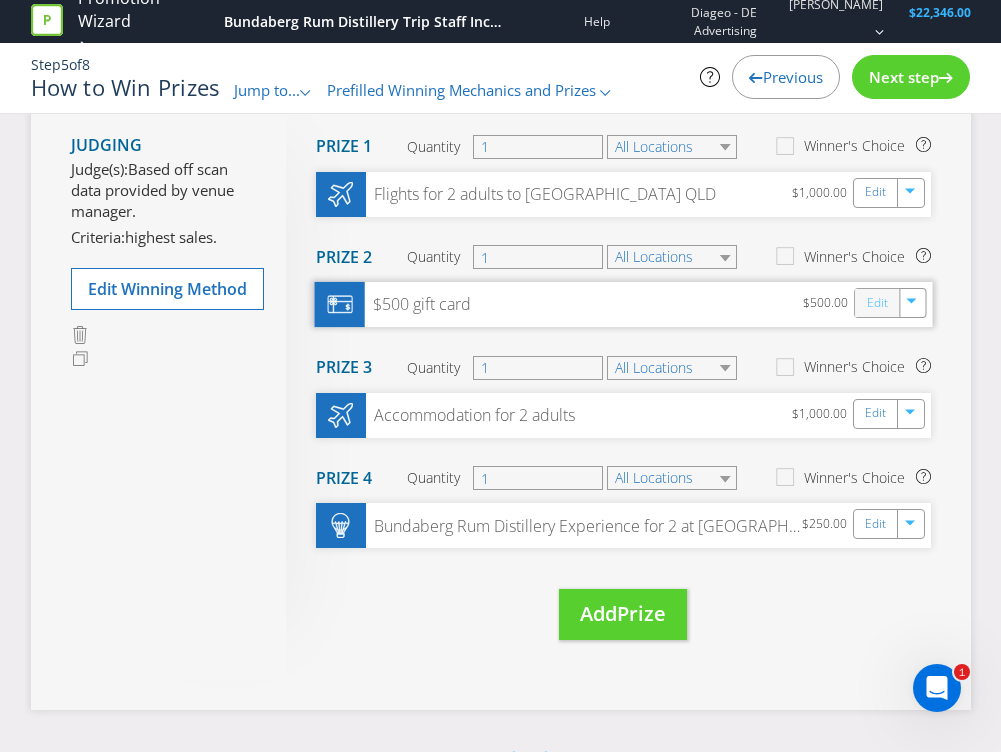click on "Edit" at bounding box center [876, 303] 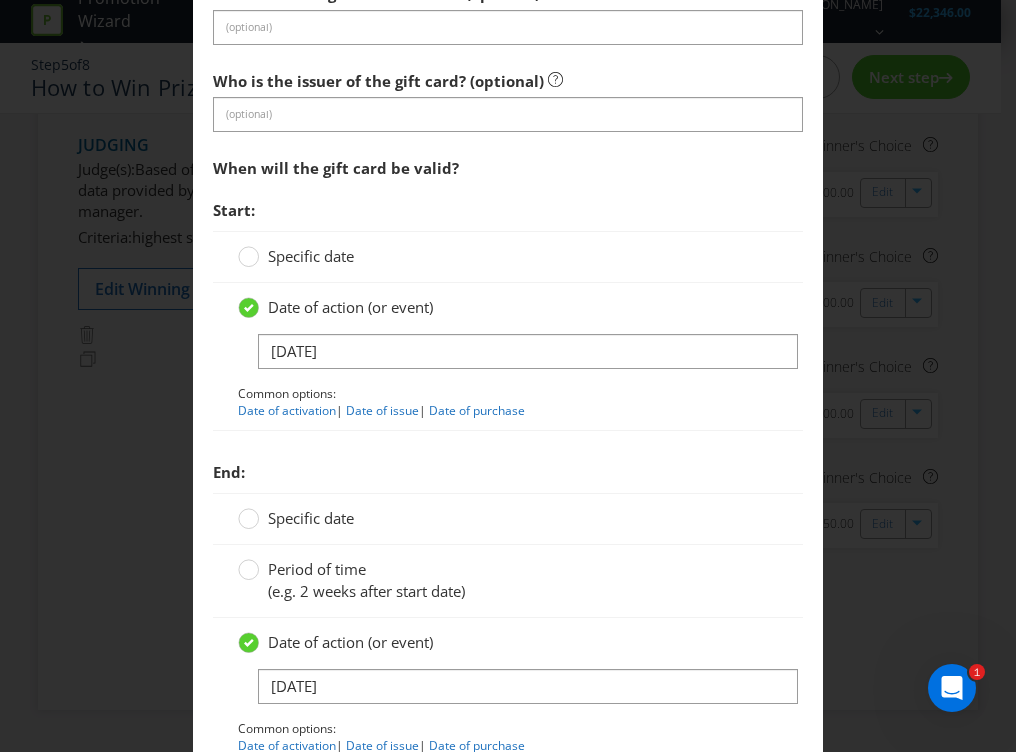 scroll, scrollTop: 1585, scrollLeft: 0, axis: vertical 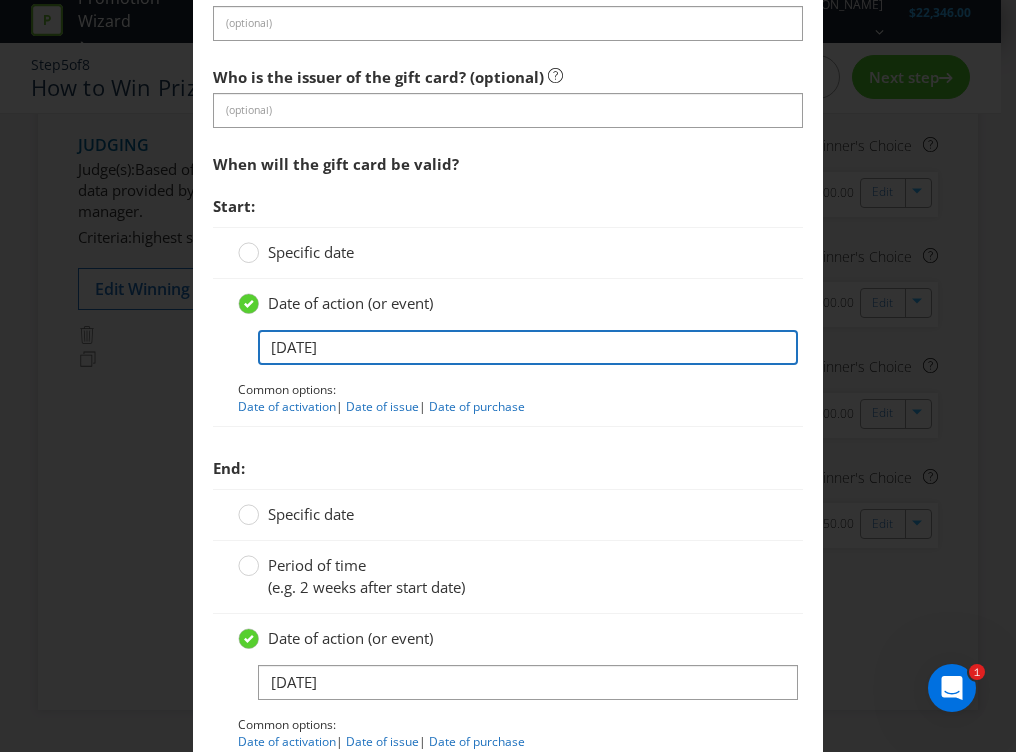 click on "[DATE]" at bounding box center (528, 347) 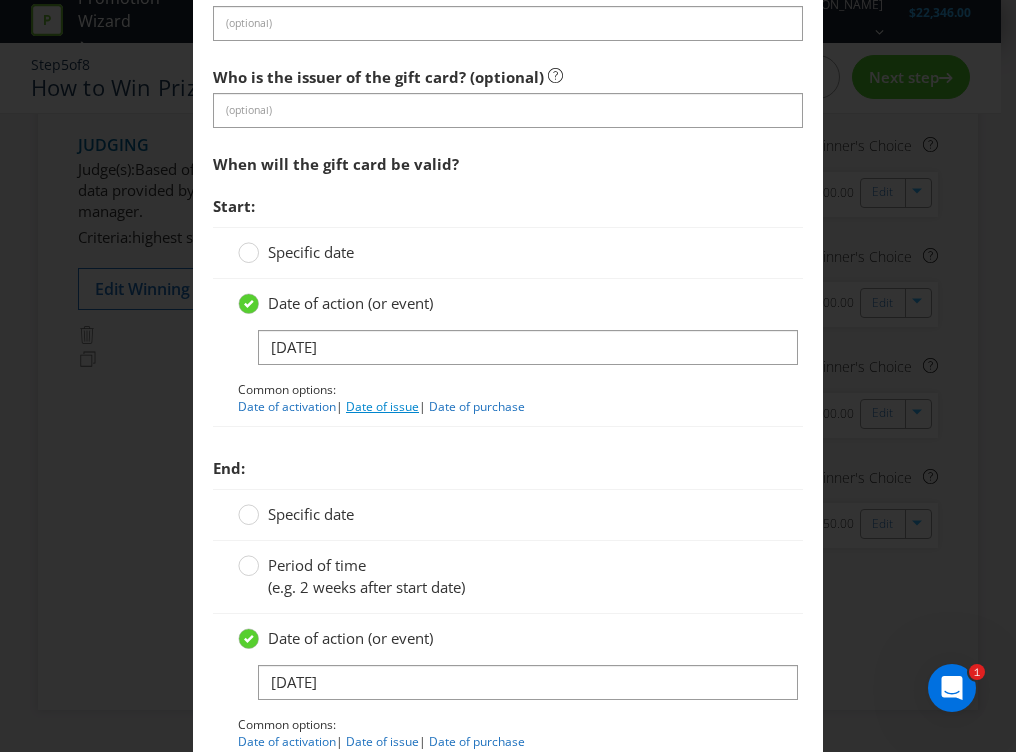 click on "Date of issue" at bounding box center (382, 406) 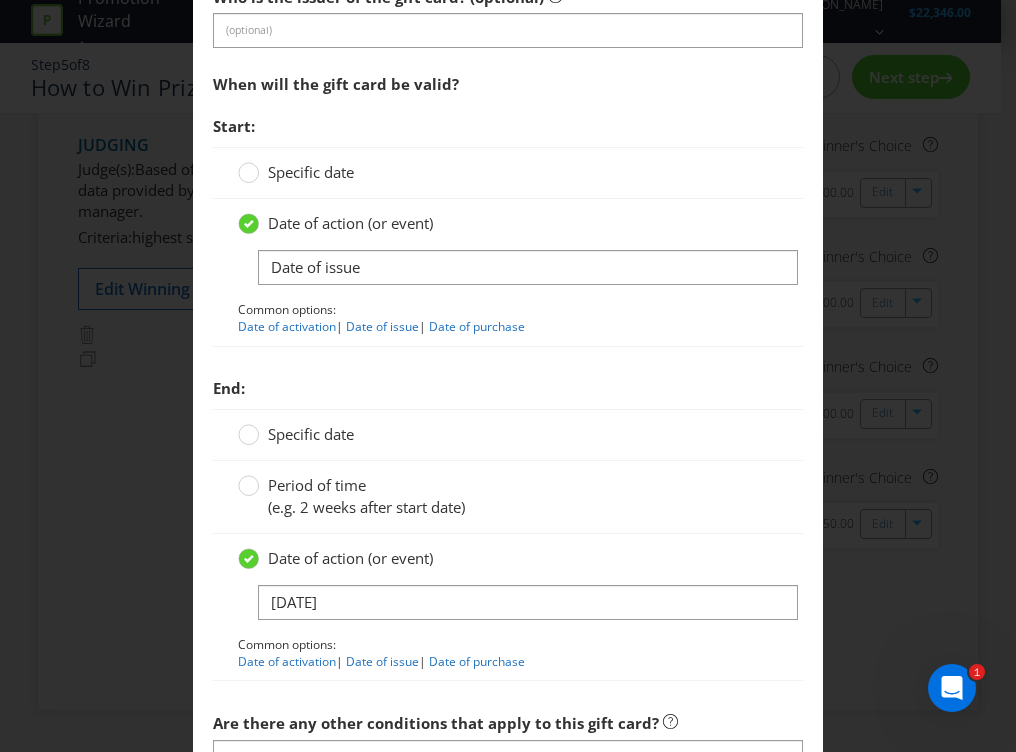 scroll, scrollTop: 1705, scrollLeft: 0, axis: vertical 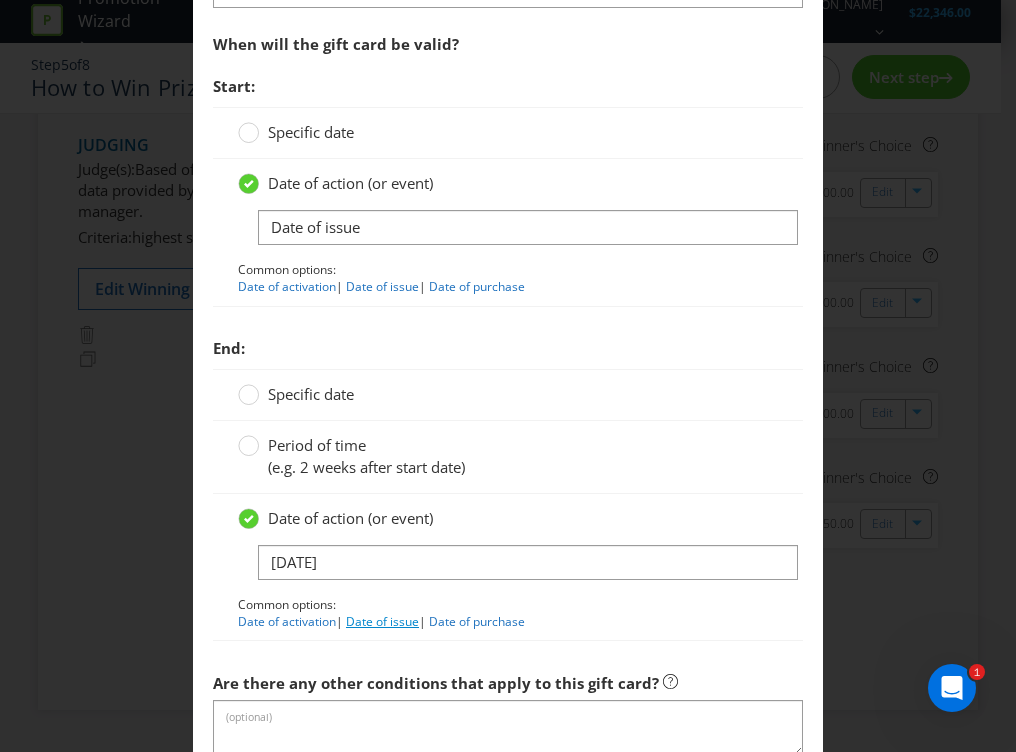 click on "Date of issue" at bounding box center [382, 621] 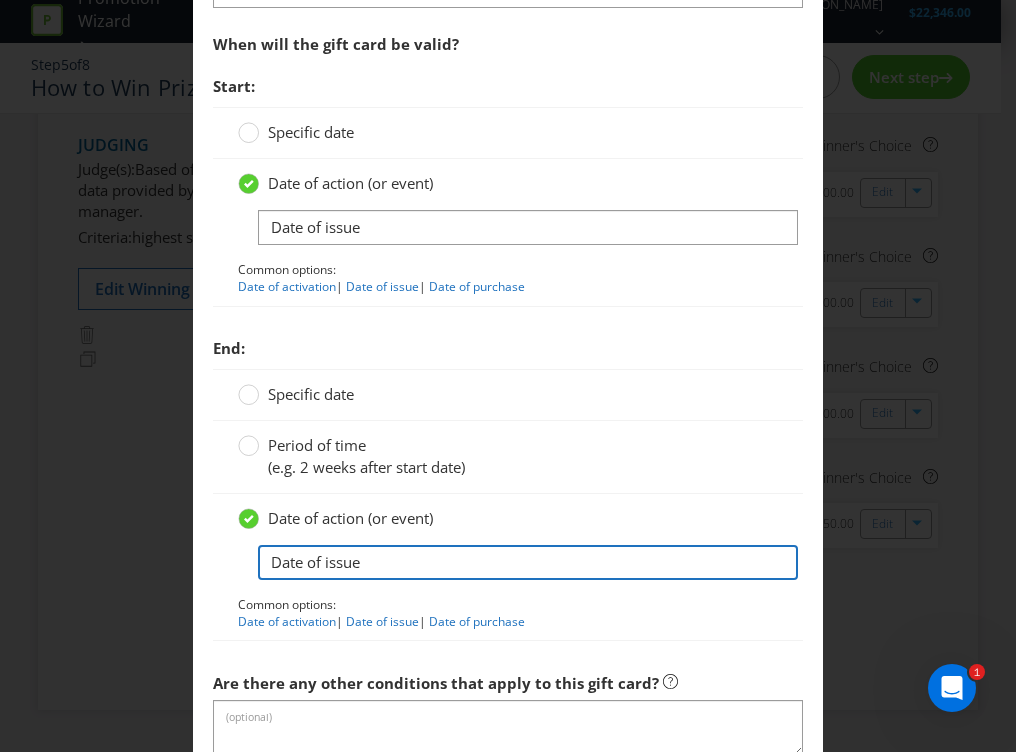 drag, startPoint x: 265, startPoint y: 563, endPoint x: 248, endPoint y: 563, distance: 17 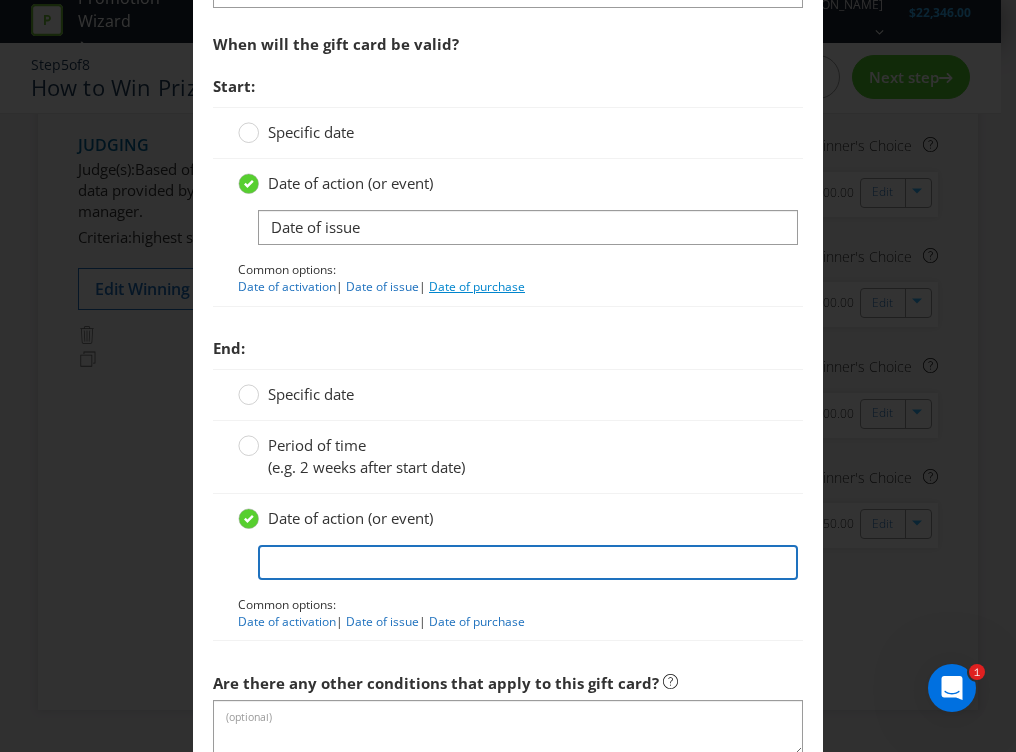 type 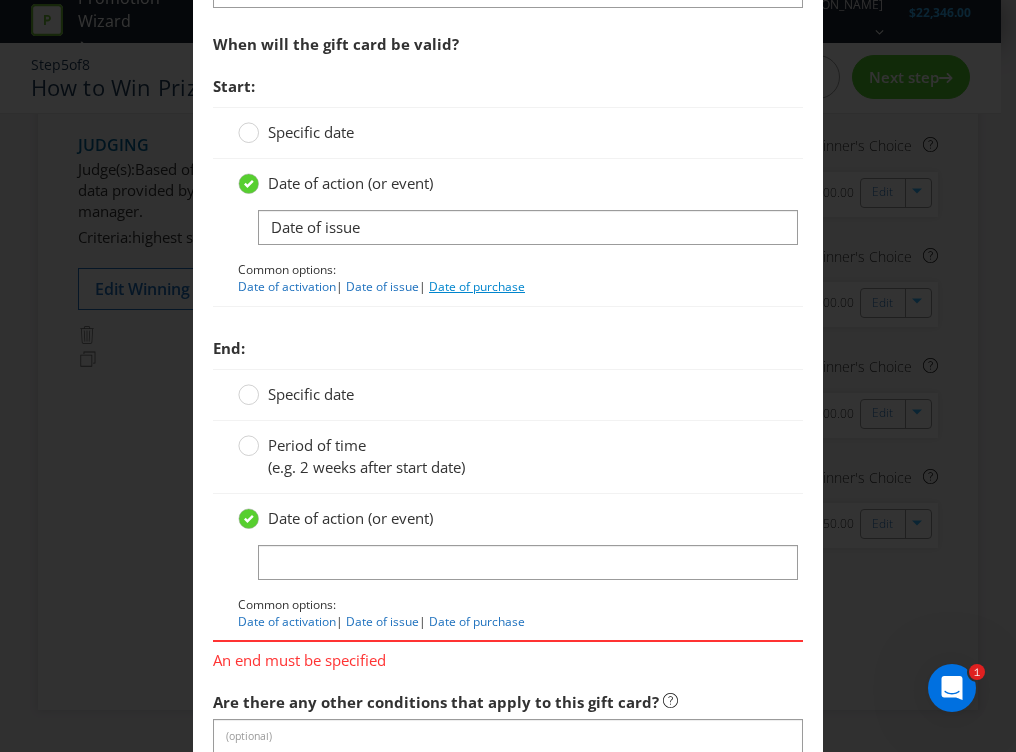 click on "Date of purchase" at bounding box center [477, 286] 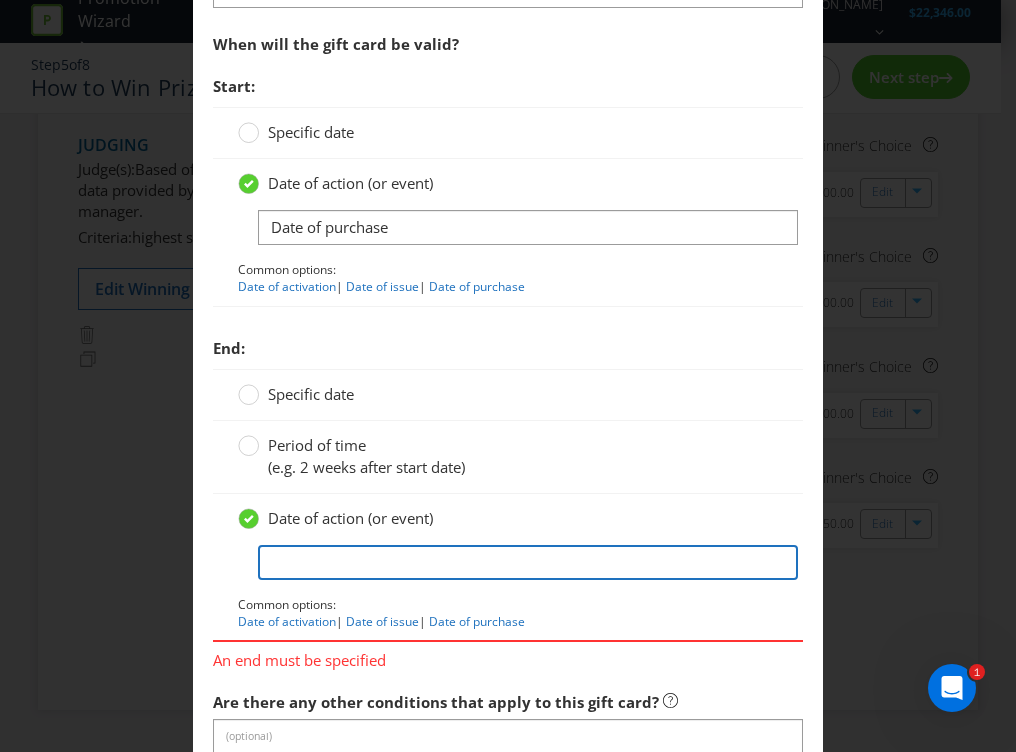 drag, startPoint x: 323, startPoint y: 561, endPoint x: 334, endPoint y: 562, distance: 11.045361 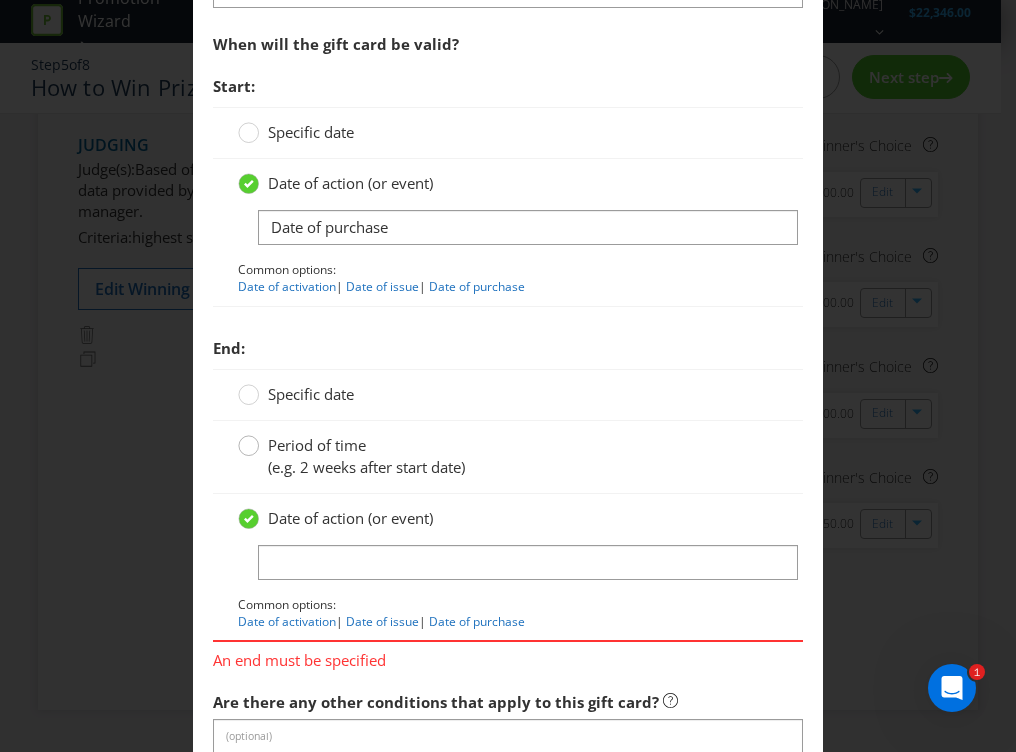 click 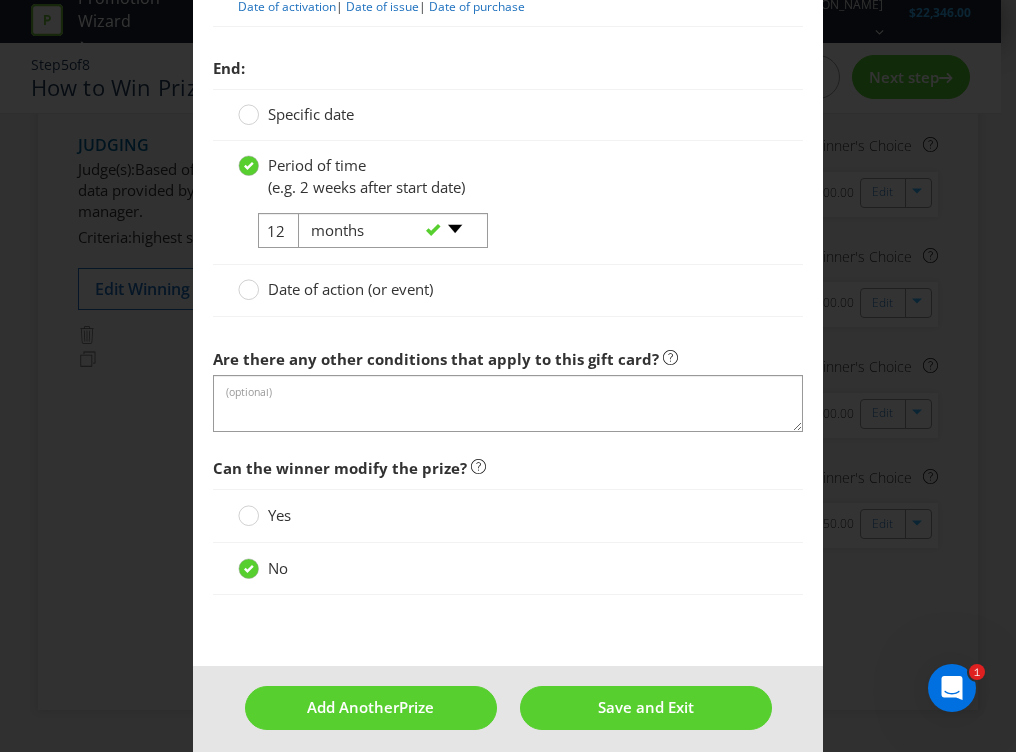scroll, scrollTop: 1997, scrollLeft: 0, axis: vertical 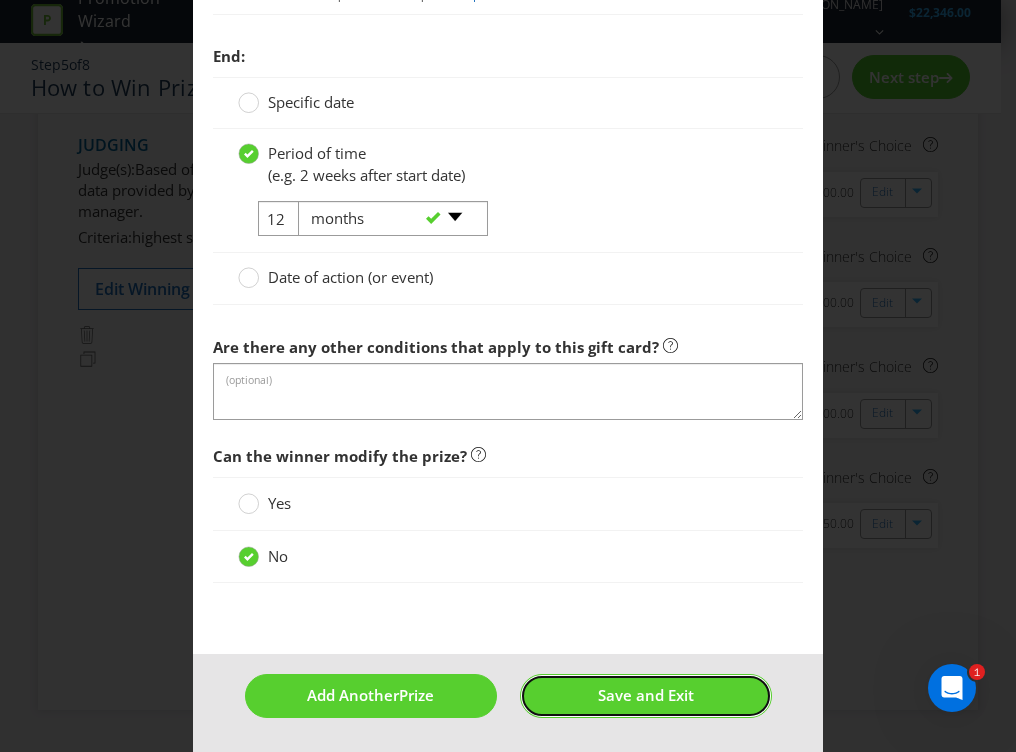 drag, startPoint x: 572, startPoint y: 707, endPoint x: 643, endPoint y: 487, distance: 231.1731 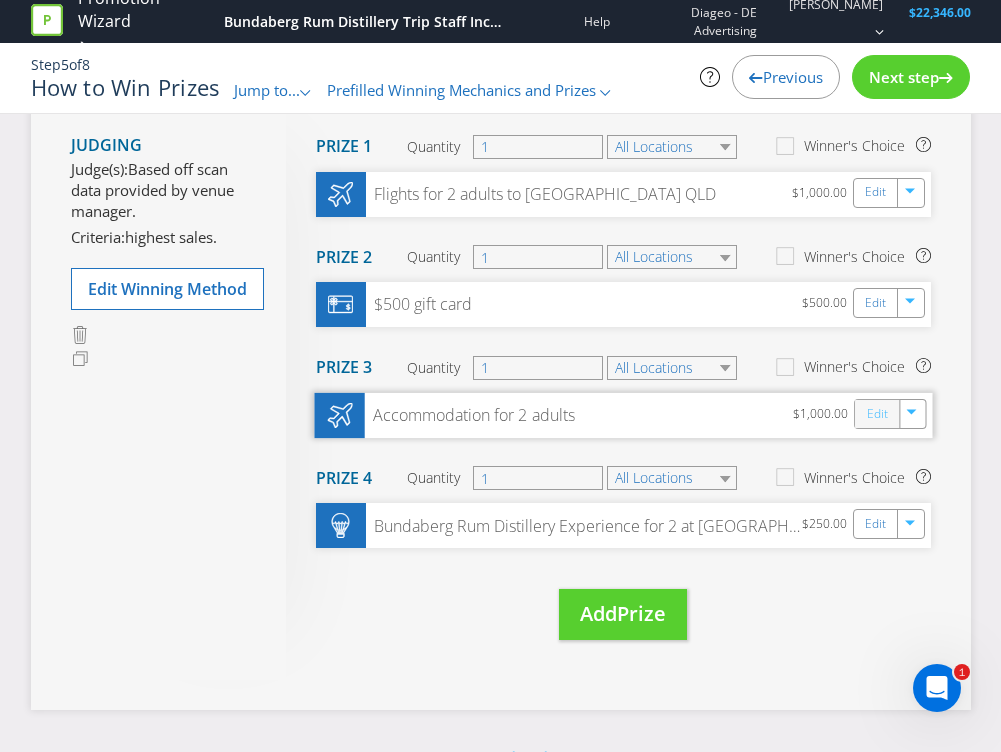 click on "Edit" at bounding box center (876, 413) 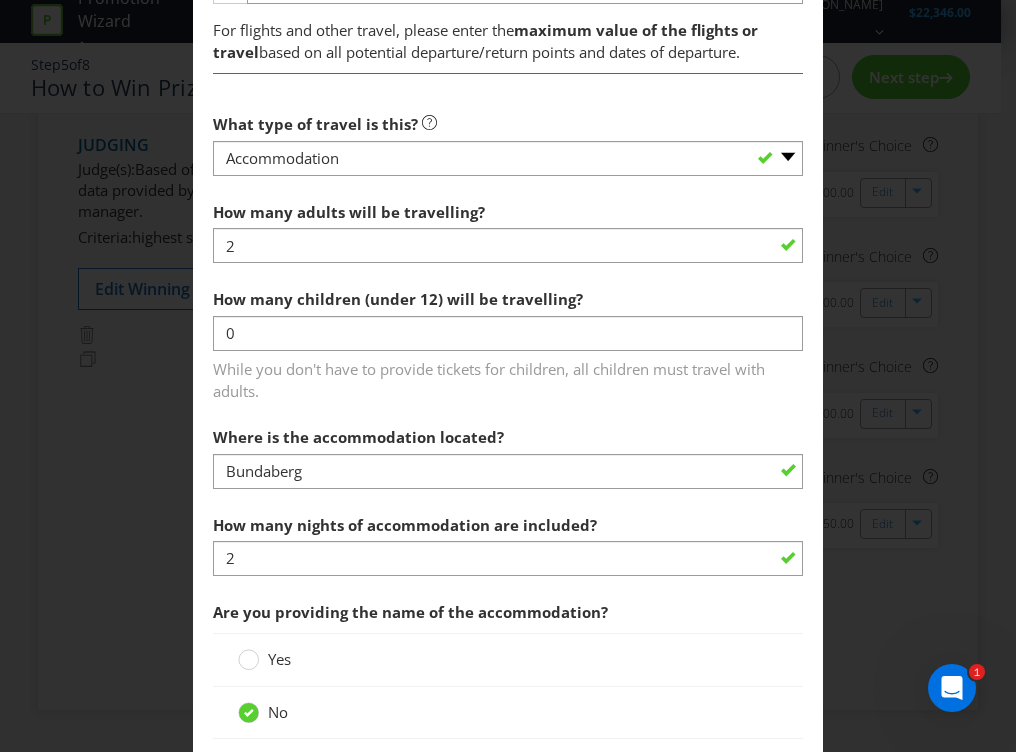 scroll, scrollTop: 1180, scrollLeft: 0, axis: vertical 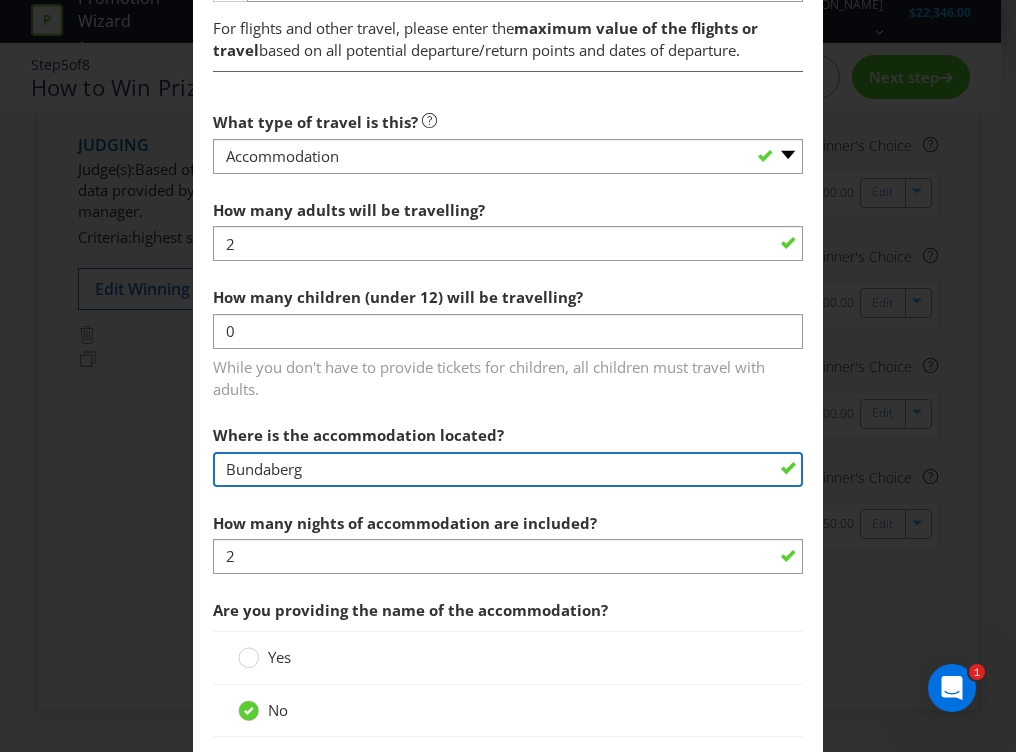 click on "Bundaberg" at bounding box center (508, 469) 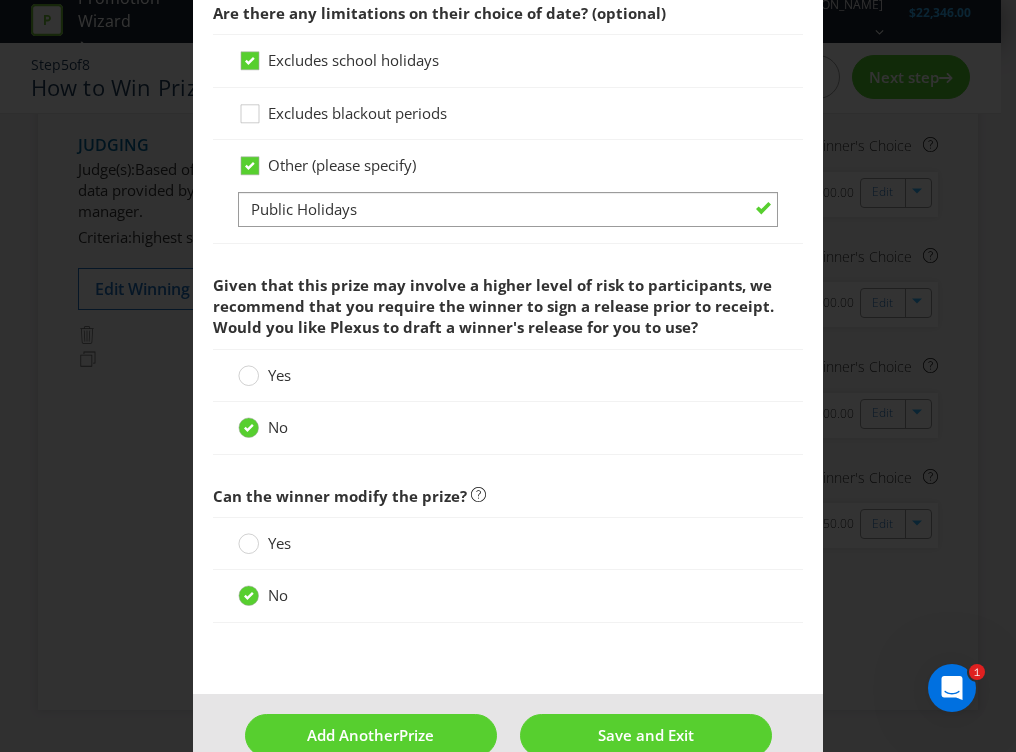 scroll, scrollTop: 2710, scrollLeft: 0, axis: vertical 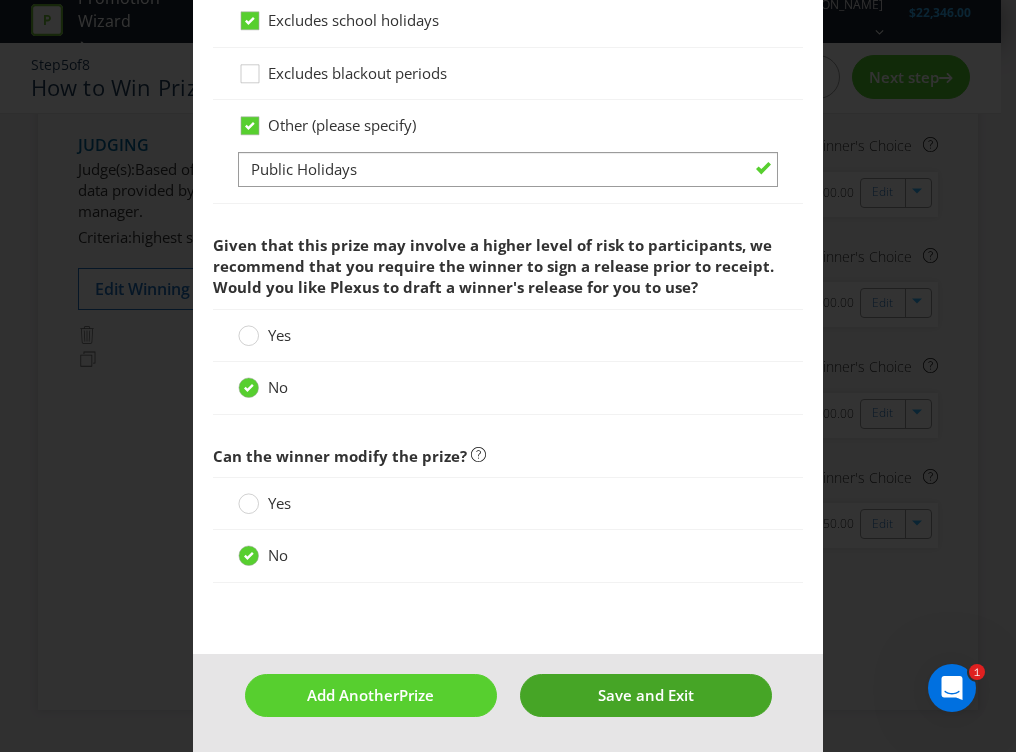 type on "Bundaberg QLD" 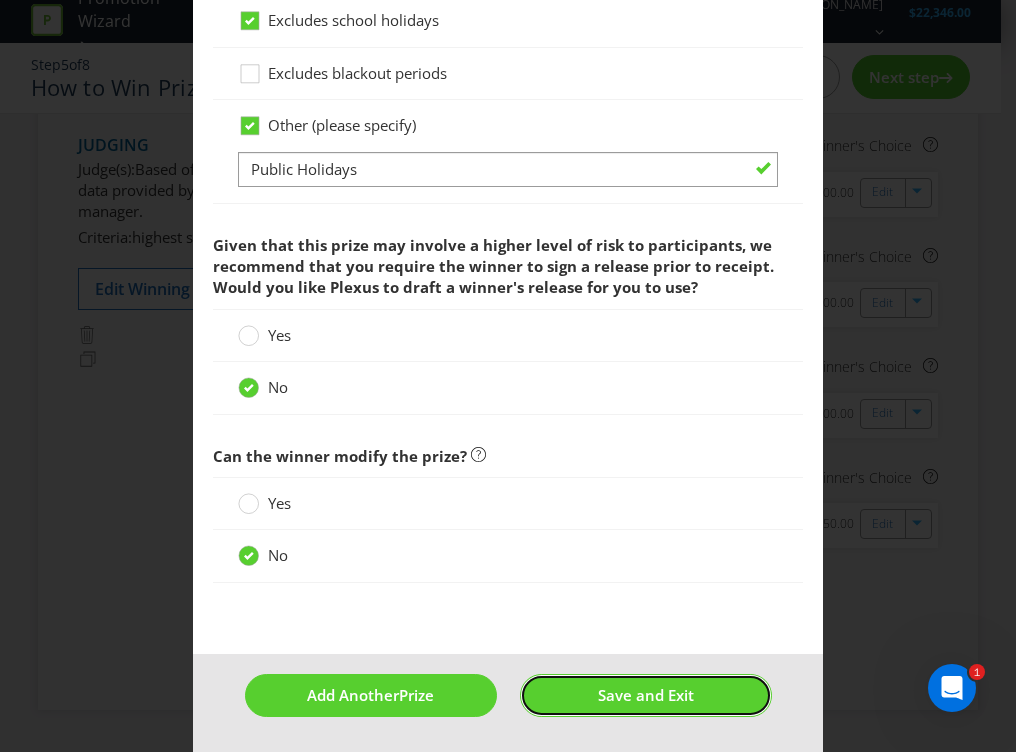 drag, startPoint x: 572, startPoint y: 709, endPoint x: 819, endPoint y: 551, distance: 293.21152 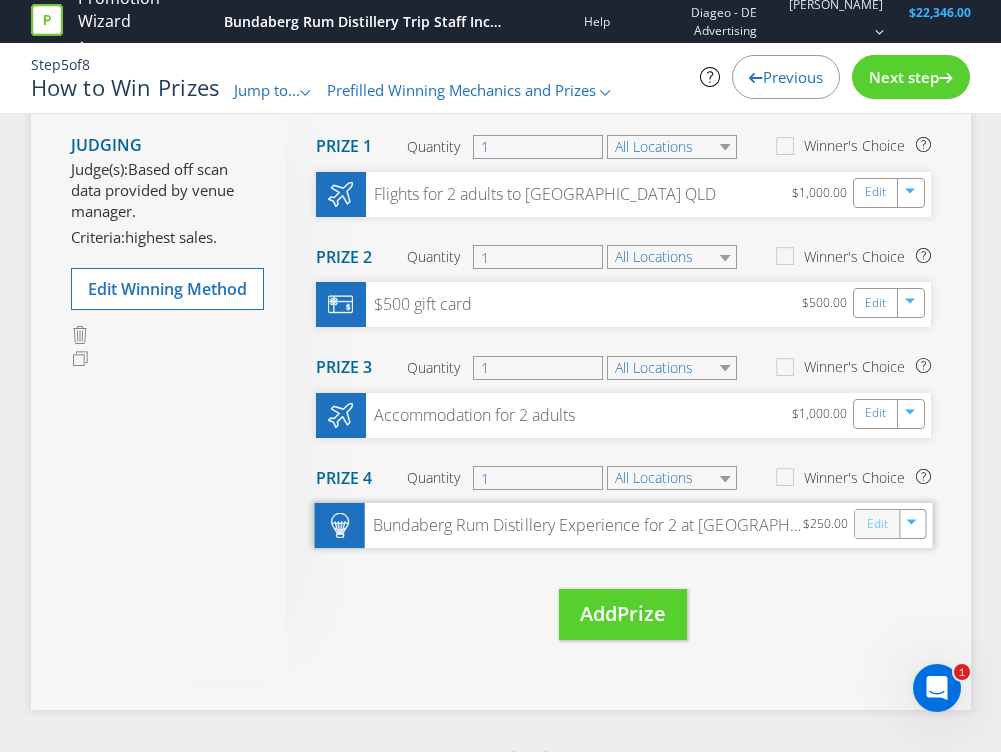 click on "Edit" at bounding box center [876, 524] 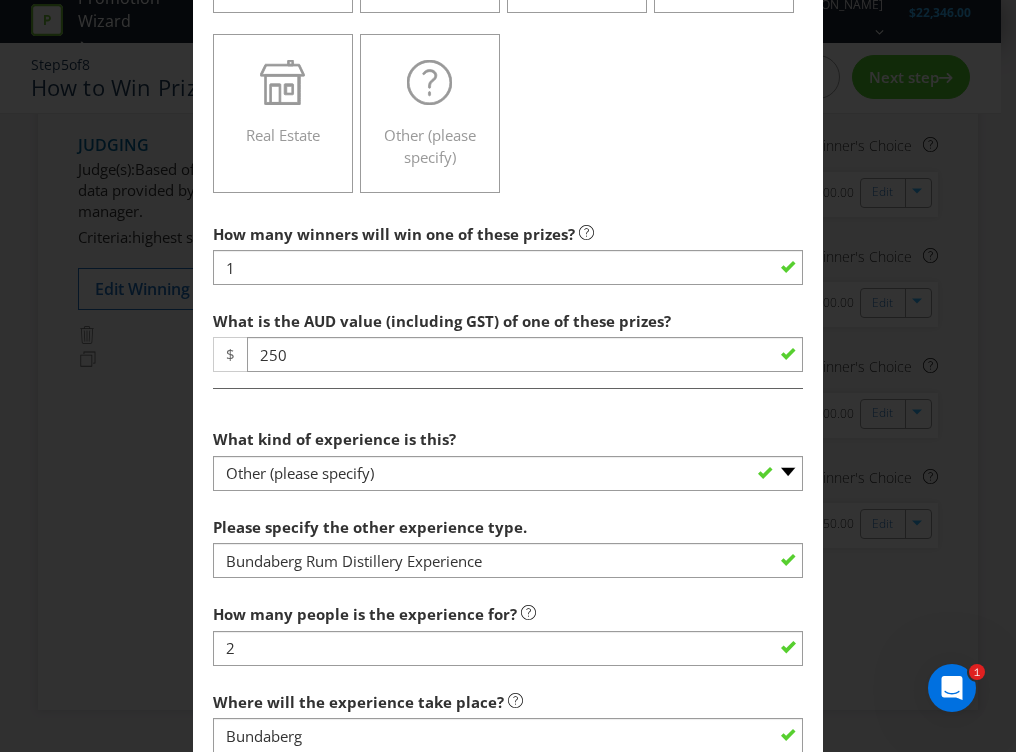 scroll, scrollTop: 658, scrollLeft: 0, axis: vertical 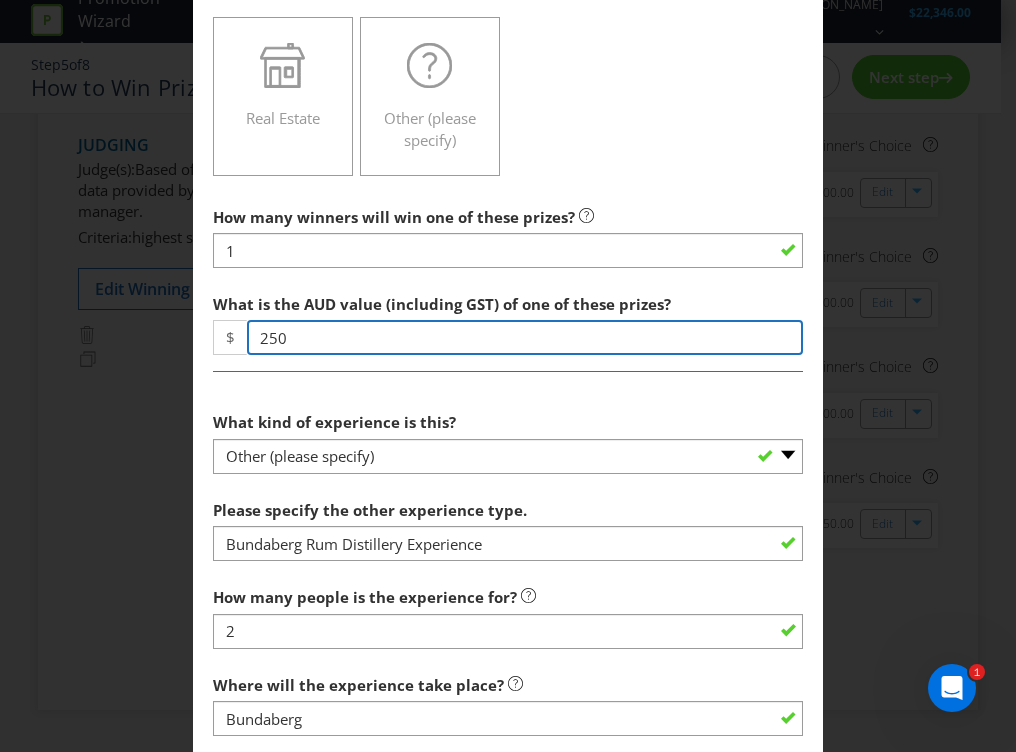 click on "250" at bounding box center [525, 337] 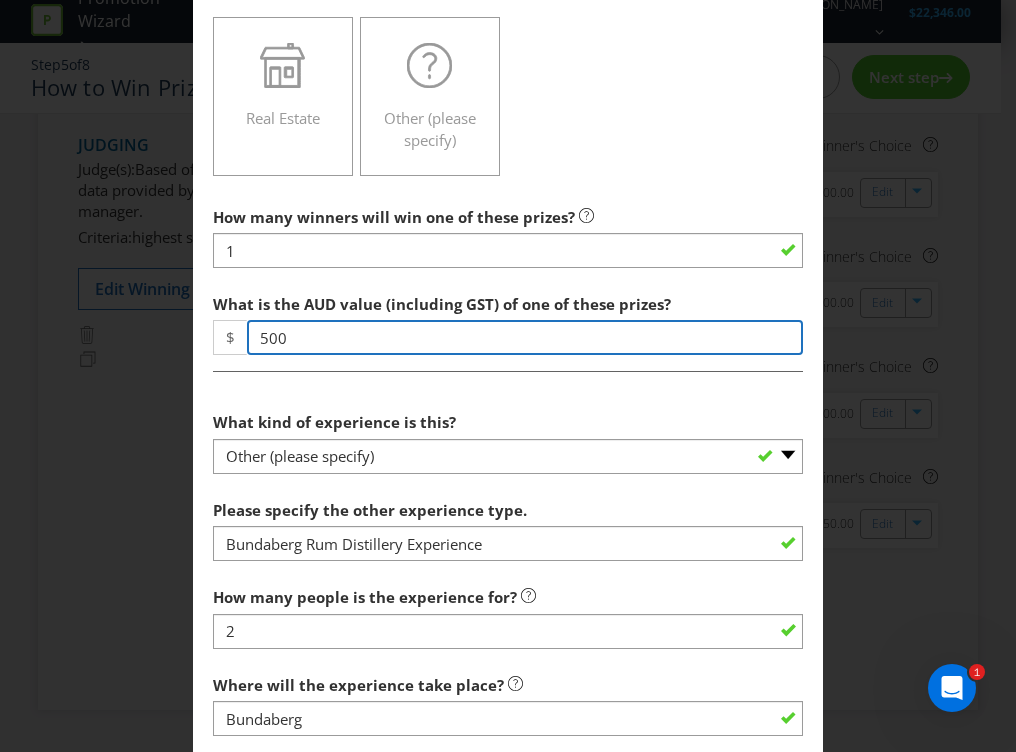 type on "500" 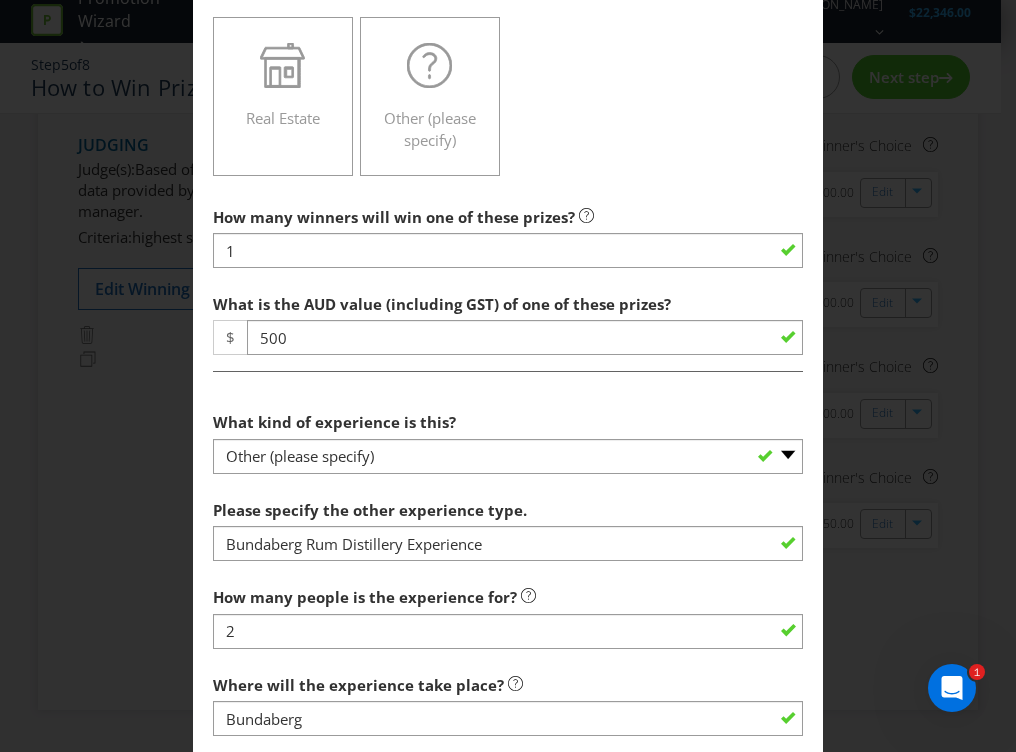 click on "What kind of experience is this?   -- Please select -- Dining Wellness Celebrity Encounter Activities and Sports Other (please specify) Please specify the other experience type.   Bundaberg Rum Distillery Experience How many people is the experience for?   2 Where will the experience take place?   Bundaberg When can the winner use this prize?   Start:   Specific date   Date of action (or event)   [DATE] Common options: Date of purchase  |   Date of entry       End:   Specific date   Period of time (e.g. 2 weeks after start date)   Date of action (or event)   [DATE]     If you have not specified an explicit end date, we will review the expiry date of this  prize  and let you know if there are any issues. Given that this prize may involve a higher level of risk to participants, we recommend that you require the winner to sign a release prior to receipt. Would you like Plexus to draft a winner's release for you to use?   Yes   No       Can the winner modify the prize?   Yes   No" at bounding box center (508, 1075) 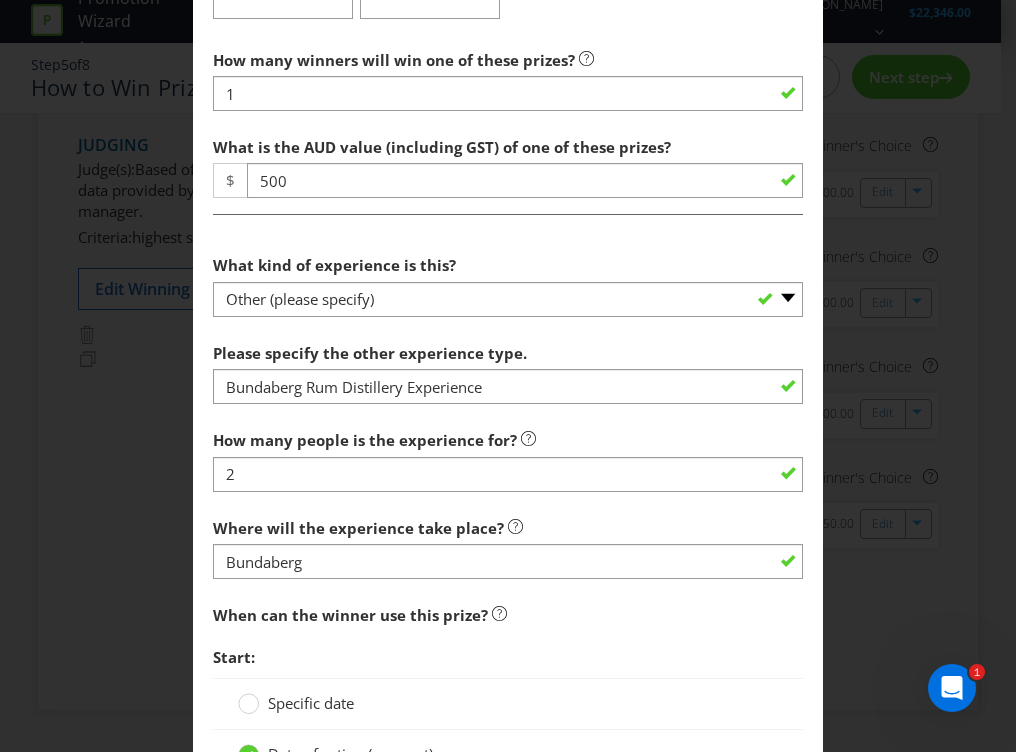 scroll, scrollTop: 817, scrollLeft: 0, axis: vertical 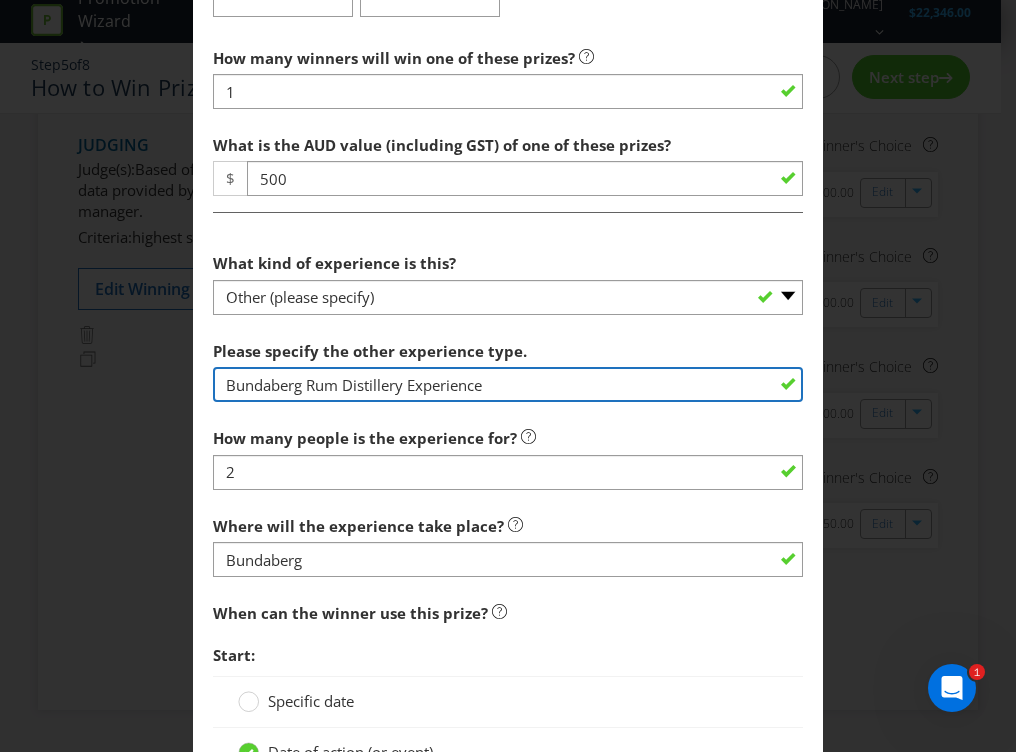 click on "Bundaberg Rum Distillery Experience" at bounding box center (508, 384) 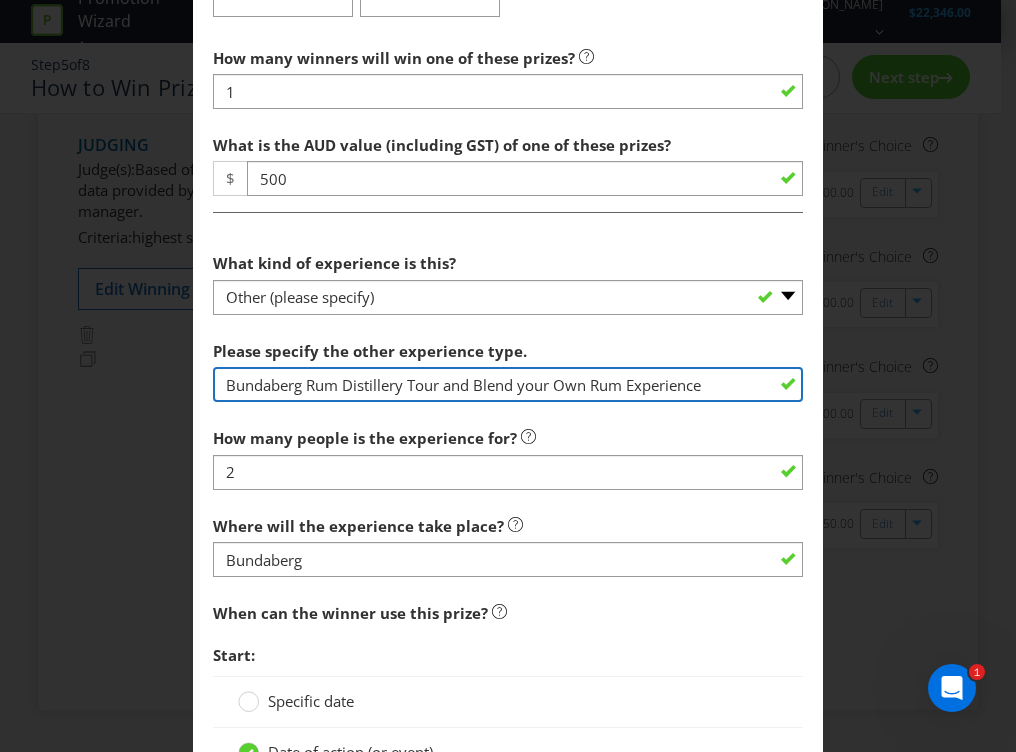 drag, startPoint x: 519, startPoint y: 387, endPoint x: 620, endPoint y: 354, distance: 106.25441 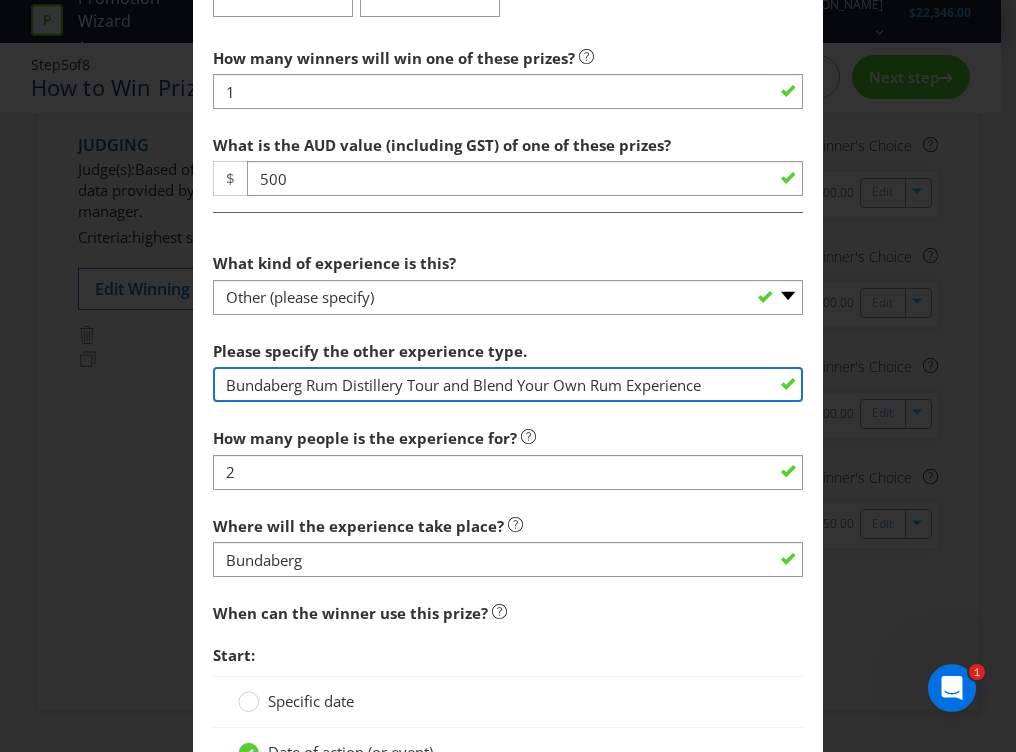 type on "Bundaberg Rum Distillery Tour and Blend Your Own Rum Experience" 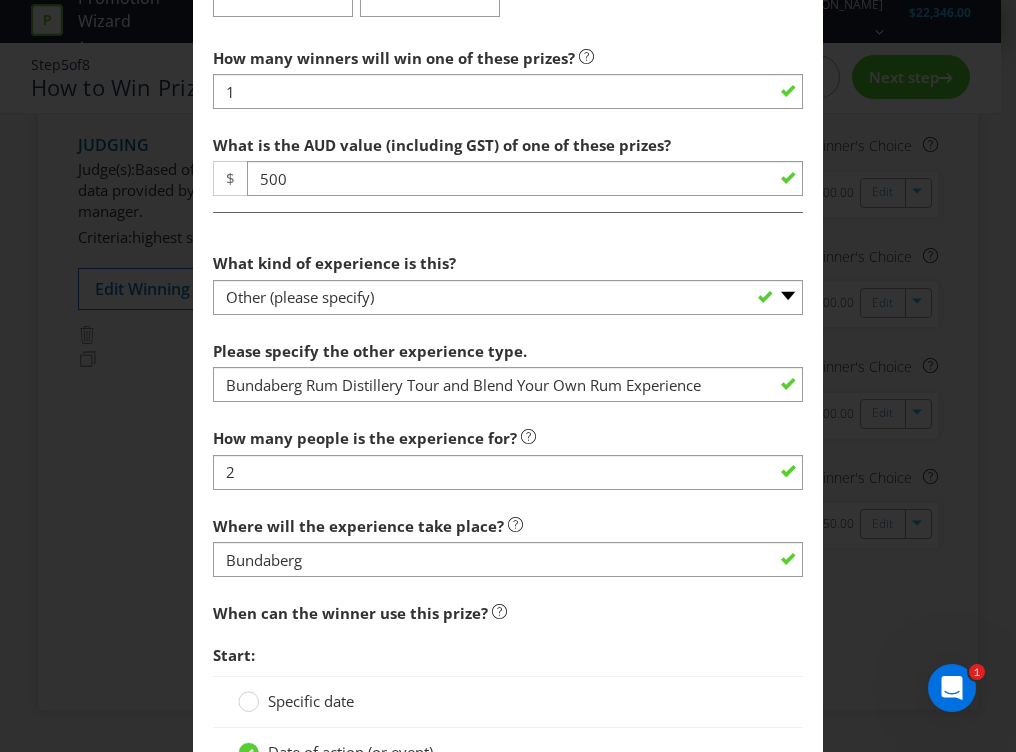 click on "How many people is the experience for?   2" at bounding box center [508, 454] 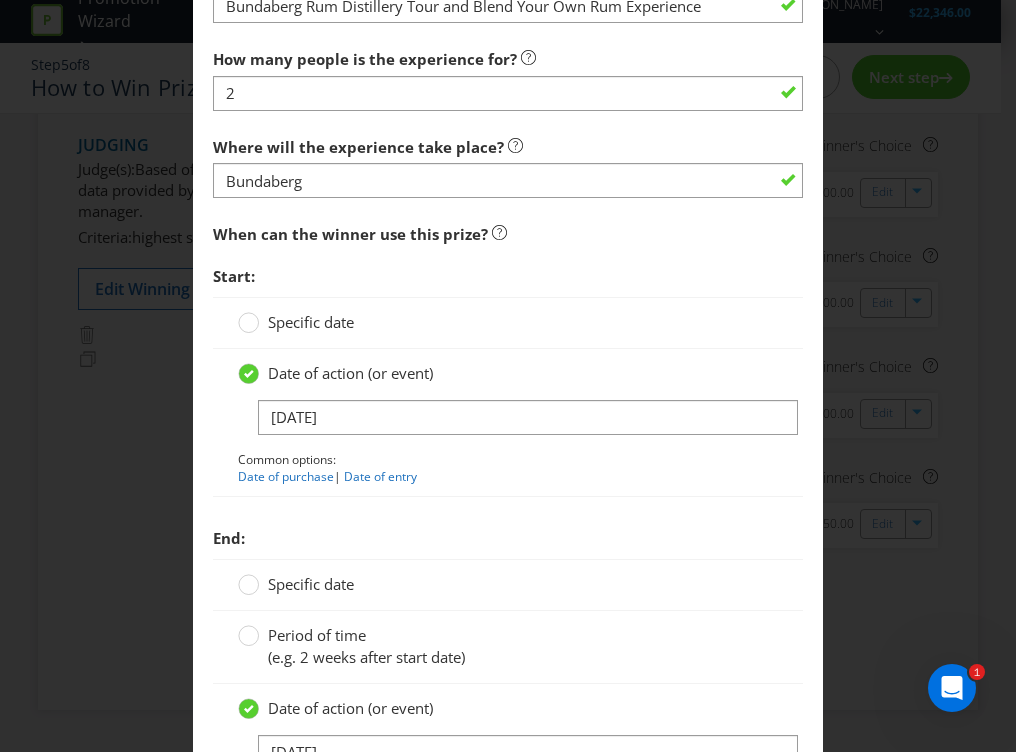 scroll, scrollTop: 1192, scrollLeft: 0, axis: vertical 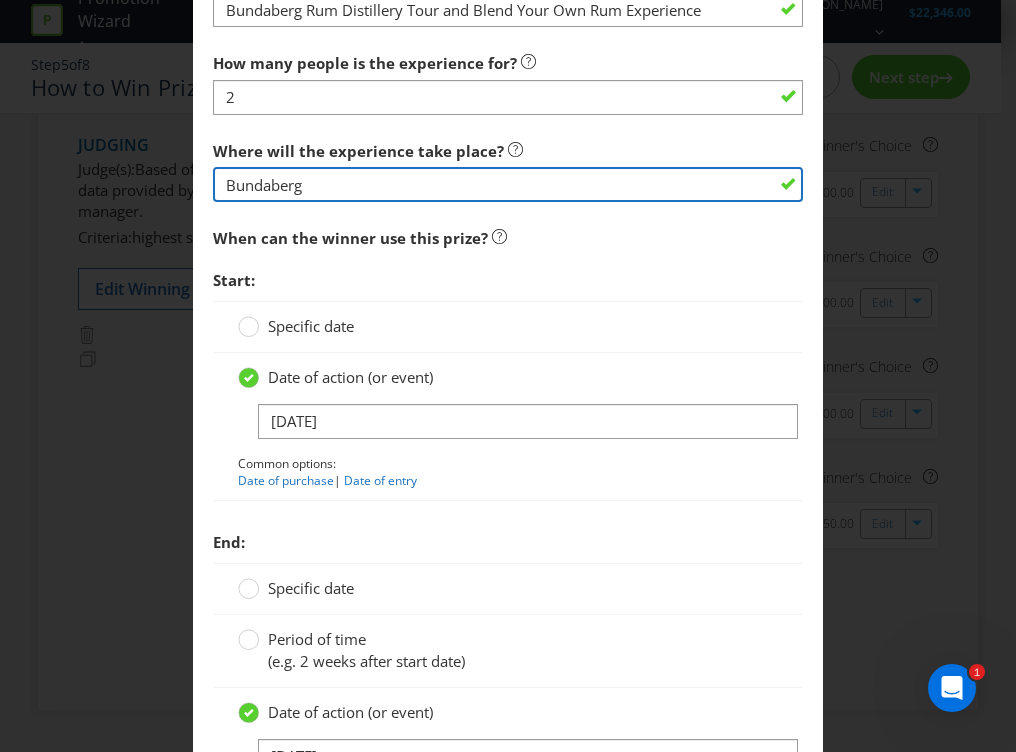 click on "Bundaberg" at bounding box center [508, 184] 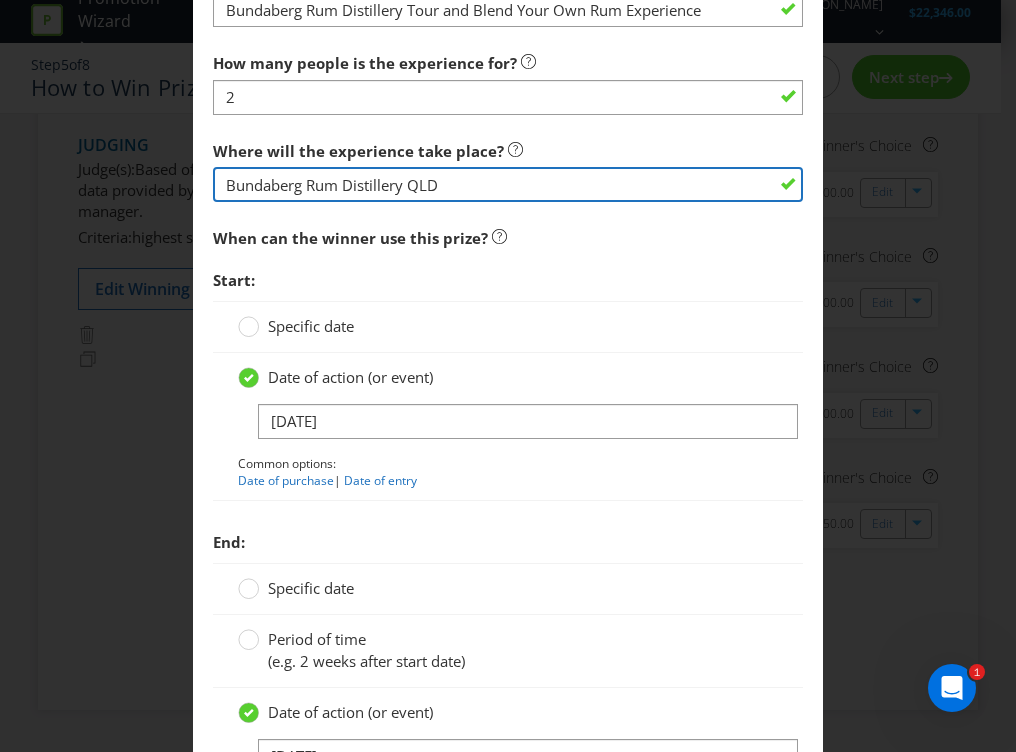 type on "Bundaberg Rum Distillery QLD" 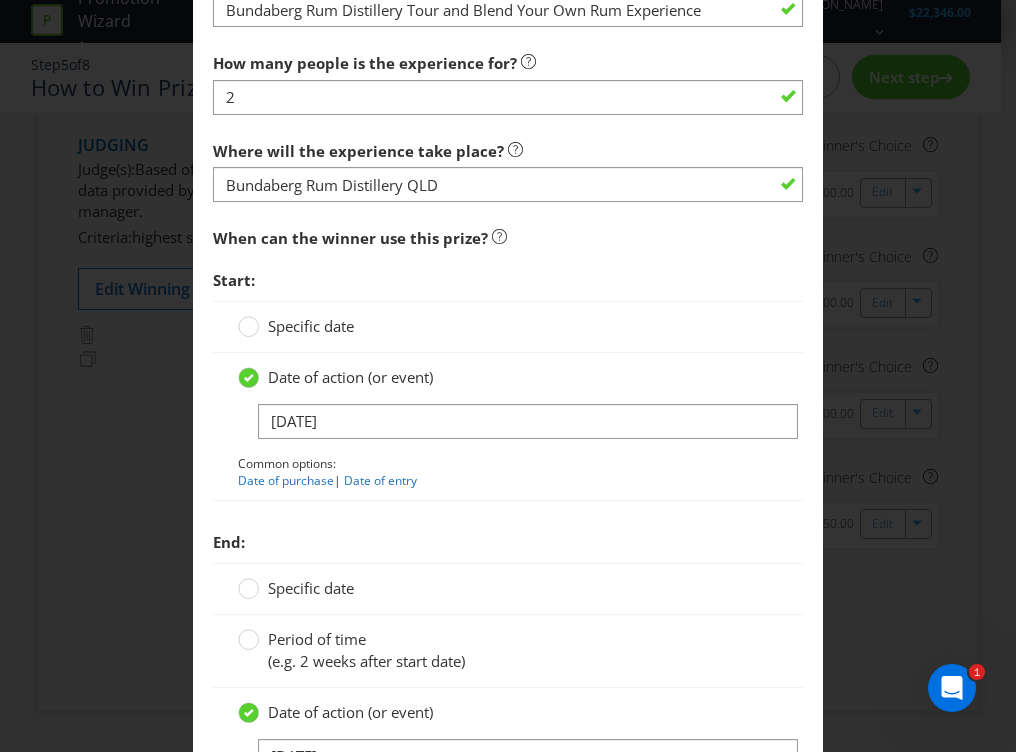 click on "When can the winner use this prize?" at bounding box center (508, 238) 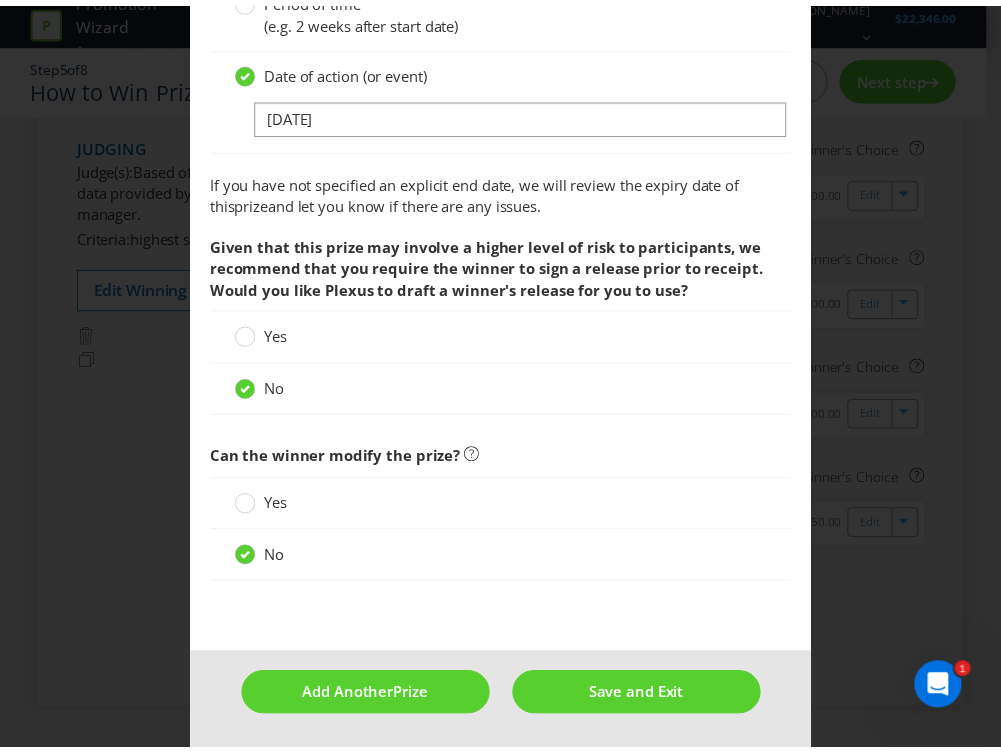scroll, scrollTop: 1834, scrollLeft: 0, axis: vertical 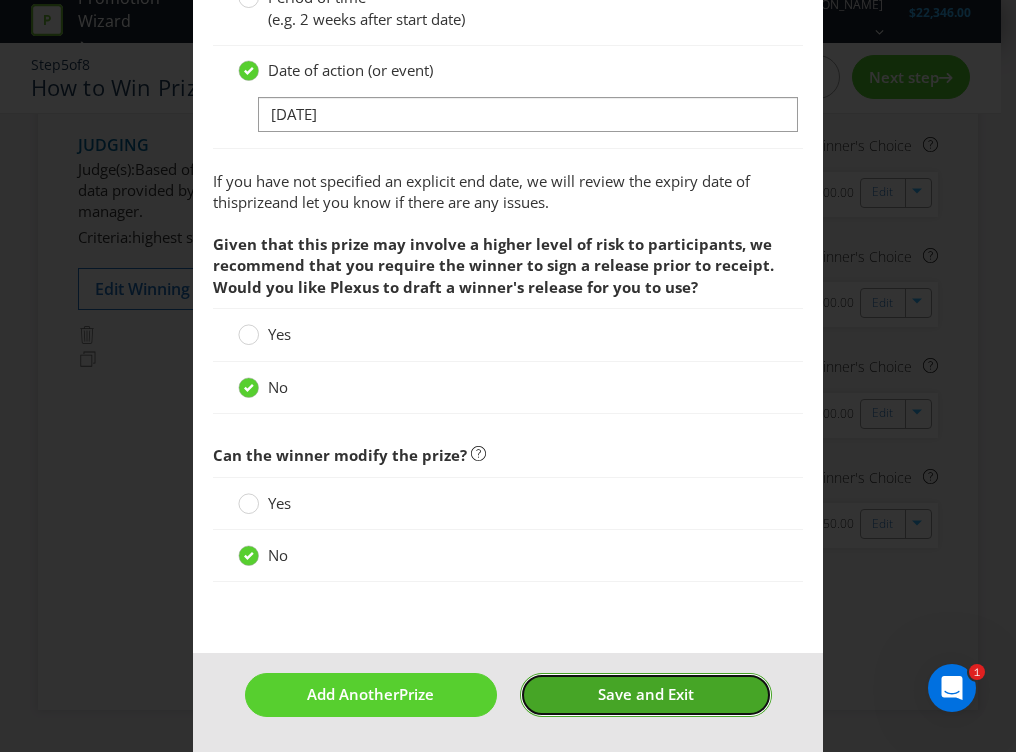 click on "Save and Exit" at bounding box center (646, 694) 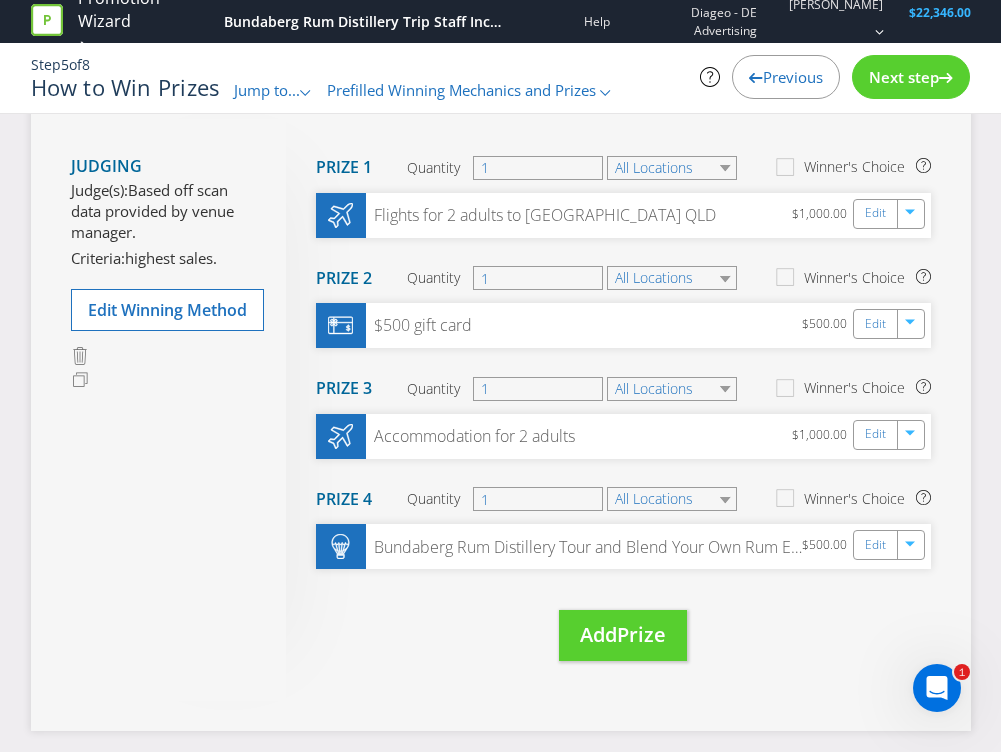 scroll, scrollTop: 122, scrollLeft: 0, axis: vertical 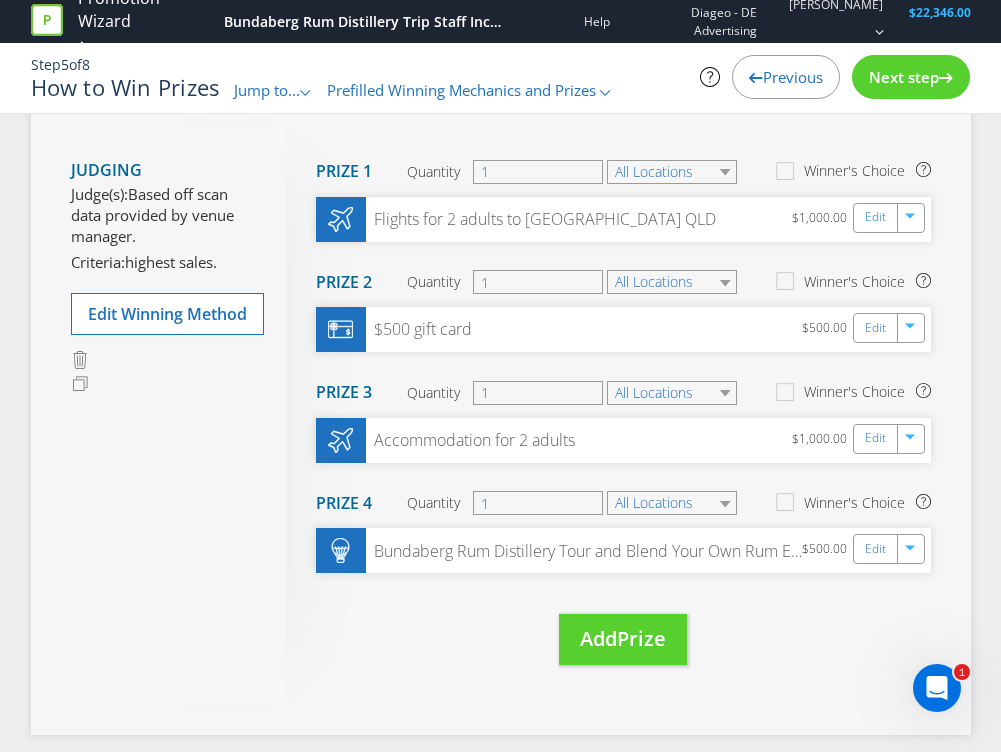 click on "Next step" at bounding box center (904, 77) 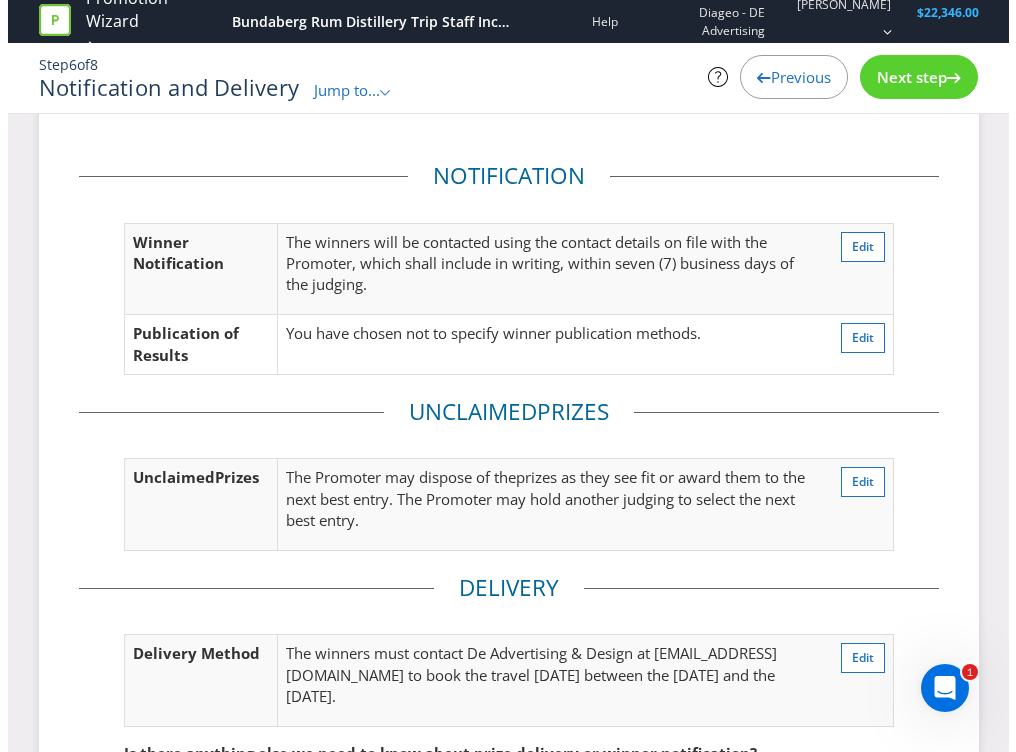 scroll, scrollTop: 34, scrollLeft: 0, axis: vertical 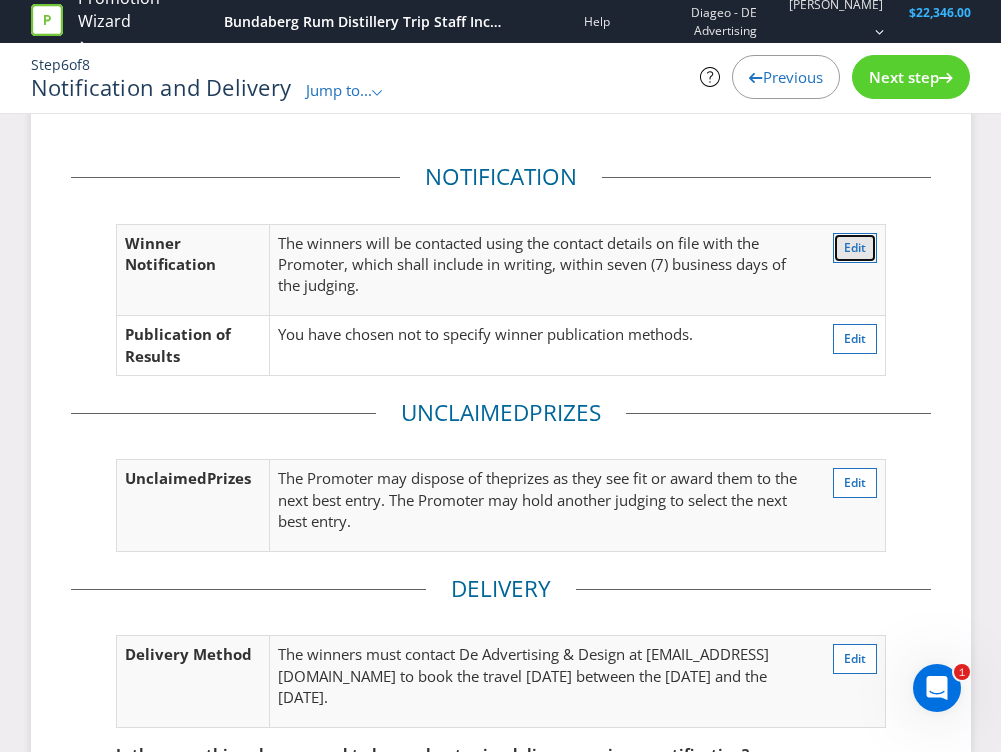 click on "Edit" at bounding box center [855, 247] 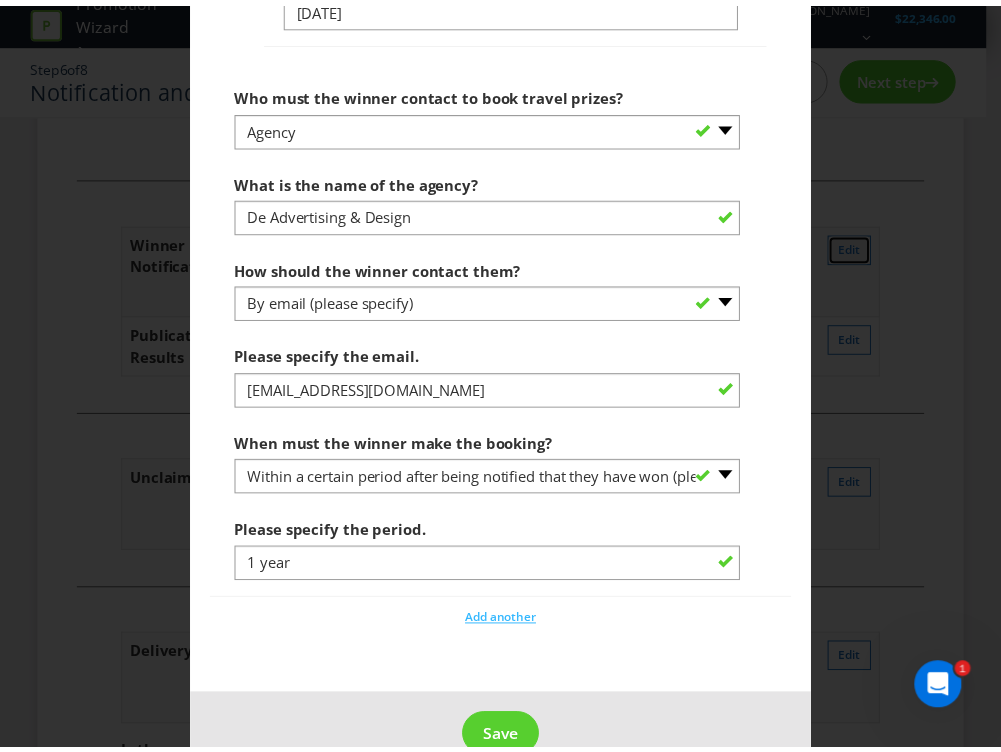 scroll, scrollTop: 2302, scrollLeft: 0, axis: vertical 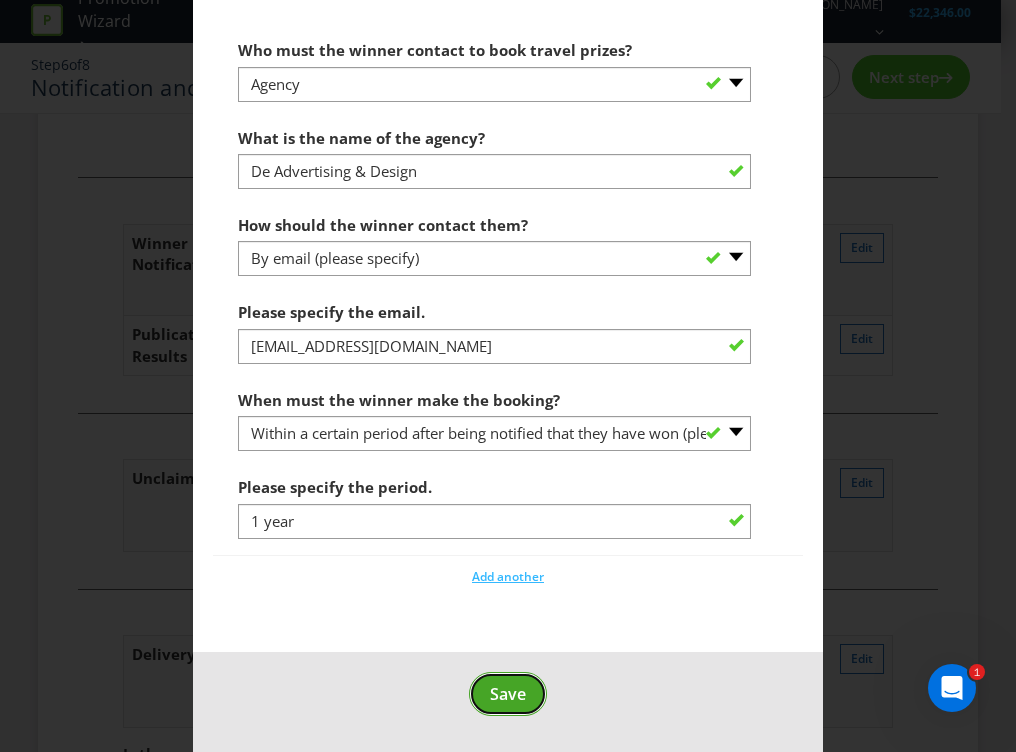 click on "Save" at bounding box center [508, 694] 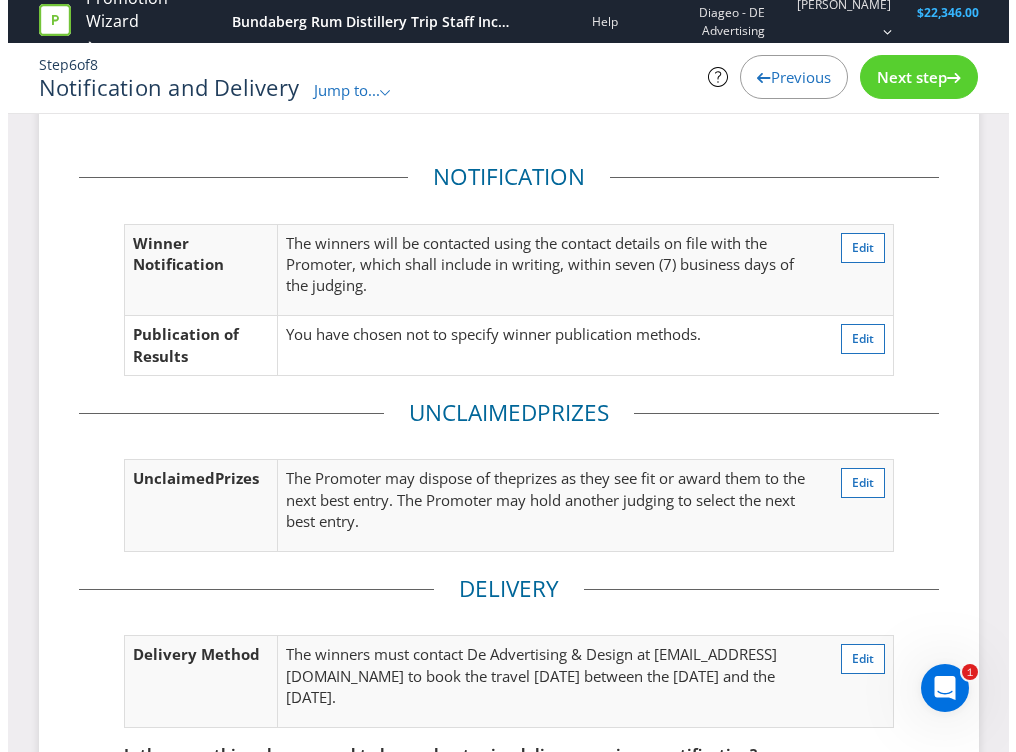 scroll, scrollTop: 37, scrollLeft: 0, axis: vertical 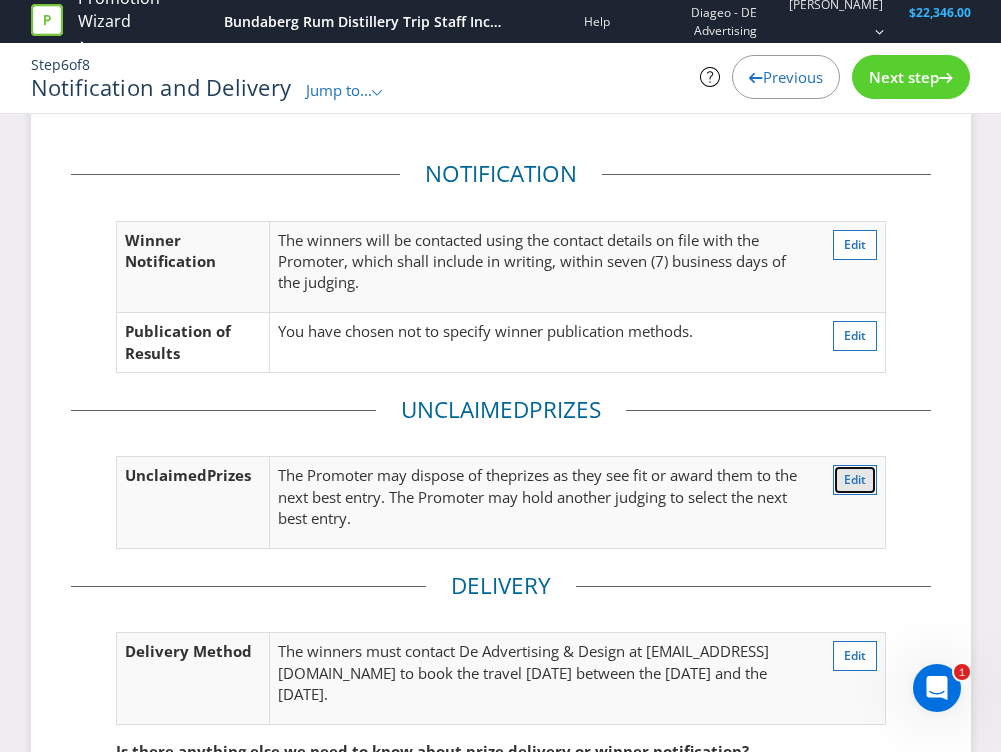 click on "Edit" at bounding box center (855, 479) 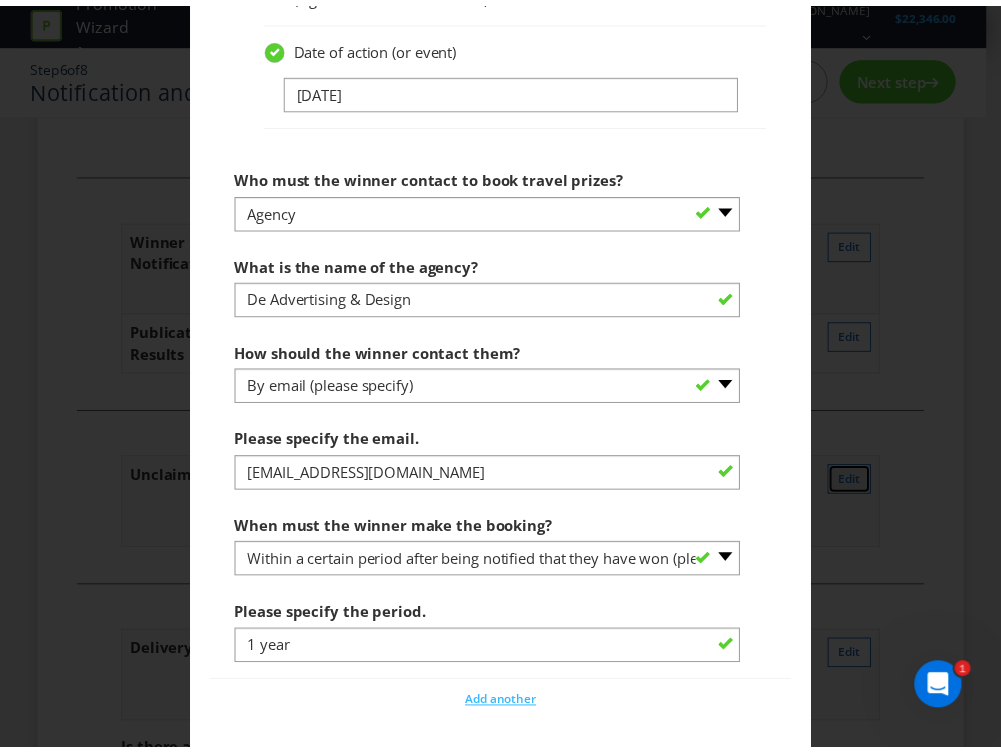 scroll, scrollTop: 2302, scrollLeft: 0, axis: vertical 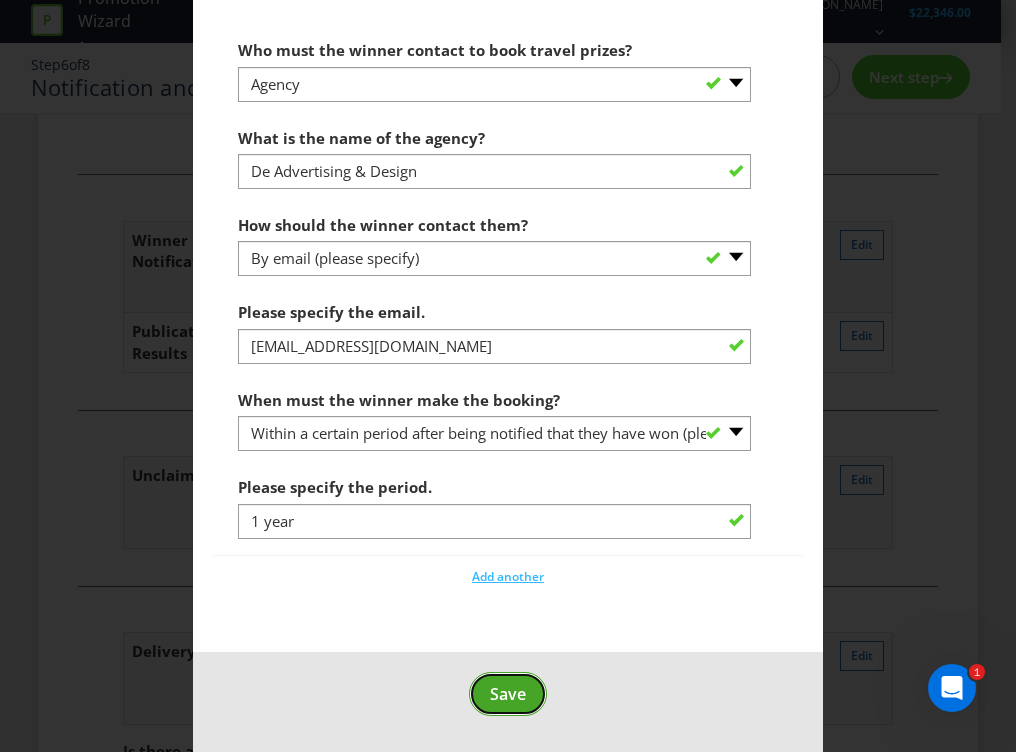 click on "Save" at bounding box center (508, 694) 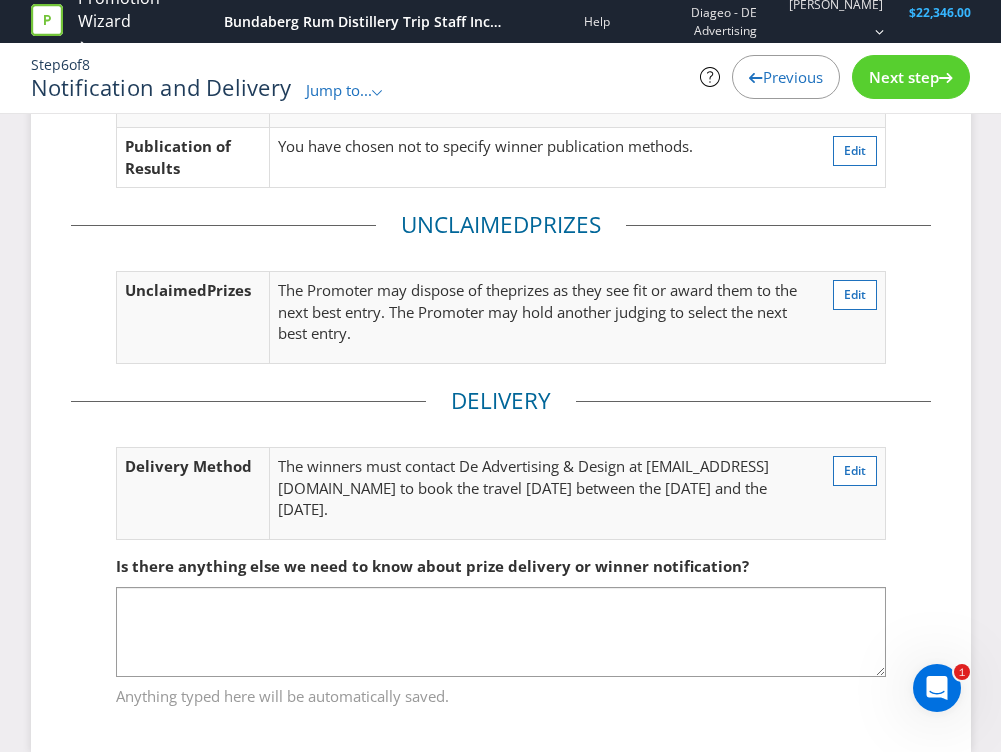 scroll, scrollTop: 230, scrollLeft: 0, axis: vertical 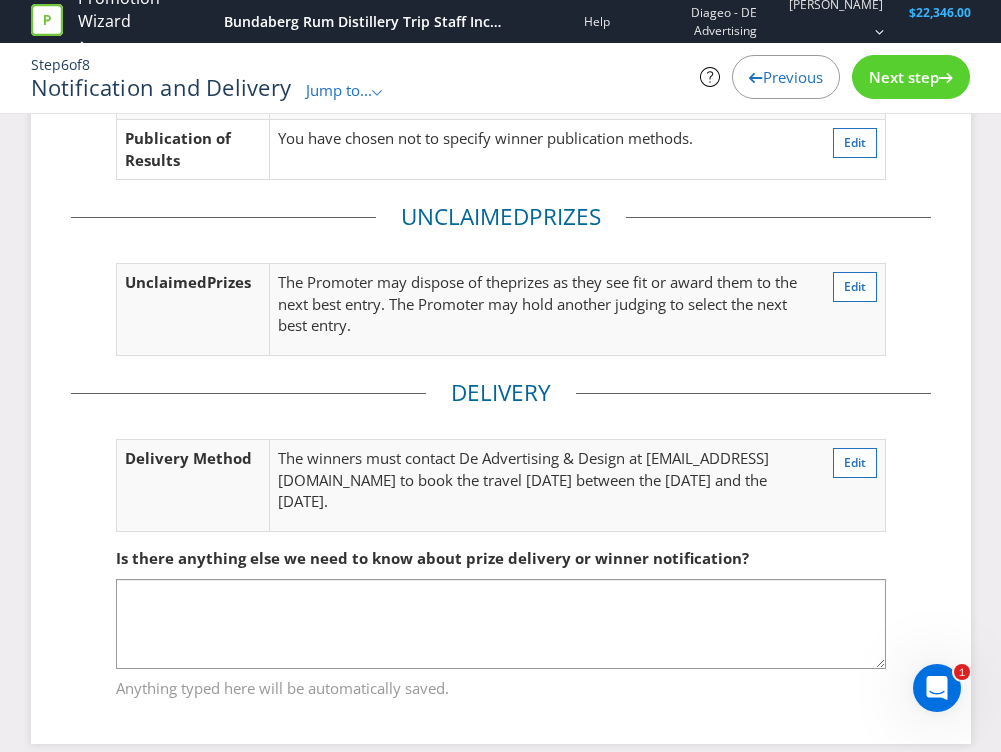 click on "Next step" at bounding box center [911, 77] 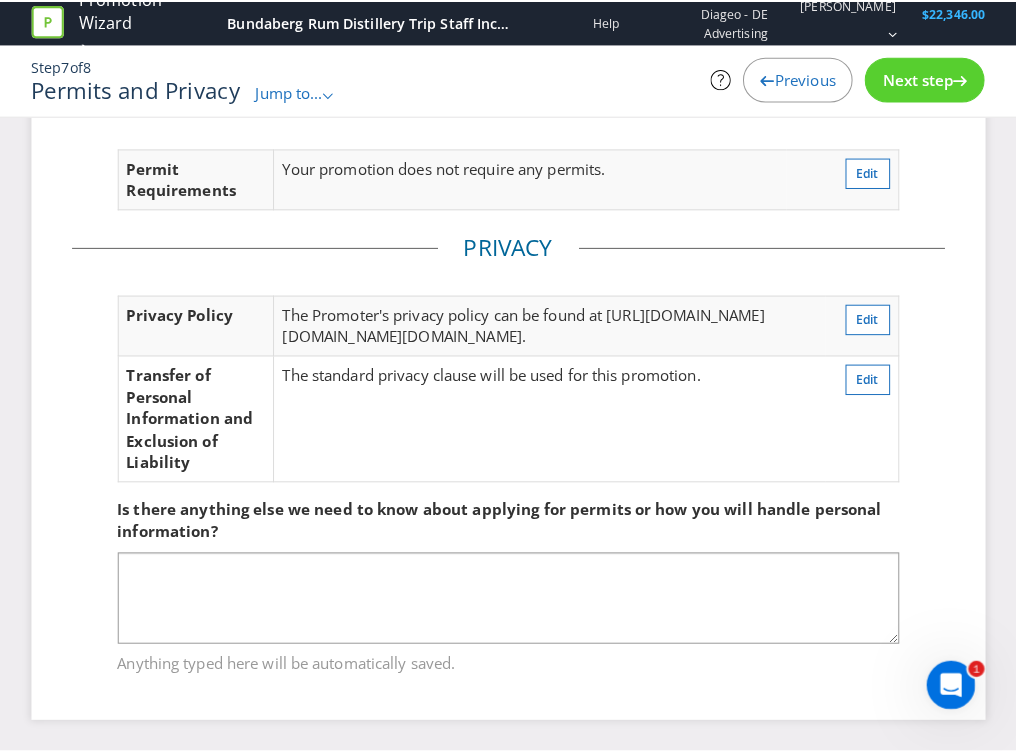 scroll, scrollTop: 0, scrollLeft: 0, axis: both 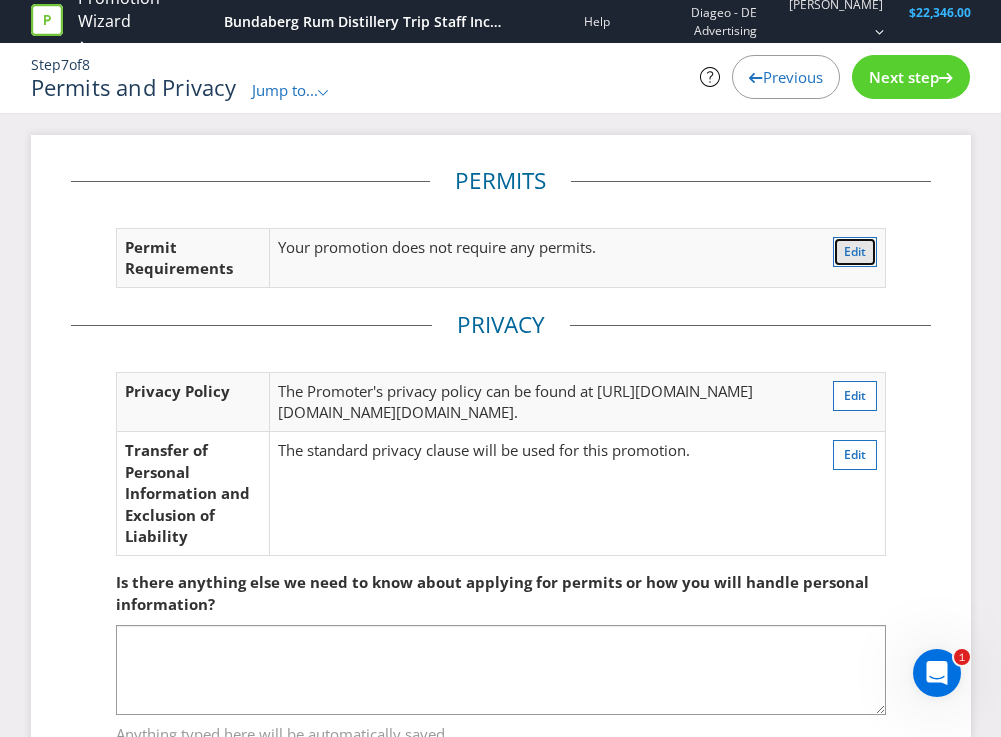 click on "Edit" at bounding box center [855, 251] 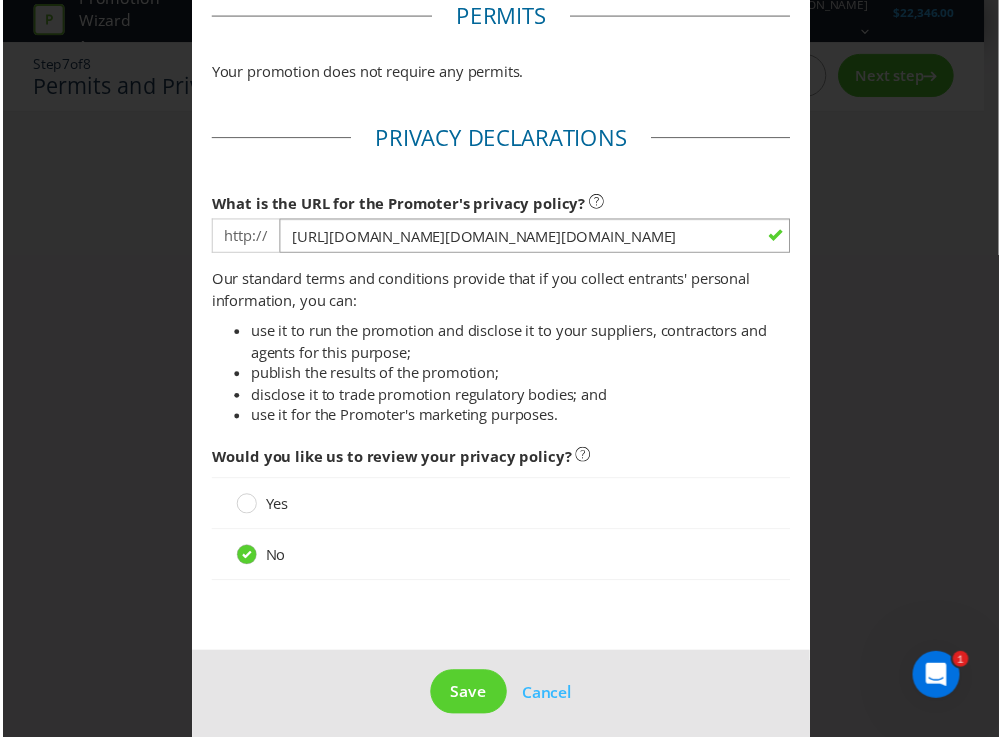 scroll, scrollTop: 117, scrollLeft: 0, axis: vertical 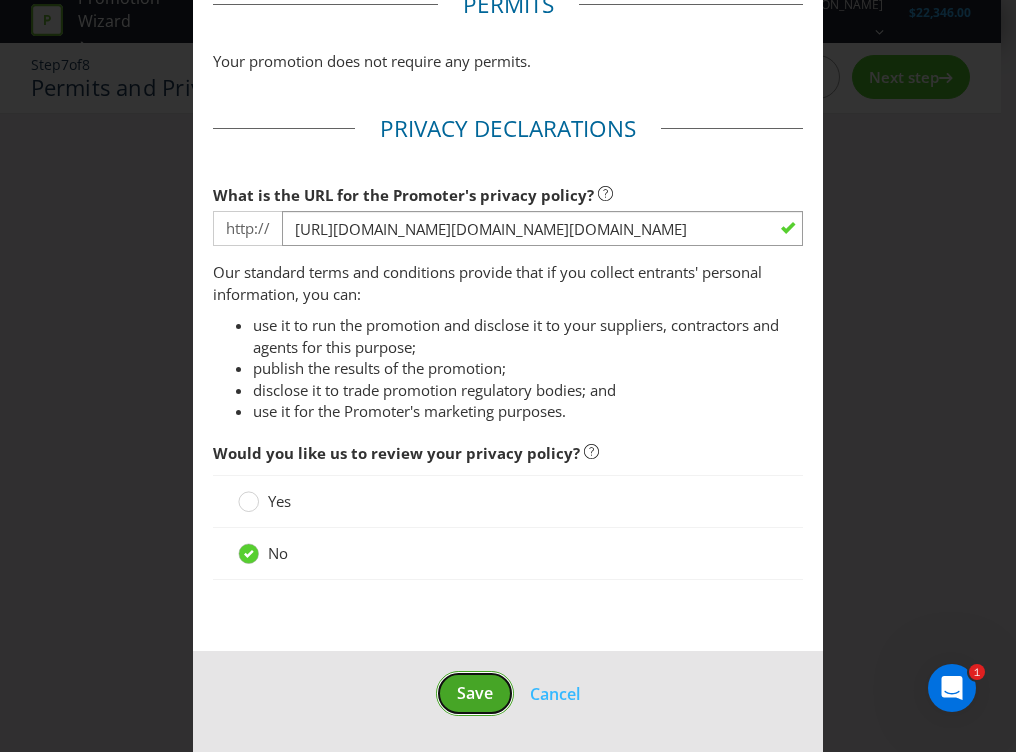 click on "Save" at bounding box center (475, 693) 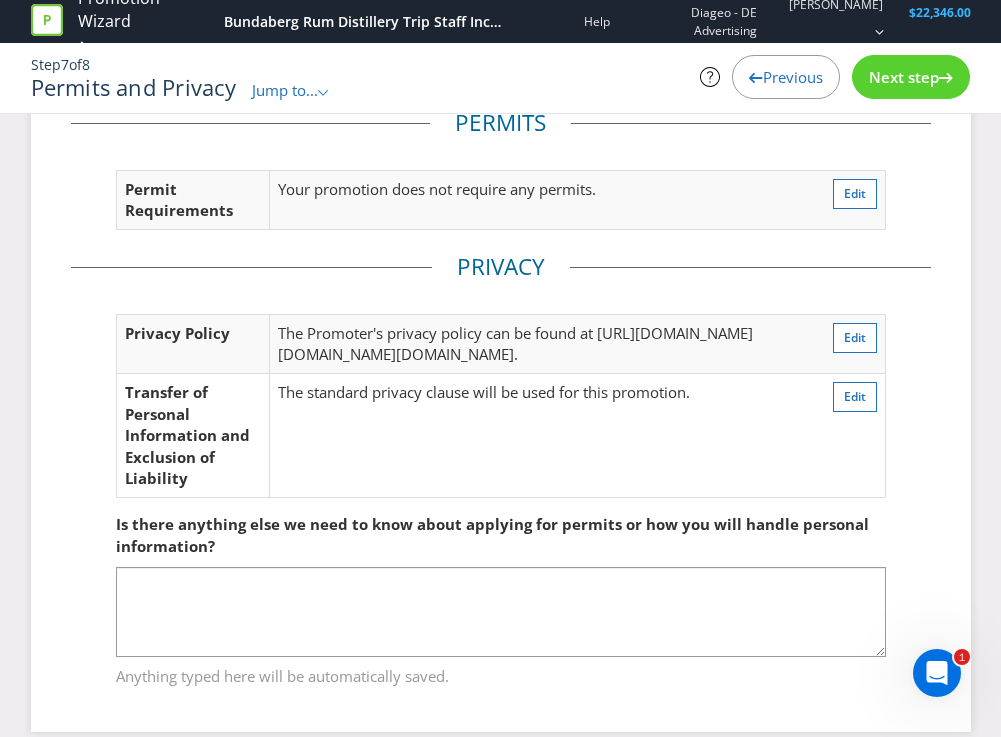 scroll, scrollTop: 57, scrollLeft: 0, axis: vertical 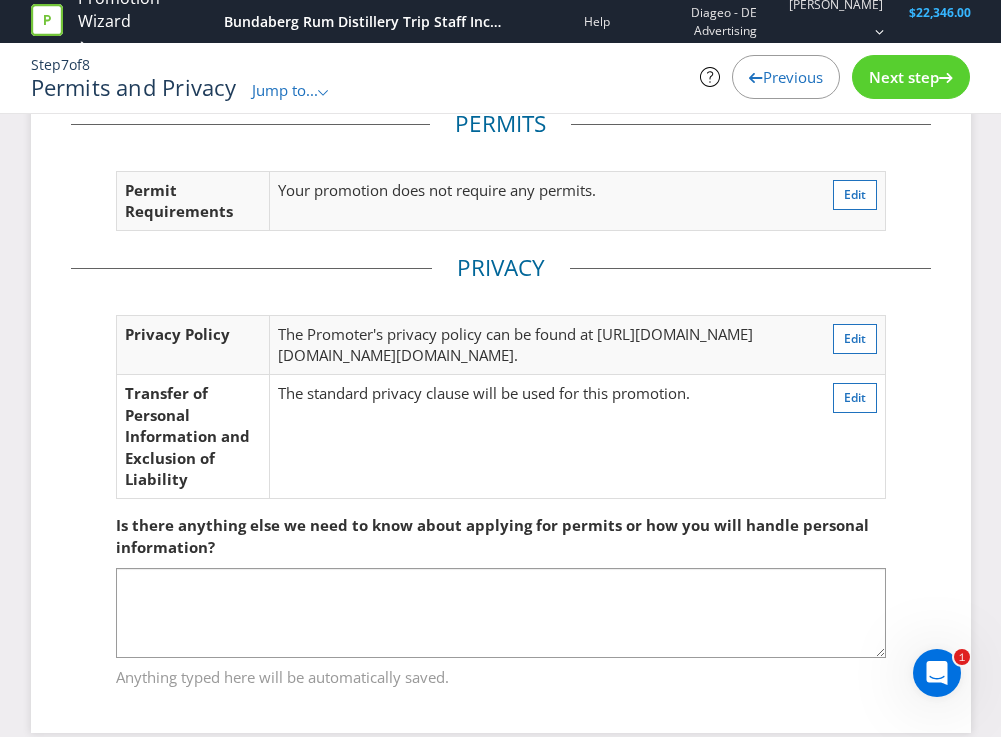 drag, startPoint x: 891, startPoint y: 87, endPoint x: 865, endPoint y: 117, distance: 39.698868 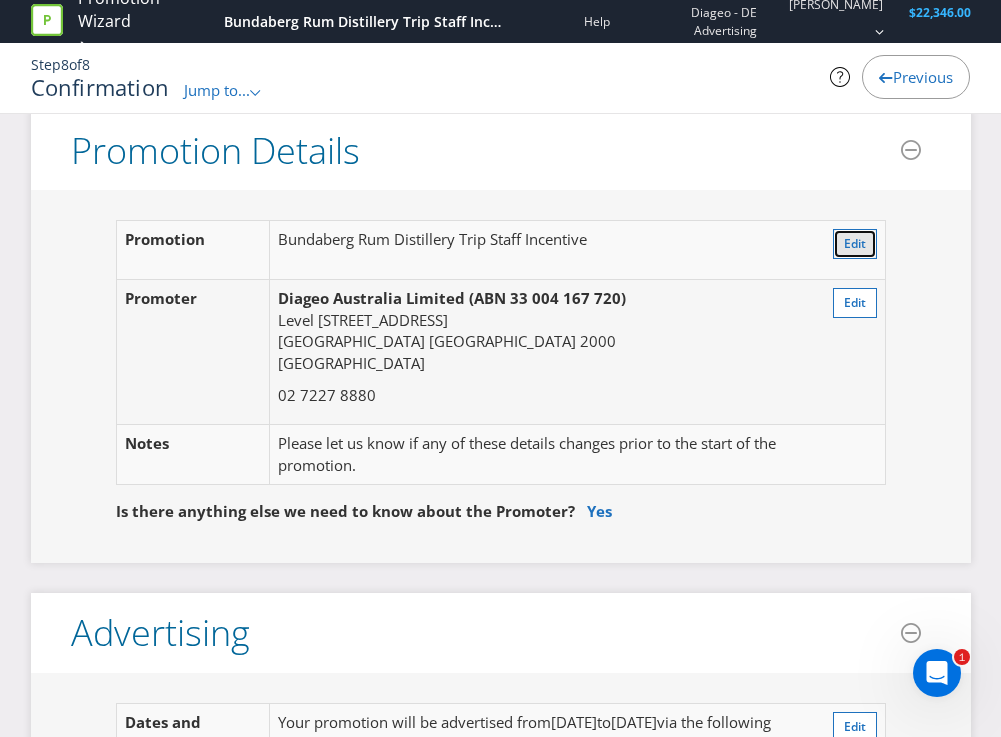 click on "Edit" at bounding box center (855, 243) 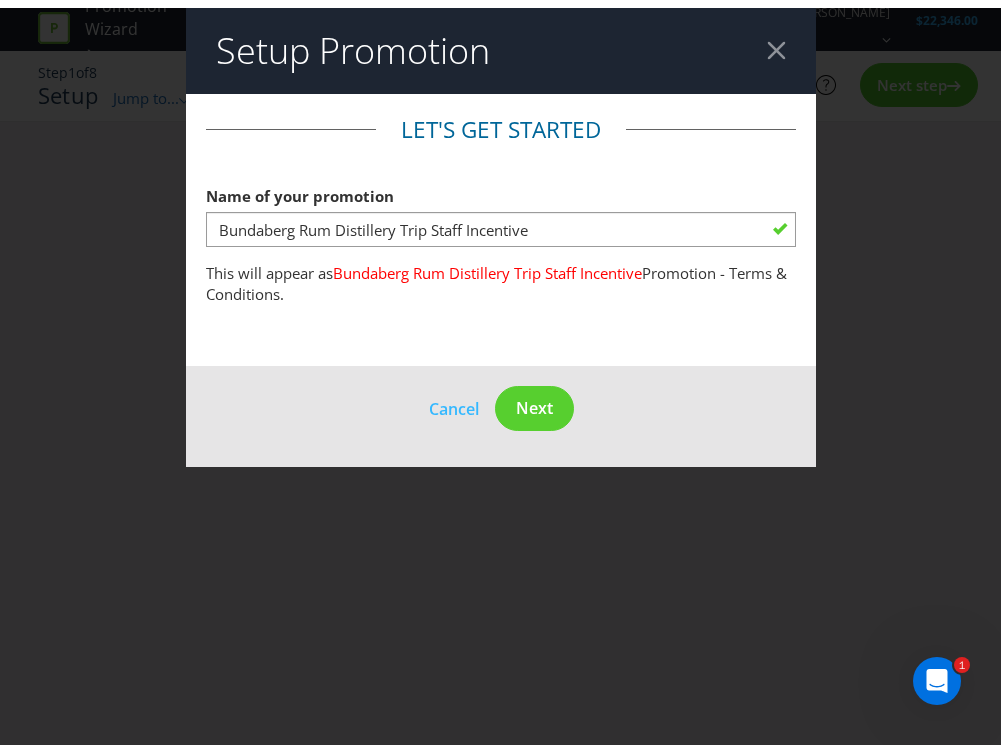 scroll, scrollTop: 0, scrollLeft: 0, axis: both 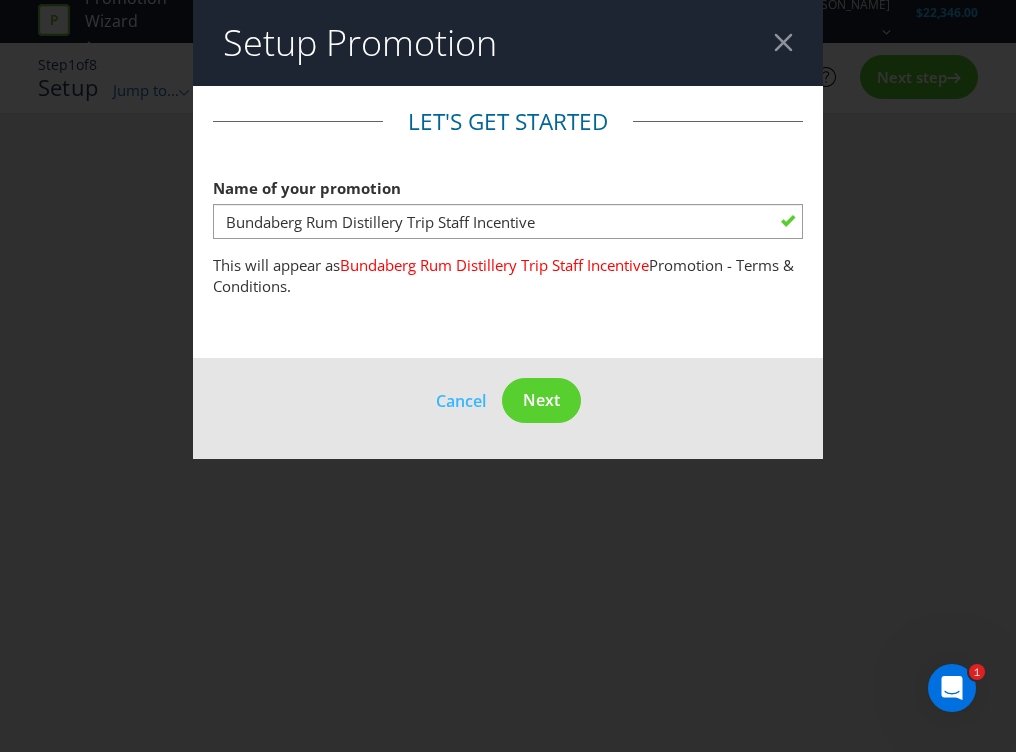 click on "Setup Promotion" at bounding box center [508, 43] 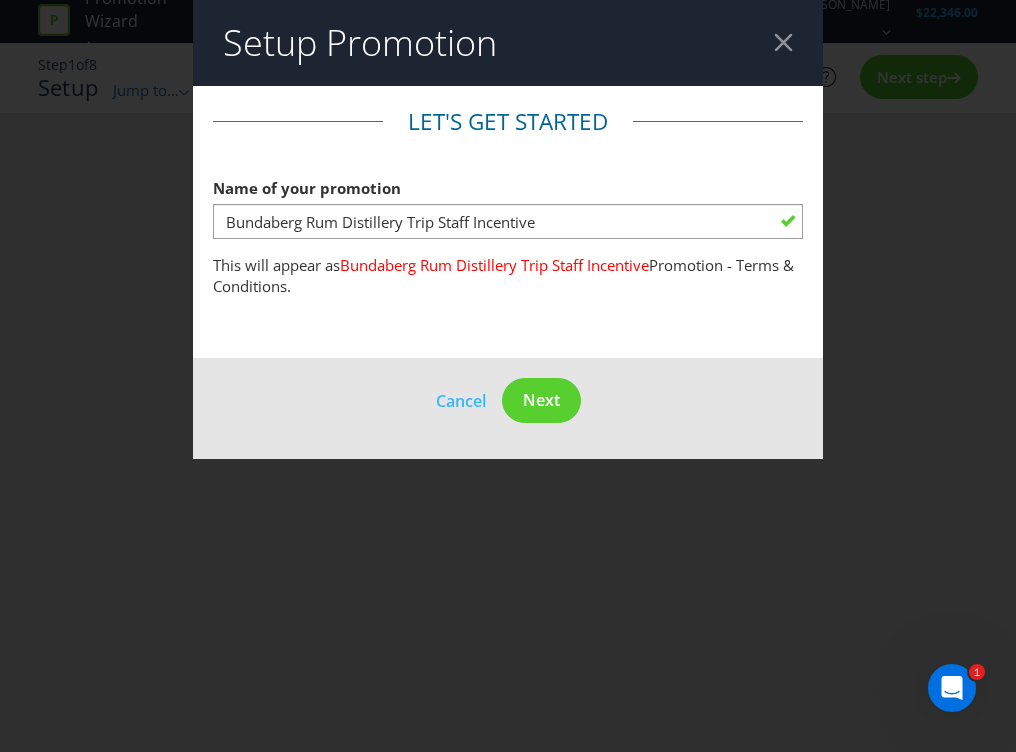 click at bounding box center [783, 42] 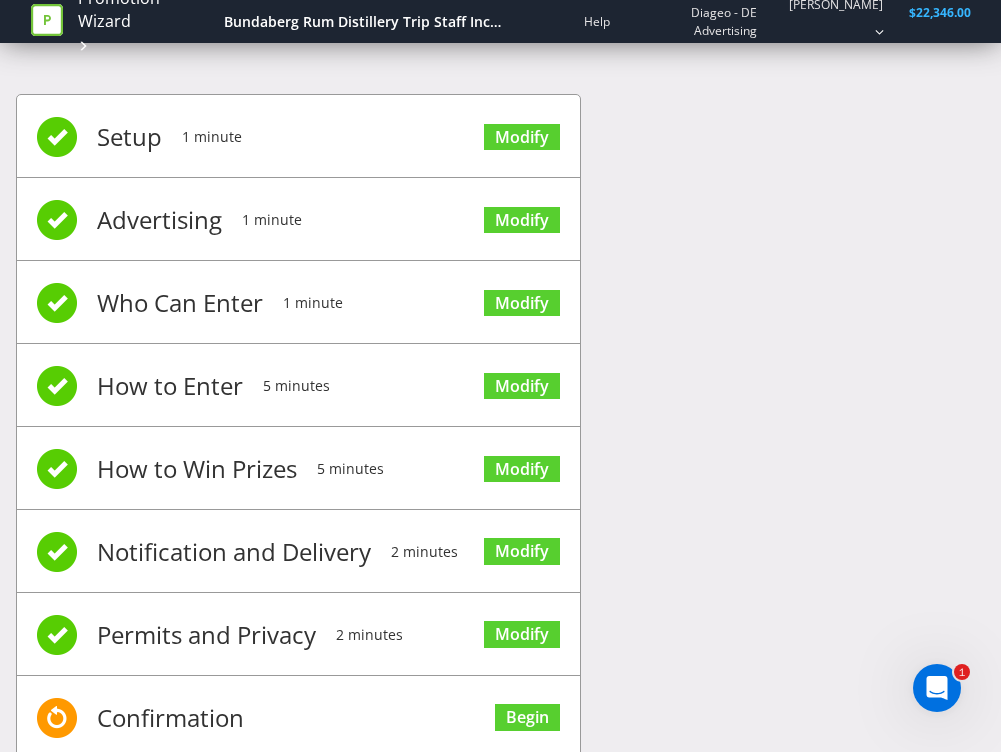 scroll, scrollTop: 54, scrollLeft: 0, axis: vertical 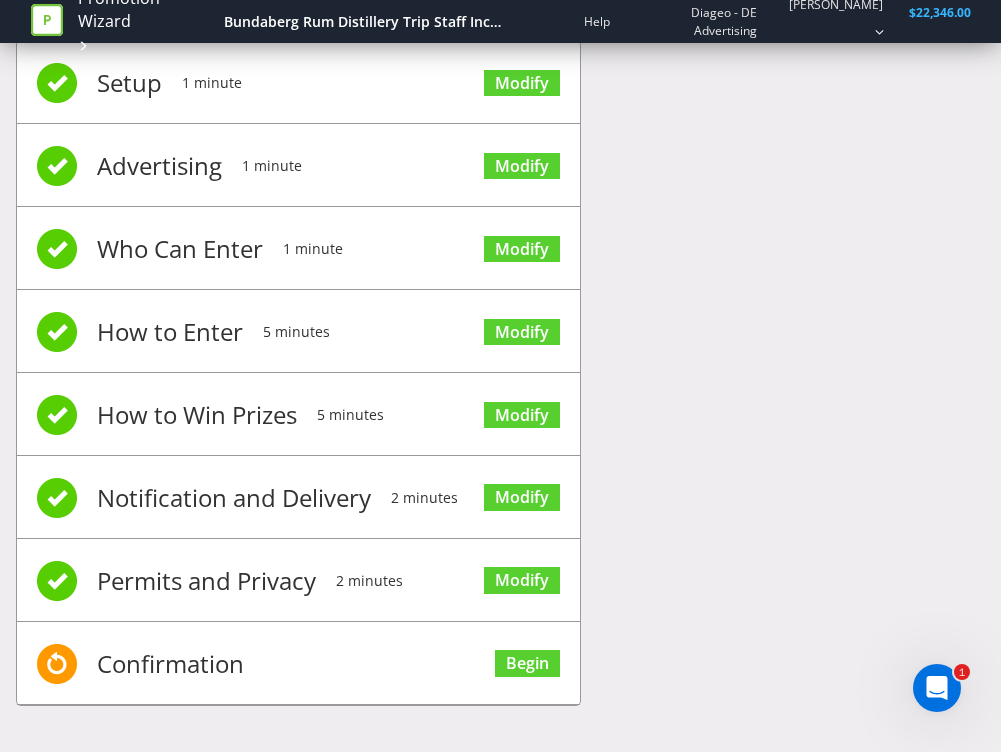 drag, startPoint x: 183, startPoint y: 666, endPoint x: 351, endPoint y: 650, distance: 168.76018 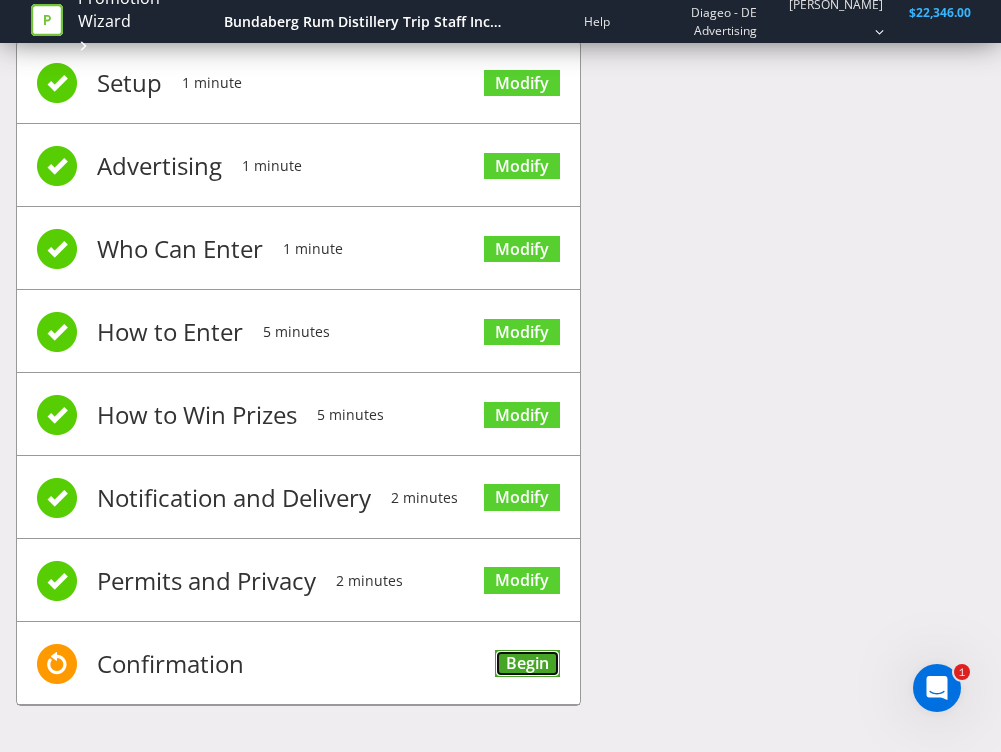 click on "Begin" at bounding box center (527, 663) 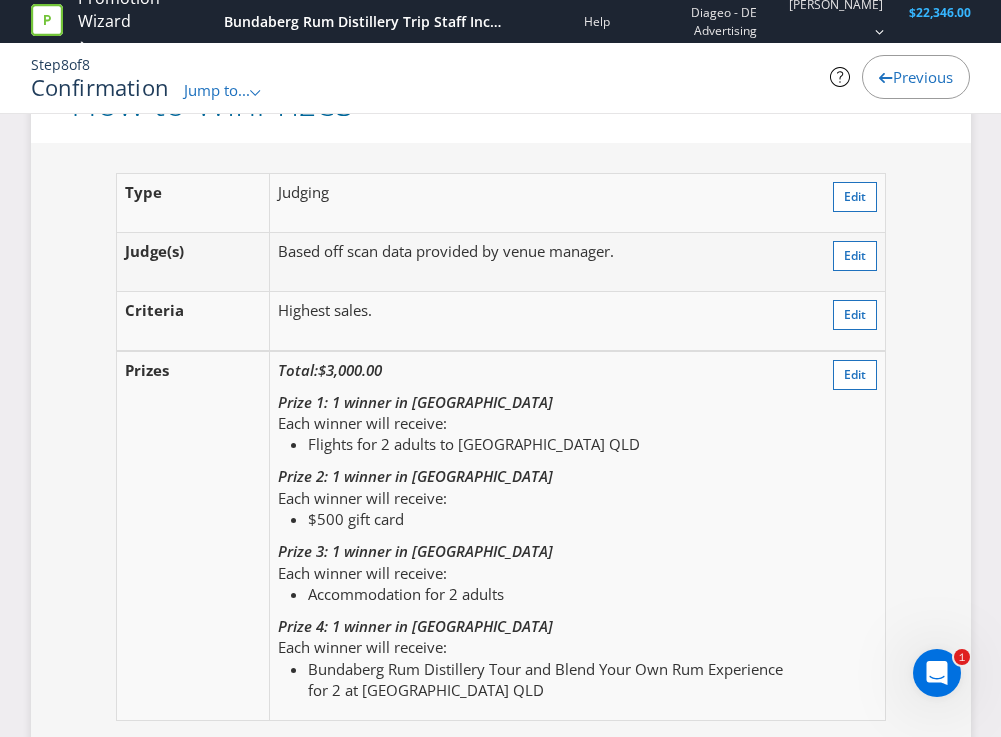 scroll, scrollTop: 2364, scrollLeft: 0, axis: vertical 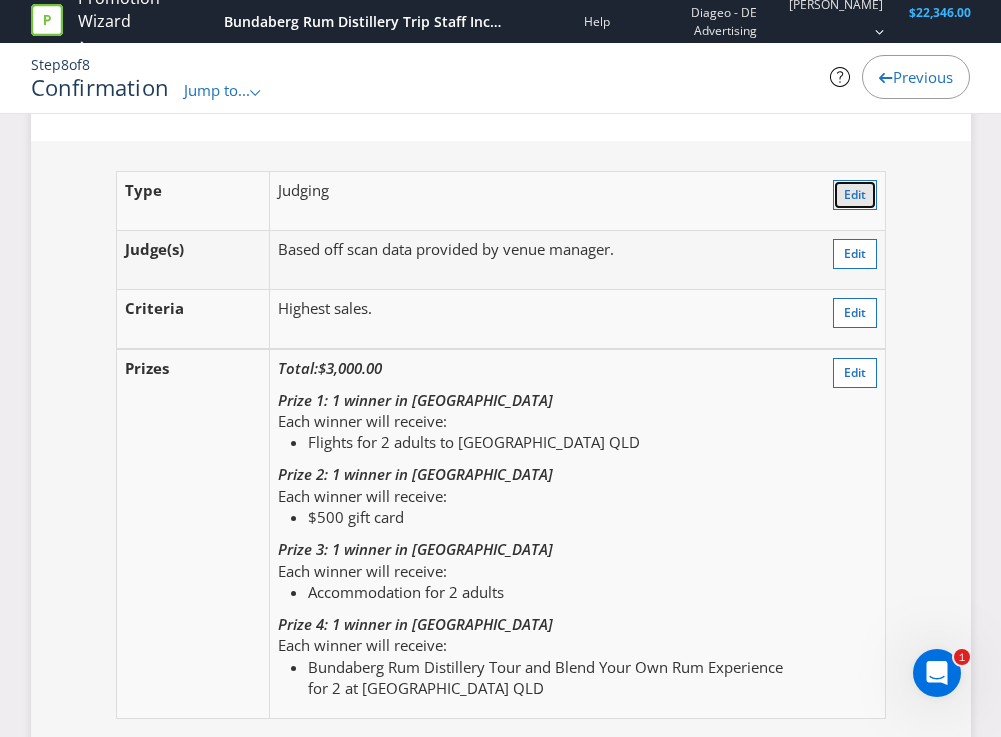 click on "Edit" at bounding box center [855, 195] 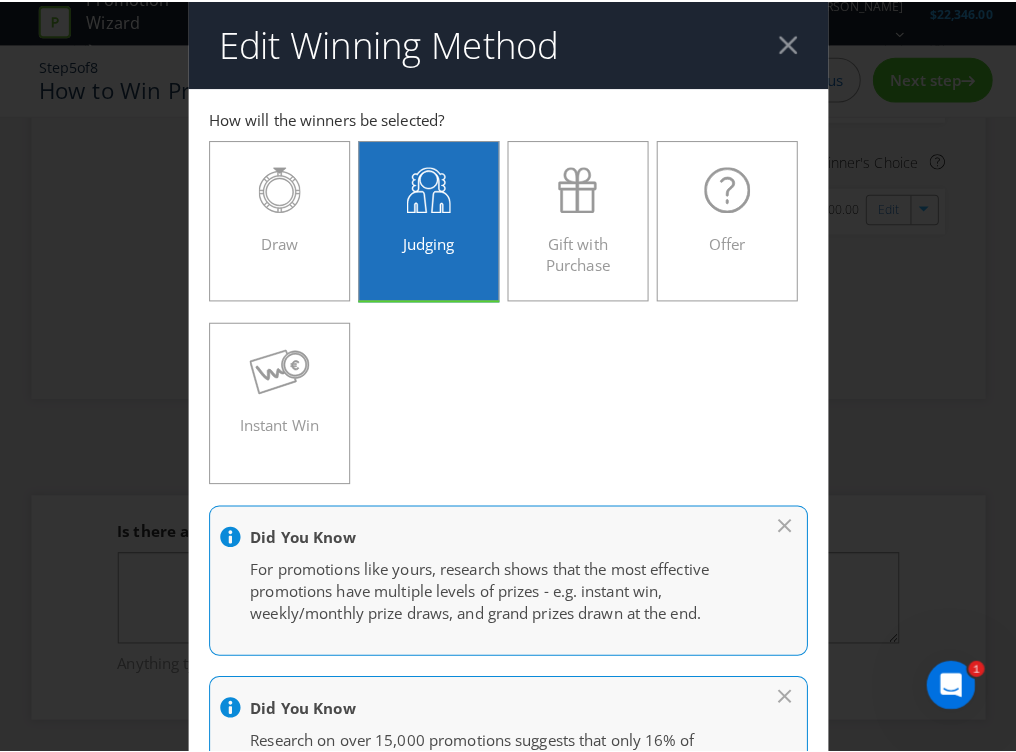 scroll, scrollTop: 451, scrollLeft: 0, axis: vertical 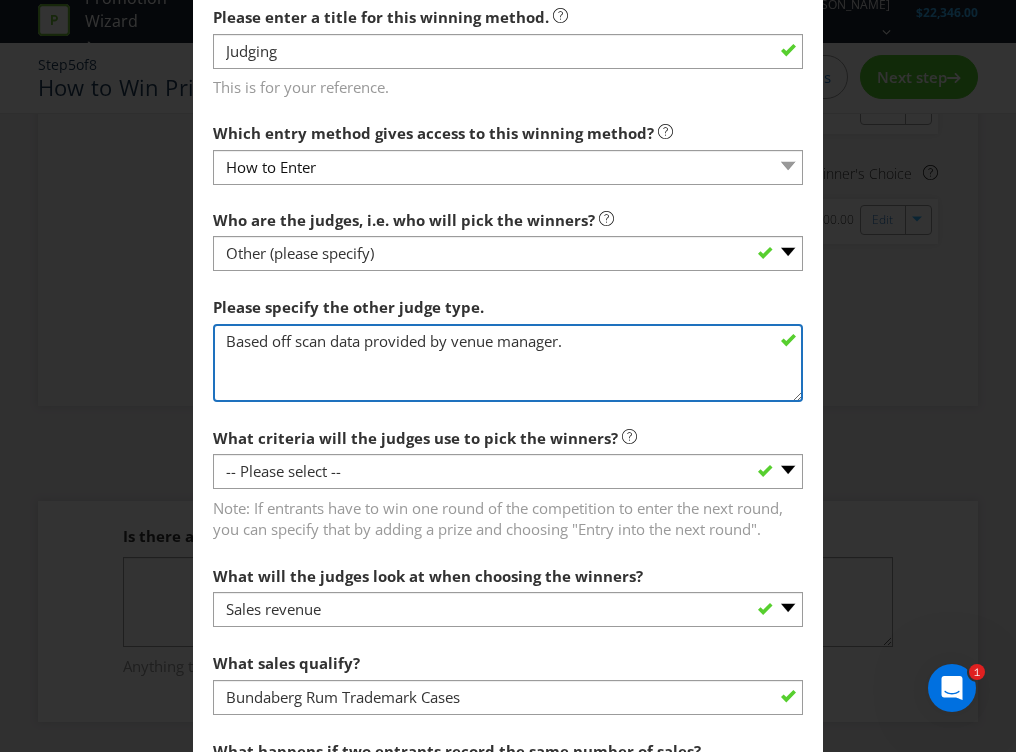 click on "Based off scan data provided by venue manager." at bounding box center [508, 363] 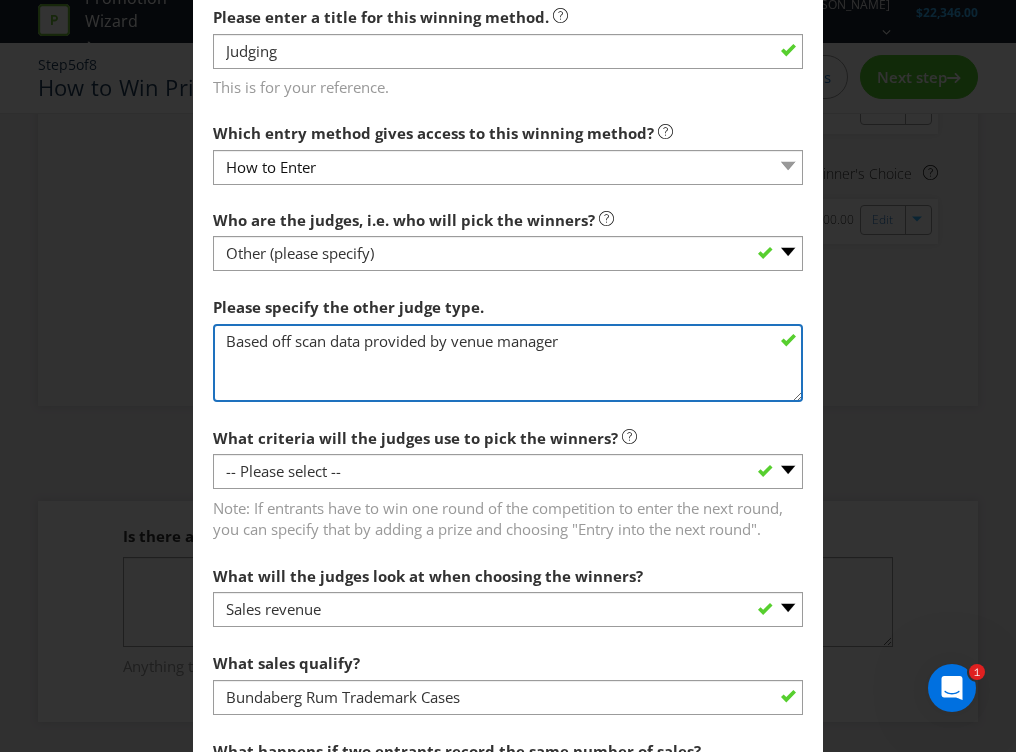 click on "Based off scan data provided by venue manager." at bounding box center [508, 363] 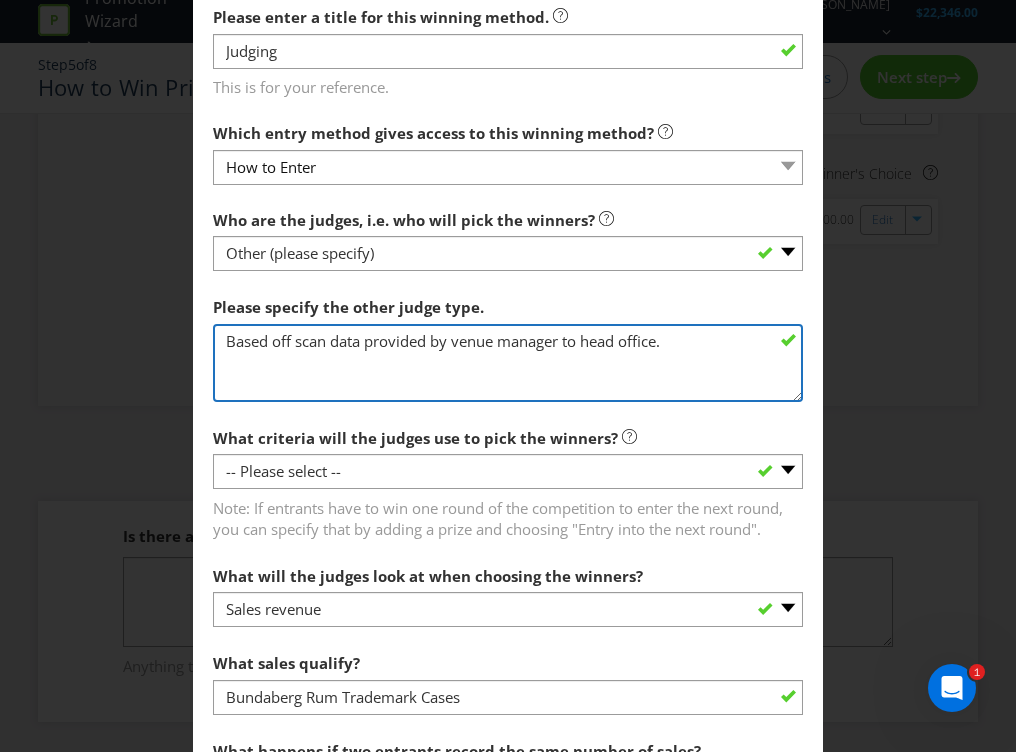 paste on "Head office address for draw:
[PERSON_NAME] Group
[STREET_ADDRESS]" 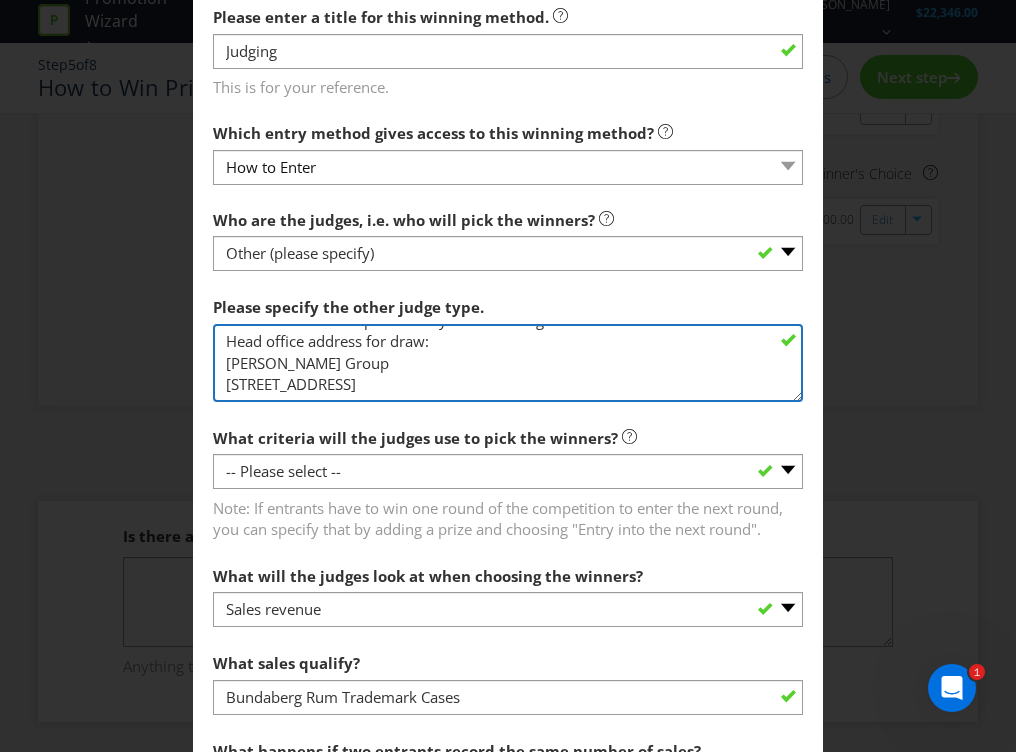 scroll, scrollTop: 1, scrollLeft: 0, axis: vertical 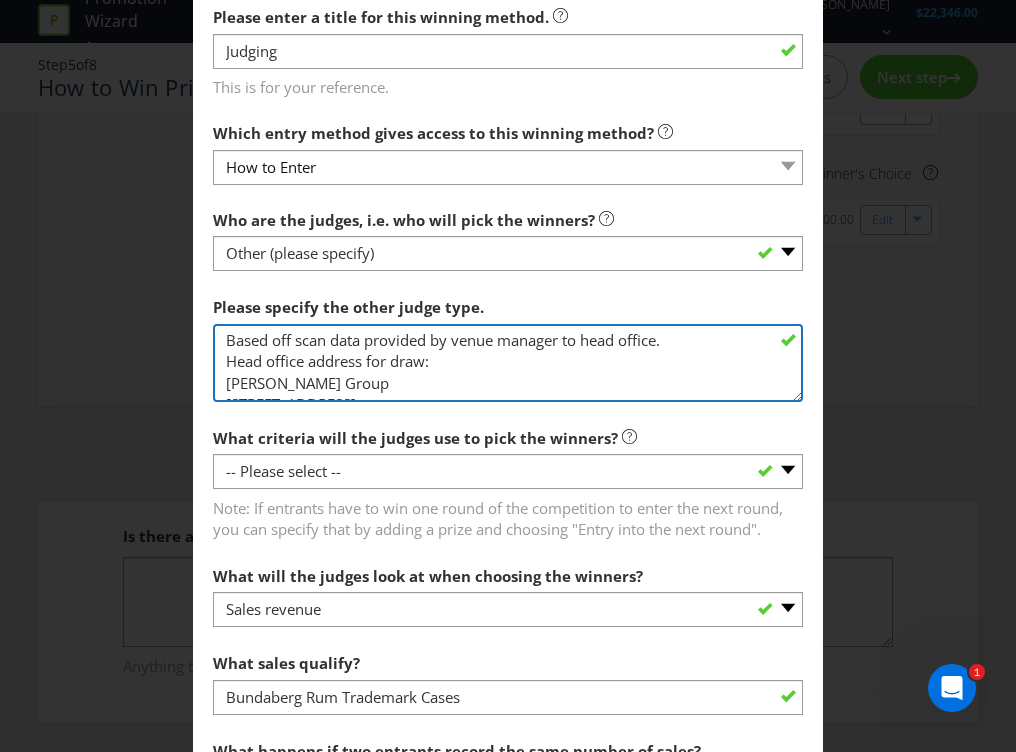 drag, startPoint x: 431, startPoint y: 382, endPoint x: 224, endPoint y: 383, distance: 207.00241 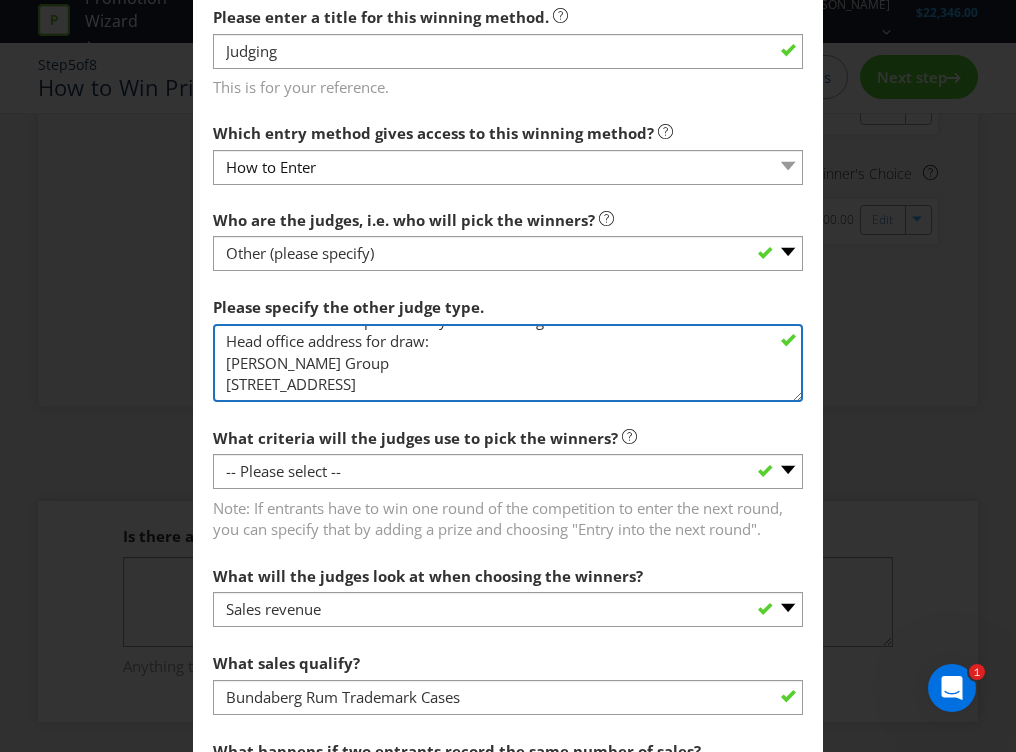 click on "Based off scan data provided by venue manager." at bounding box center (508, 363) 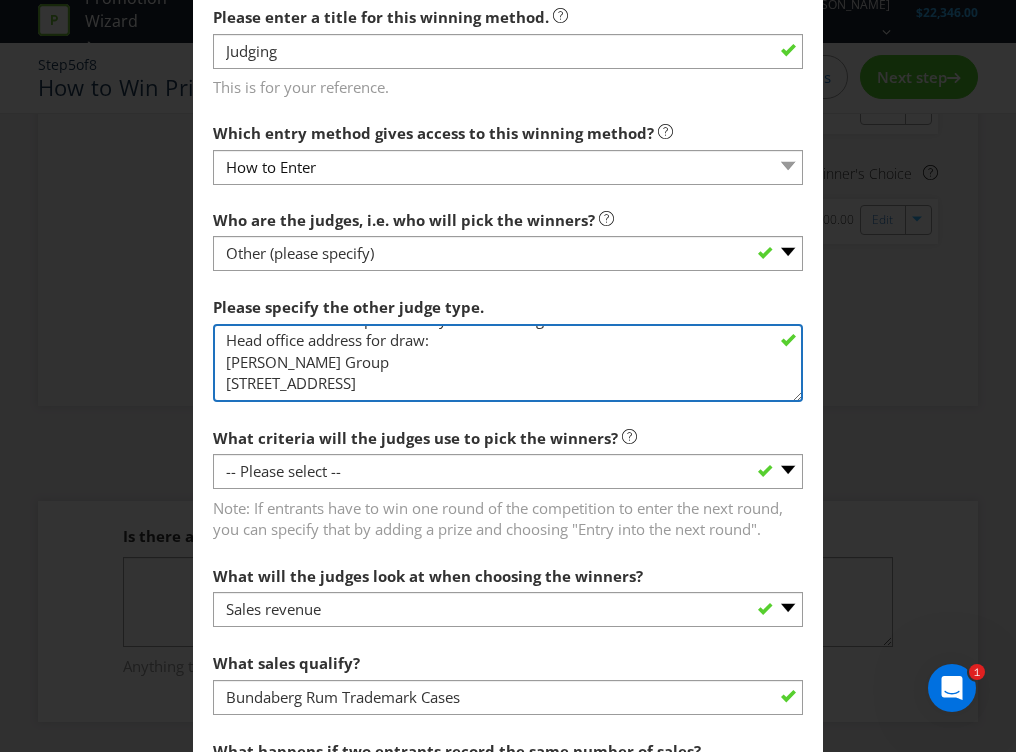 click on "Based off scan data provided by venue manager." at bounding box center [508, 363] 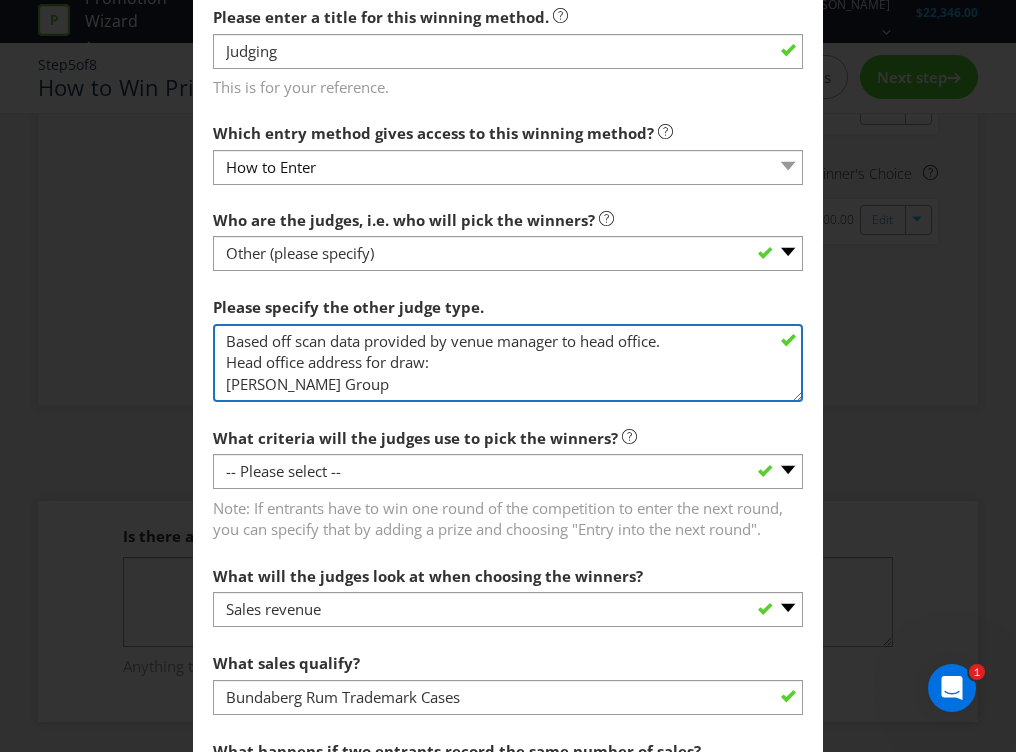 scroll, scrollTop: 42, scrollLeft: 0, axis: vertical 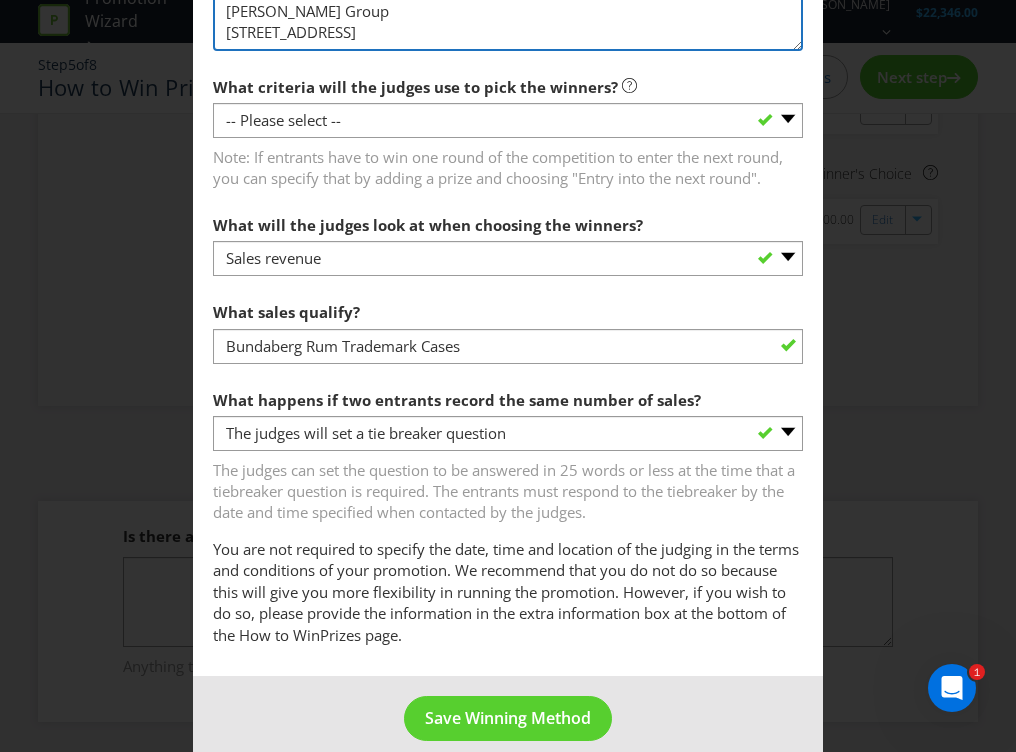 type on "Based off scan data provided by venue manager to head office.
Head office address for draw:
[PERSON_NAME] Group
[STREET_ADDRESS]" 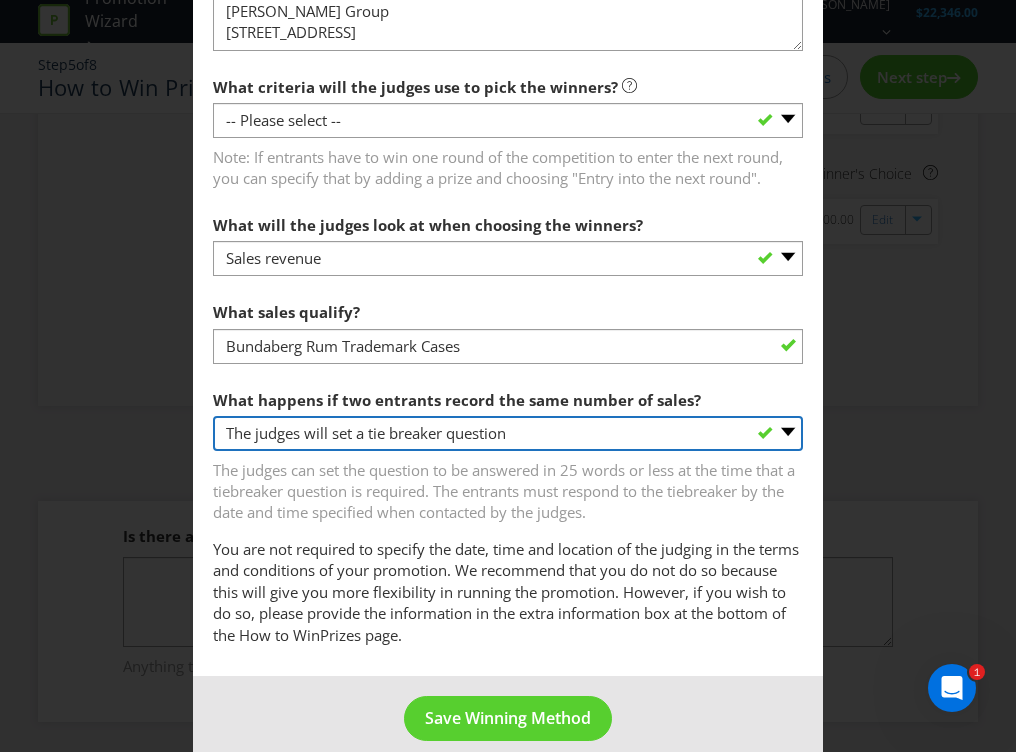 click on "-- Please select -- The judges will set a tie breaker question The judges will look at other criteria The tied entrants will share the prize The promoter will award additional prizes so that each entrant wins a prize Other (please specify)" at bounding box center (508, 433) 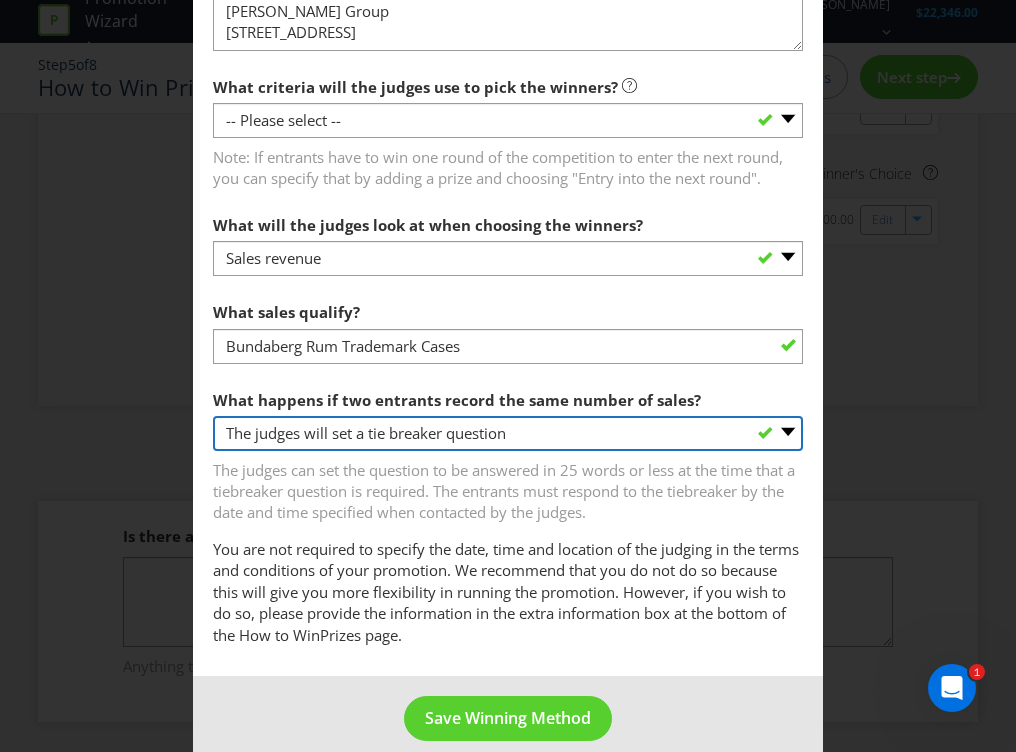 select on "ANOTHER_CRITERIA" 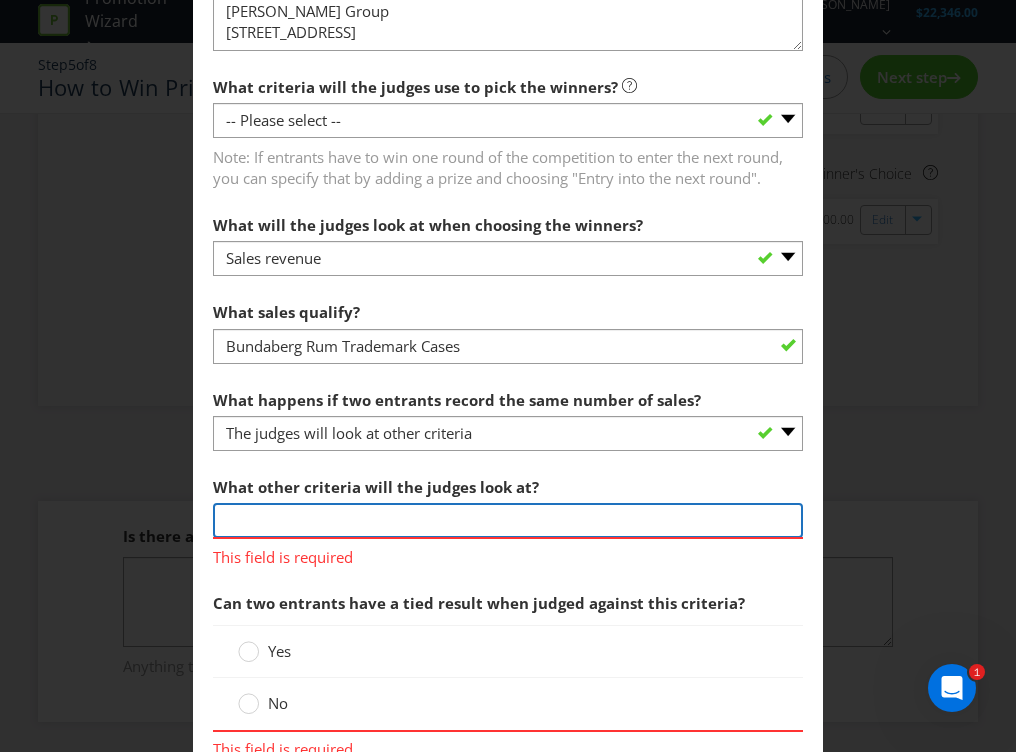 click at bounding box center (508, 520) 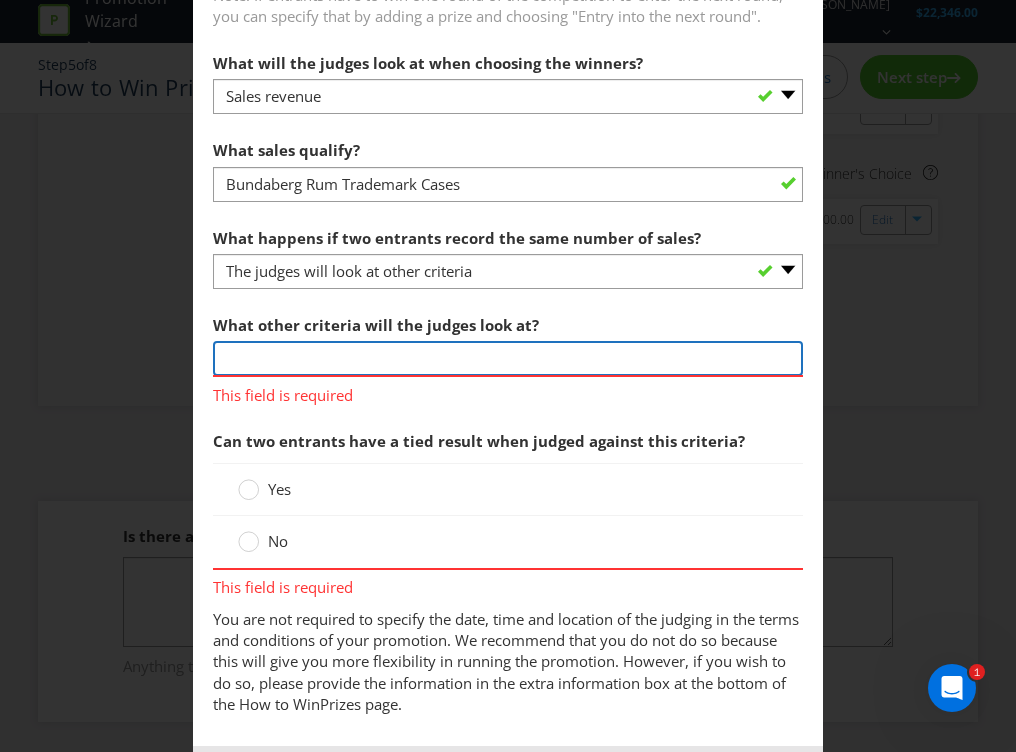 scroll, scrollTop: 1350, scrollLeft: 0, axis: vertical 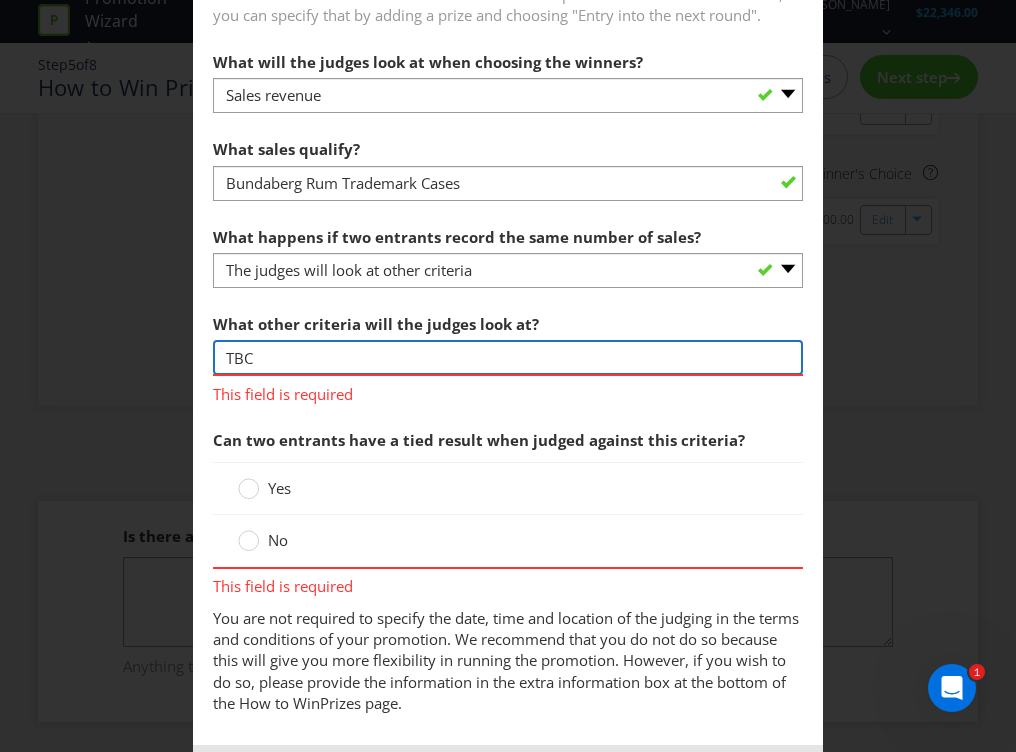 type on "TBC" 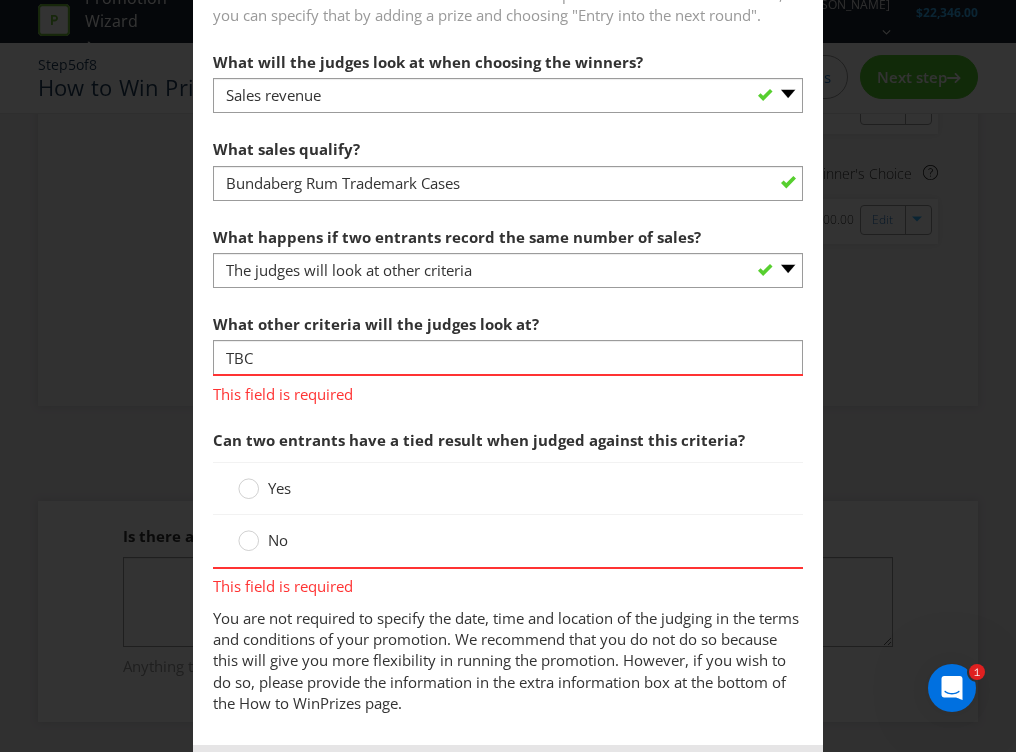 drag, startPoint x: 537, startPoint y: 439, endPoint x: 444, endPoint y: 451, distance: 93.770996 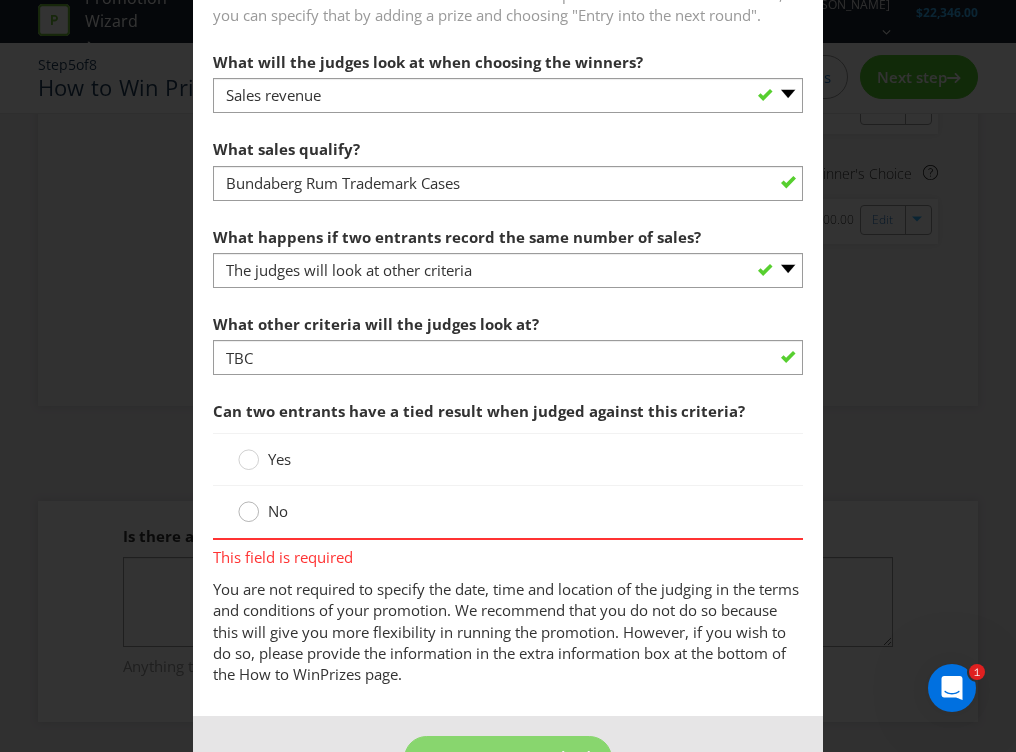 click 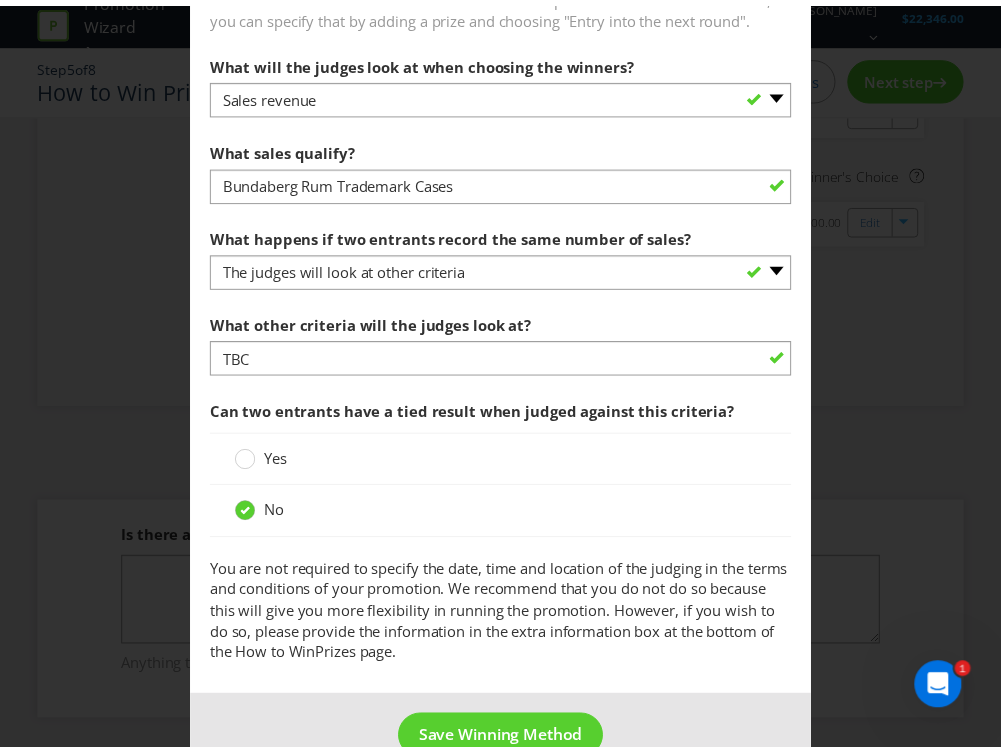 scroll, scrollTop: 1417, scrollLeft: 0, axis: vertical 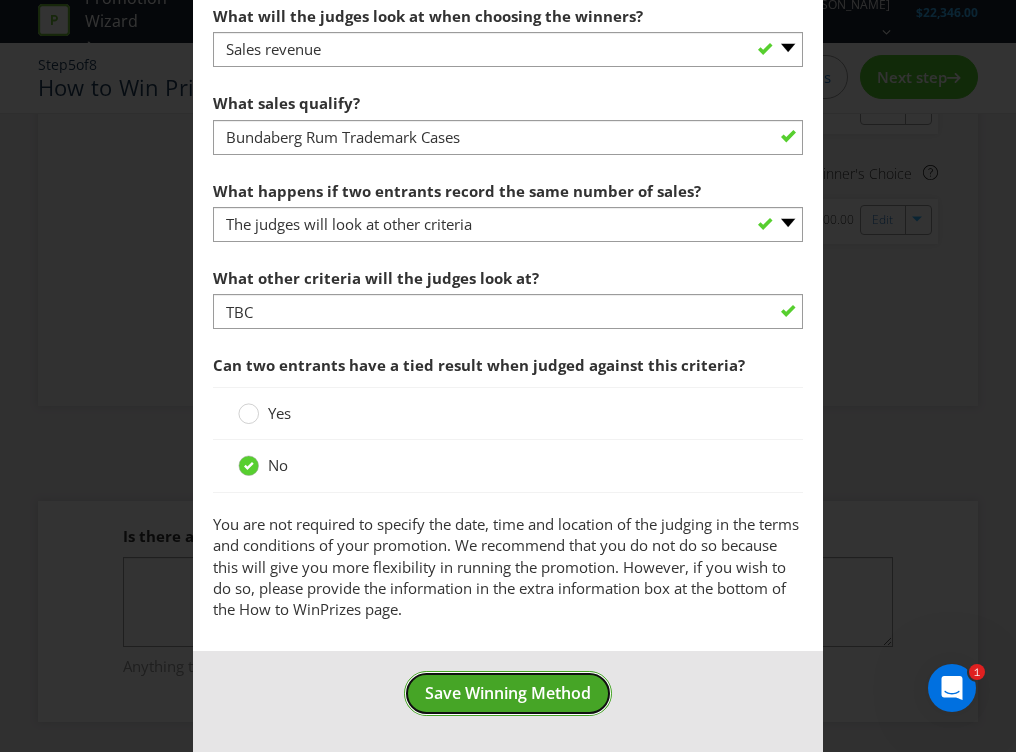 click on "Save Winning Method" at bounding box center (508, 693) 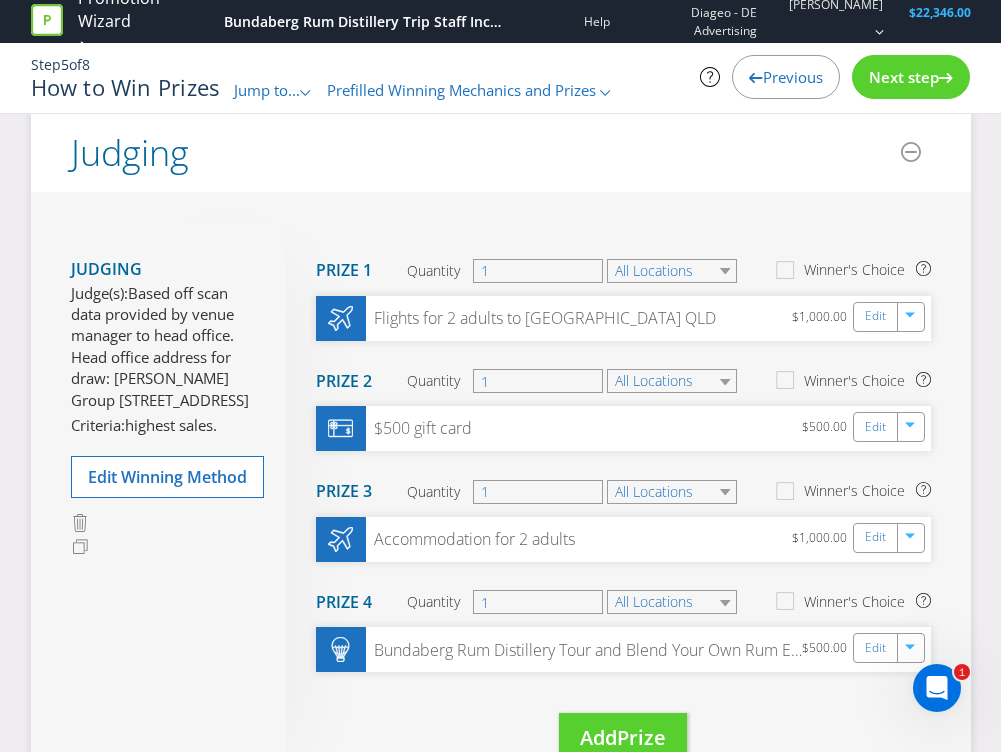 scroll, scrollTop: 0, scrollLeft: 0, axis: both 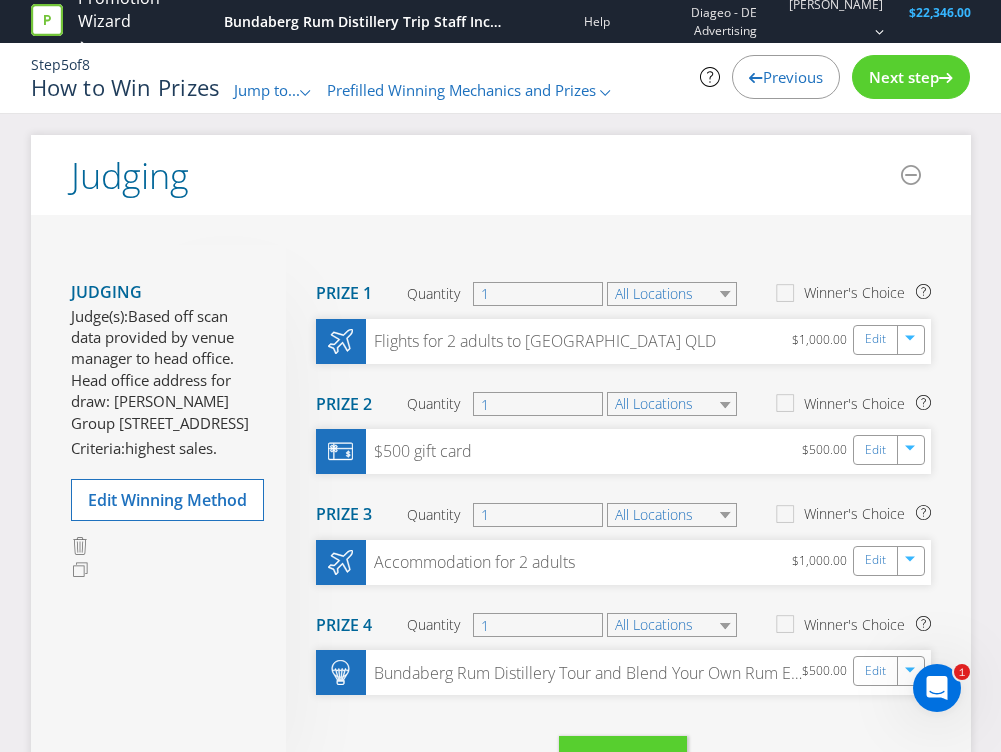 click on "Next step" at bounding box center (904, 77) 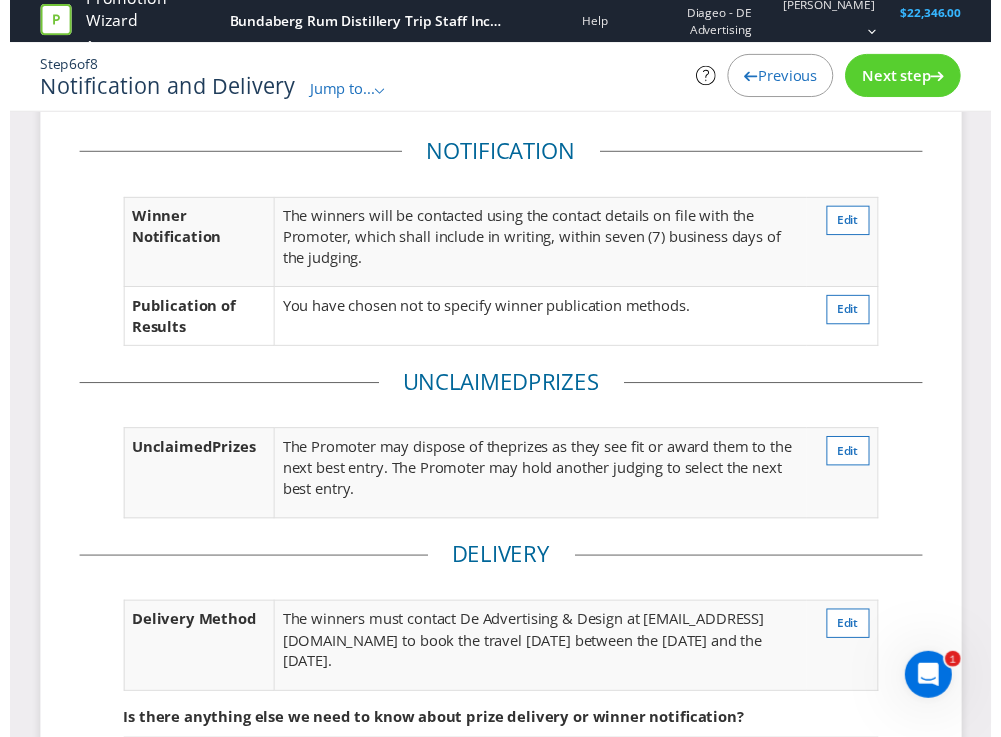 scroll, scrollTop: 58, scrollLeft: 0, axis: vertical 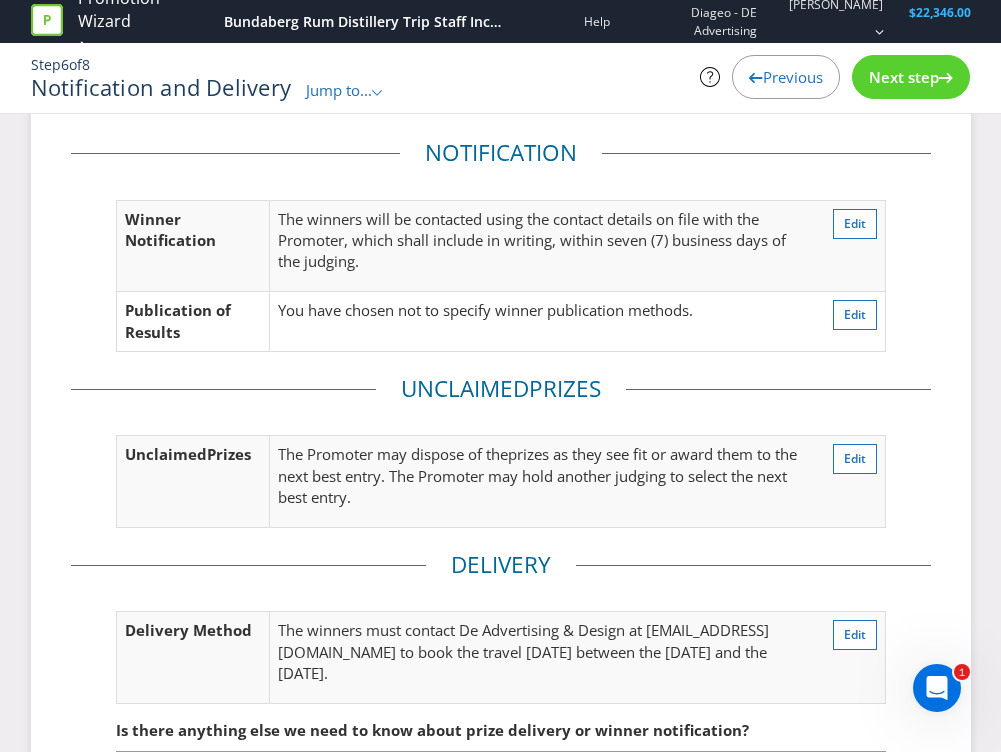 click on "Next step" at bounding box center [904, 77] 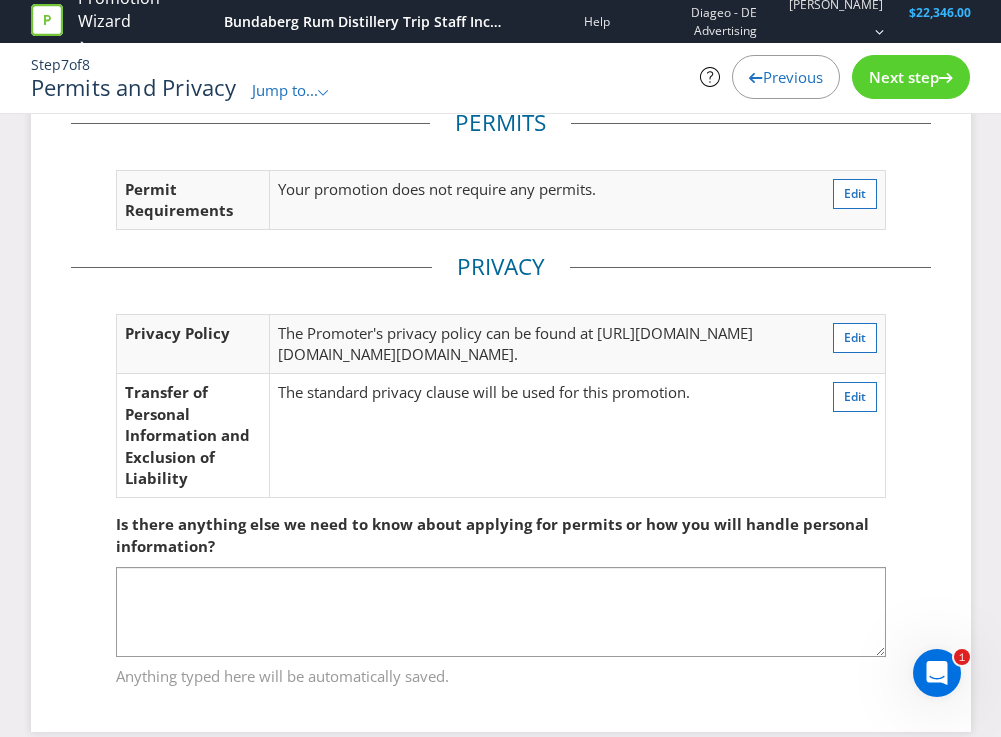 click on "Next step" at bounding box center [904, 77] 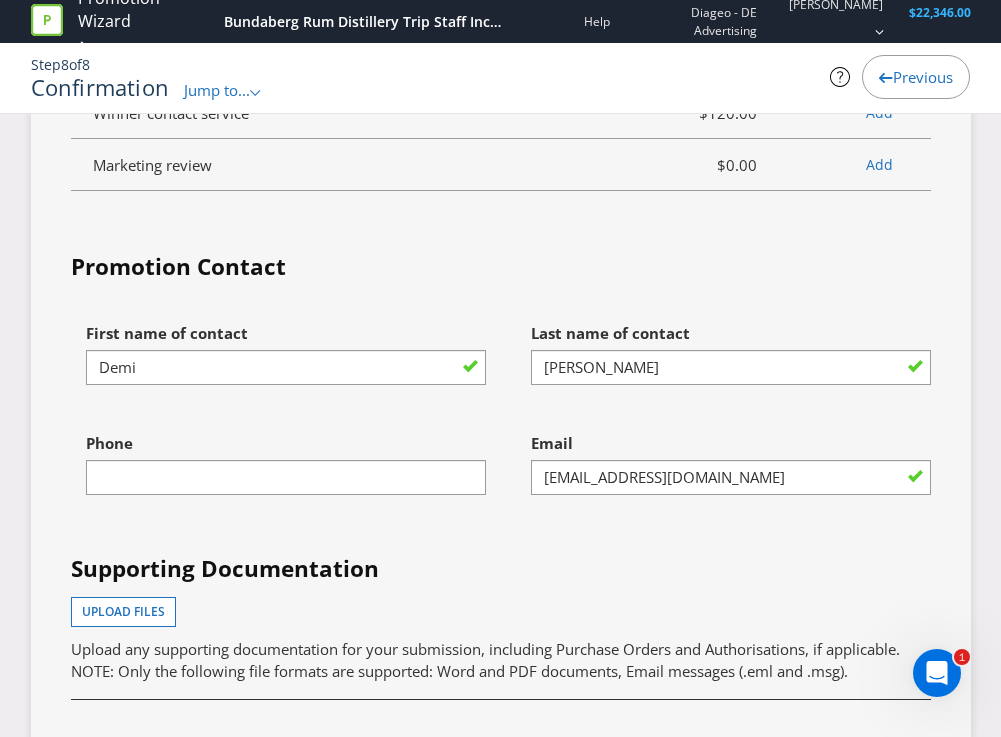 scroll, scrollTop: 5619, scrollLeft: 0, axis: vertical 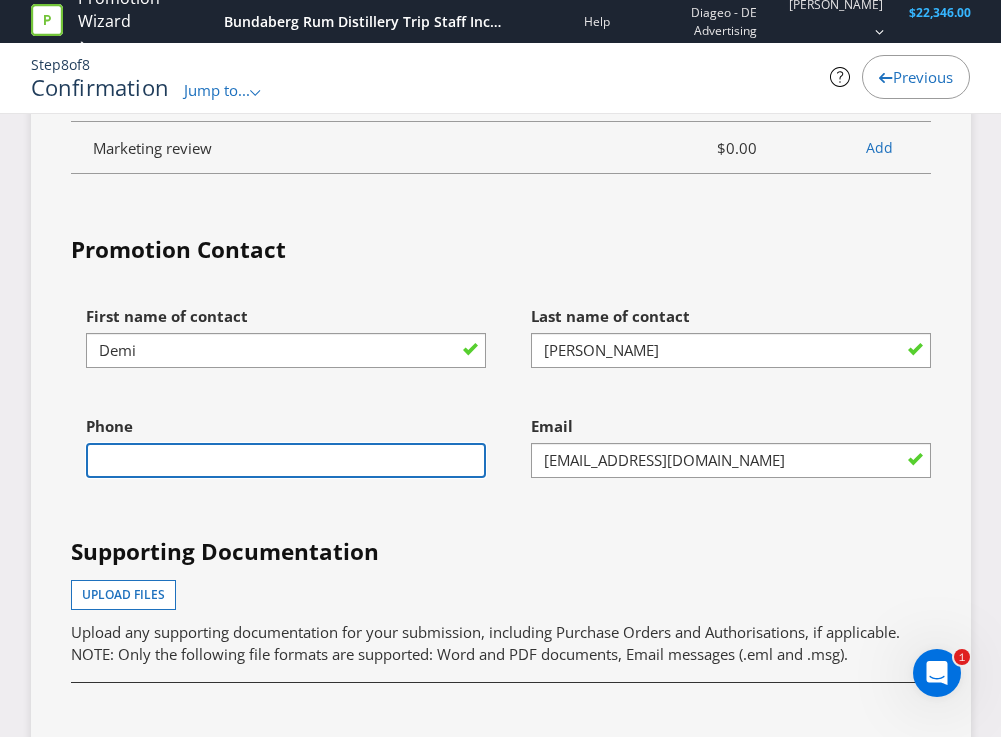 click at bounding box center [286, 460] 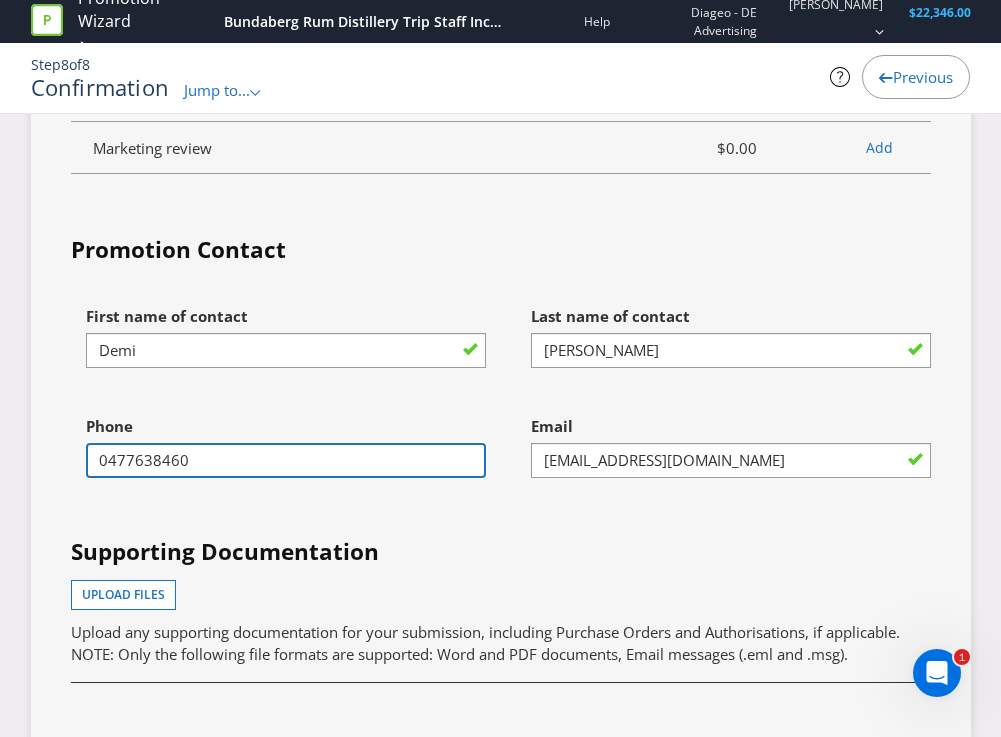 type on "0477638460" 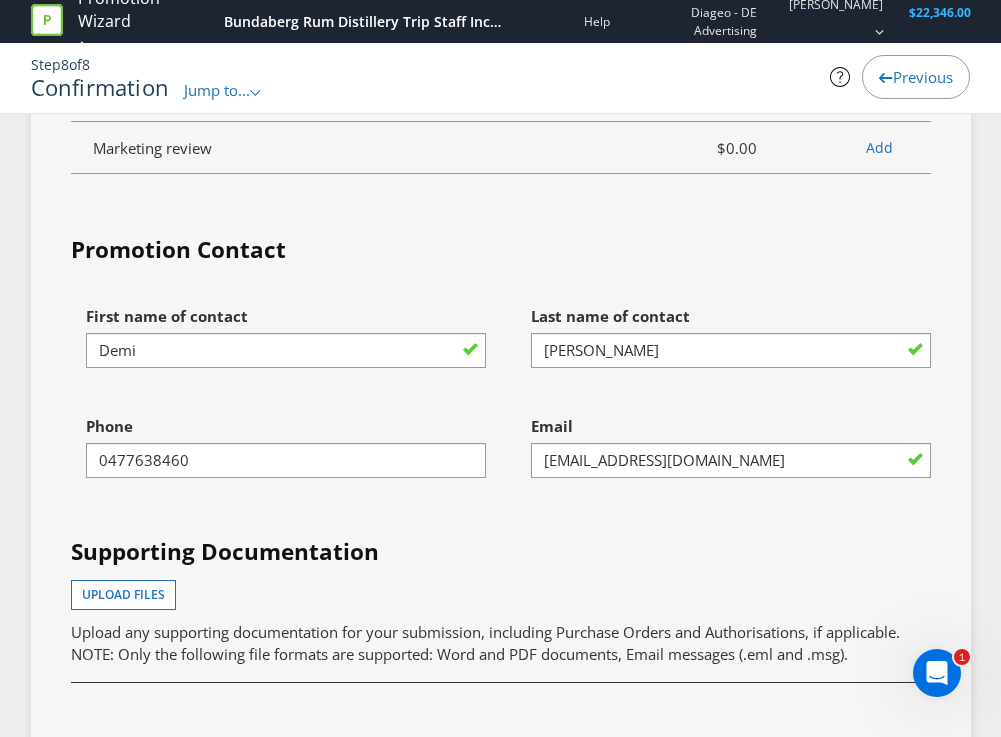 click on "First name of contact   [PERSON_NAME] Last name of contact   [PERSON_NAME] Phone   [PHONE_NUMBER] Email   [EMAIL_ADDRESS][DOMAIN_NAME] Supporting Documentation Upload files Upload any supporting documentation for your submission, including Purchase Orders and Authorisations, if applicable. NOTE: Only the following file formats are supported: Word and PDF documents, Email messages (.eml and .msg). Purchase/job number (if applicable)?   23189 - [PERSON_NAME]" at bounding box center [501, 574] 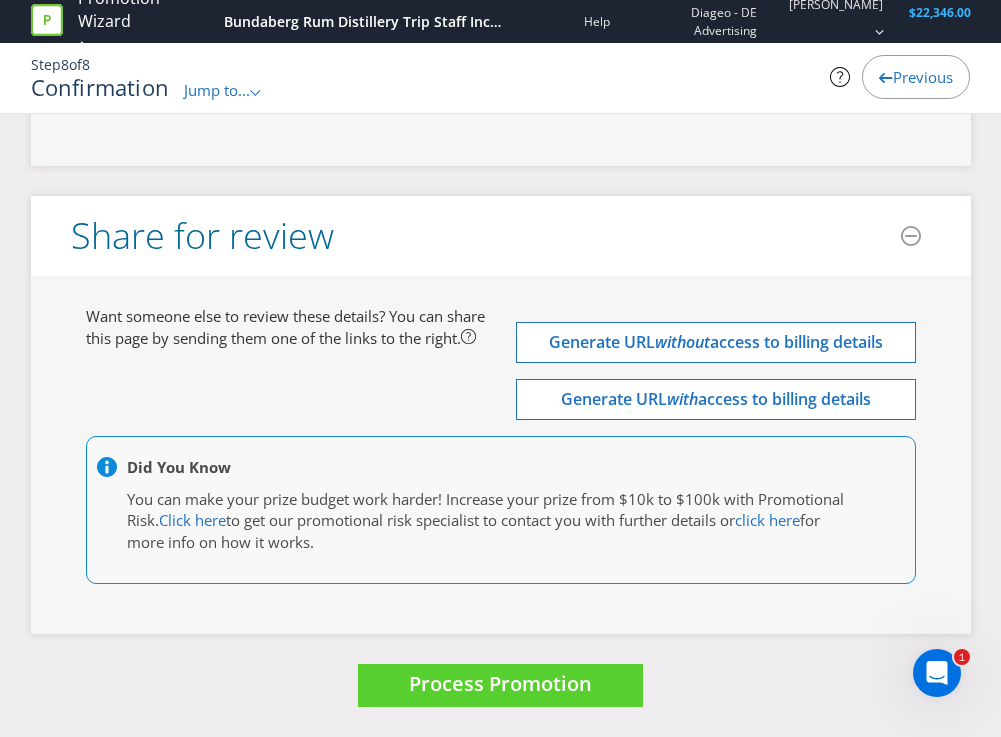 scroll, scrollTop: 6519, scrollLeft: 0, axis: vertical 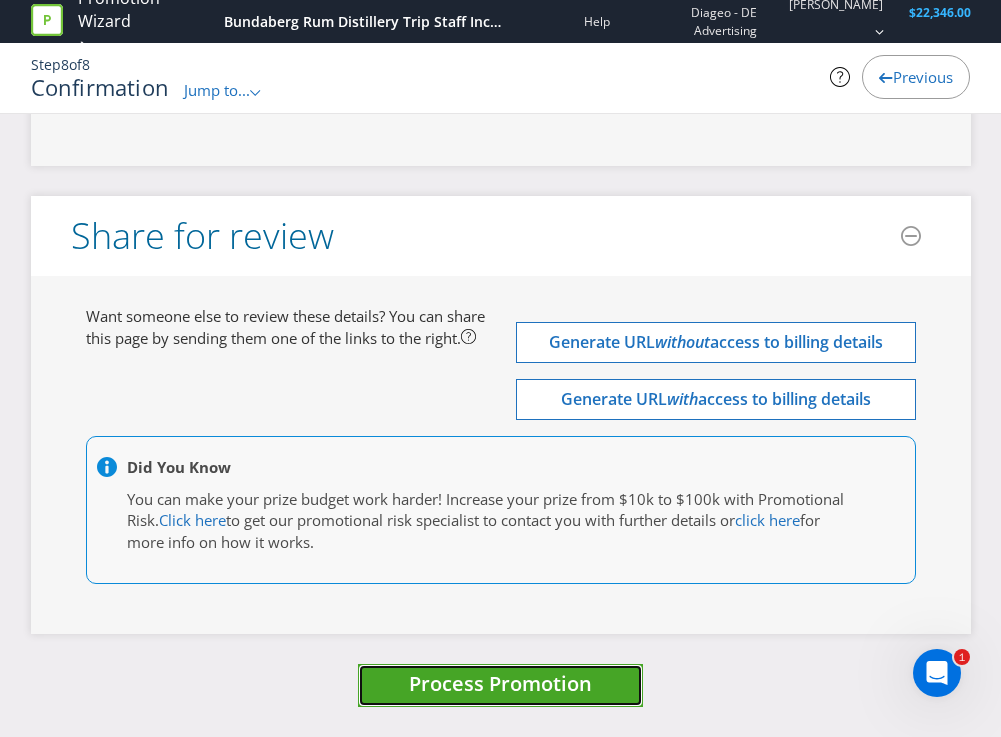 click on "Process Promotion" at bounding box center [500, 685] 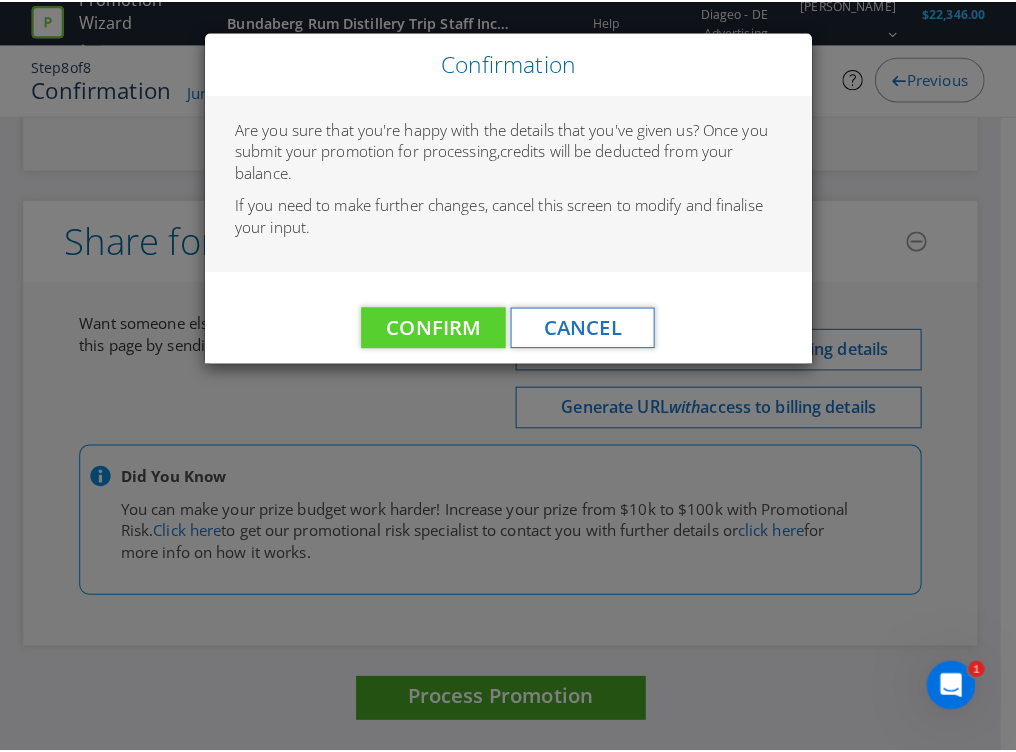 scroll, scrollTop: 6504, scrollLeft: 0, axis: vertical 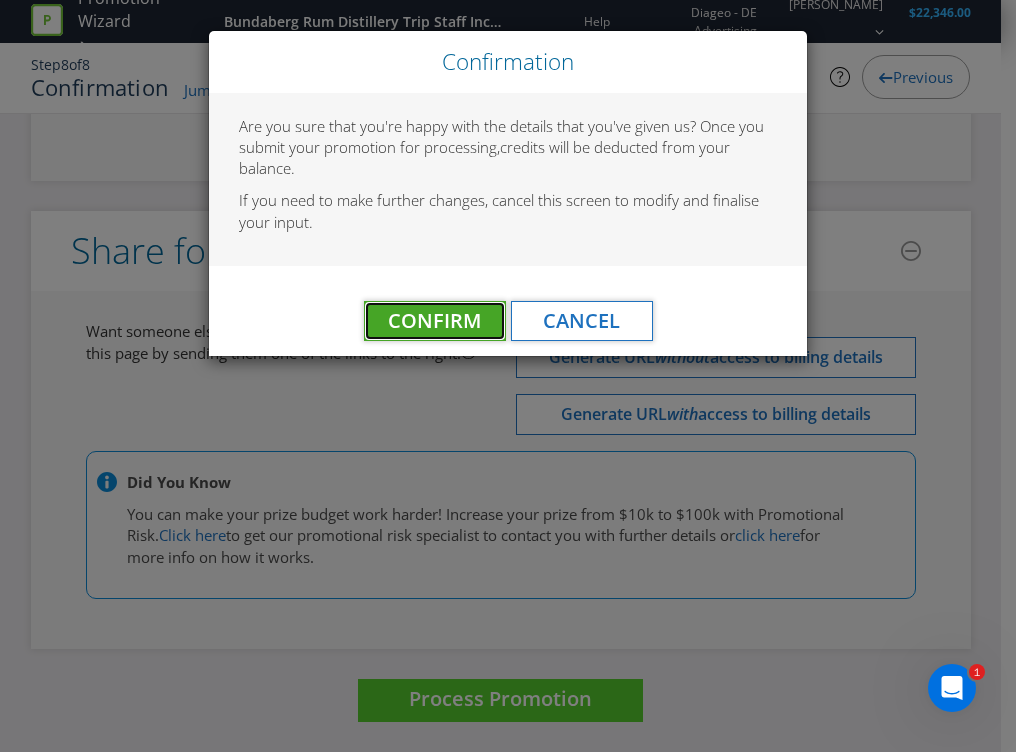click on "Confirm" at bounding box center [434, 320] 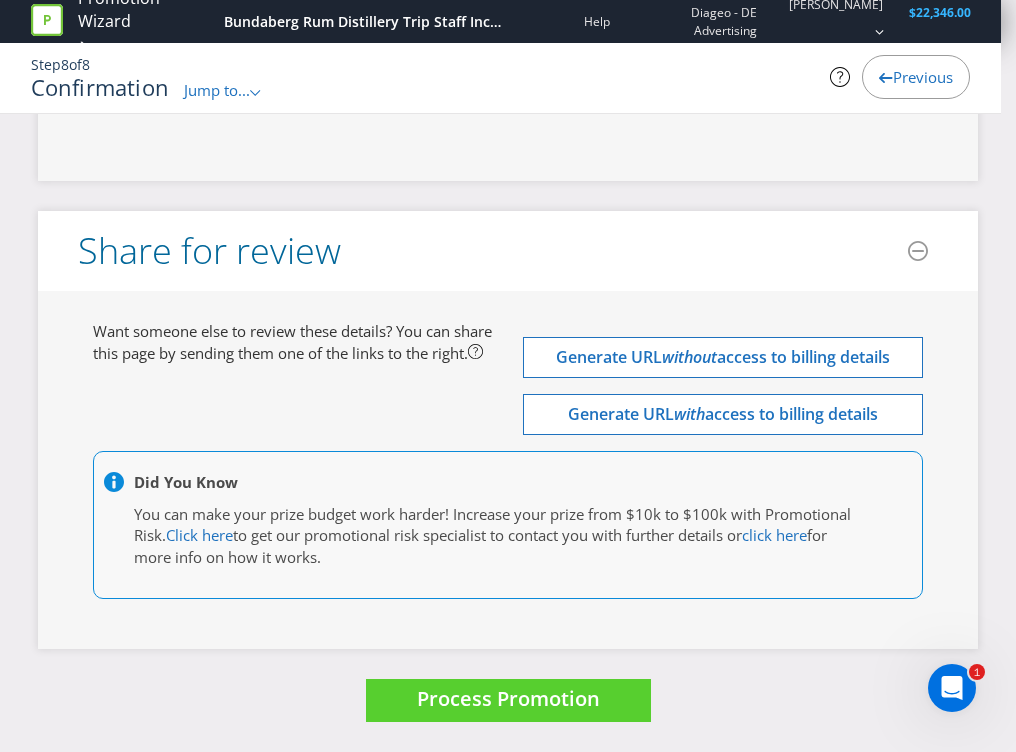 scroll, scrollTop: 0, scrollLeft: 0, axis: both 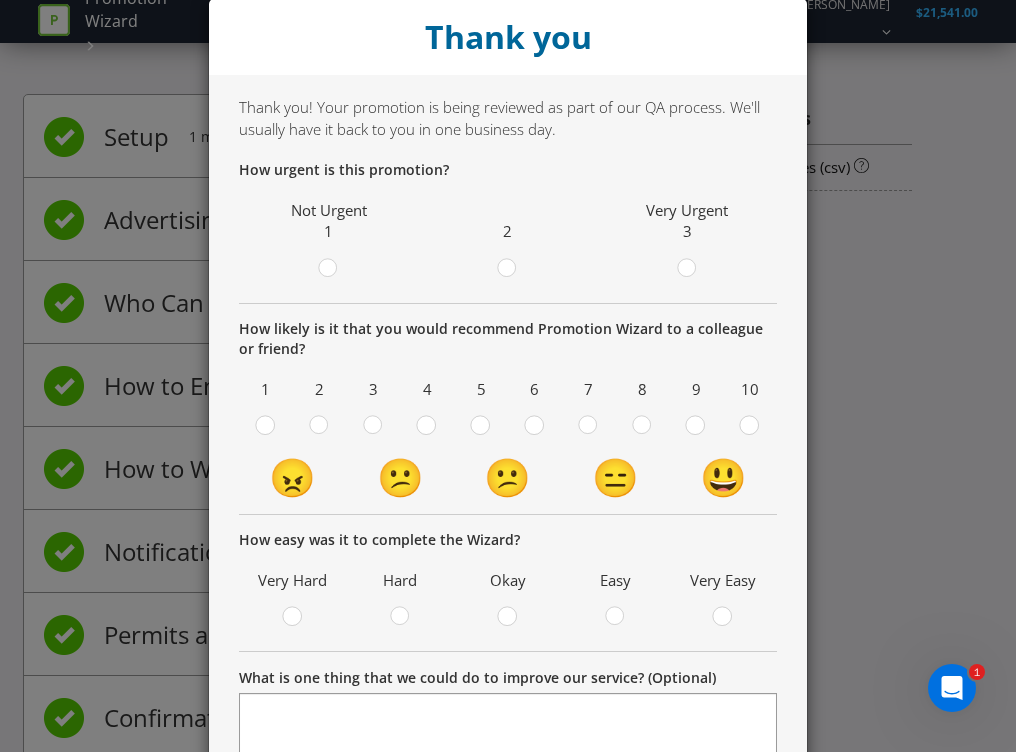 click on "How urgent is this promotion? Not Urgent 1     2     Very Urgent 3     How likely is it that you would recommend Promotion Wizard to a colleague or friend? 1     2     3     4     5     6     7     8     9     10     😠 😕 😕 😑 😃 How easy was it to complete the Wizard? Very Hard     Hard     Okay     Easy     Very Easy     What is one thing that we could do to improve our service? (Optional) Was there any section of the Wizard you found confusing? (Optional) Submit" at bounding box center [508, 557] 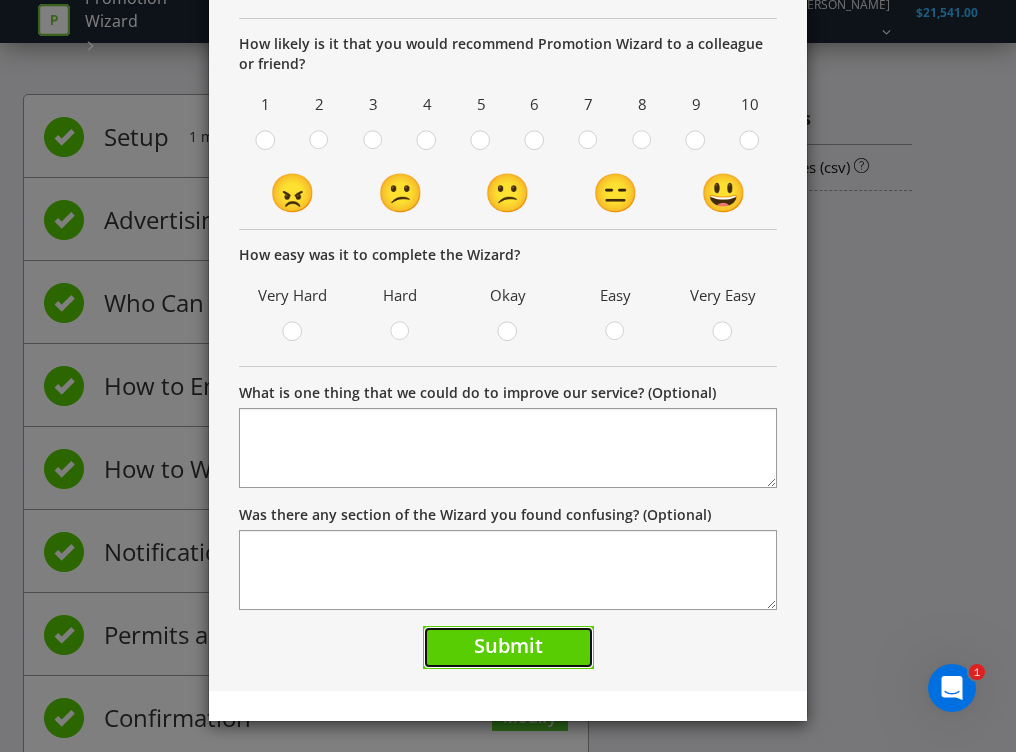 click on "Submit" at bounding box center [508, 645] 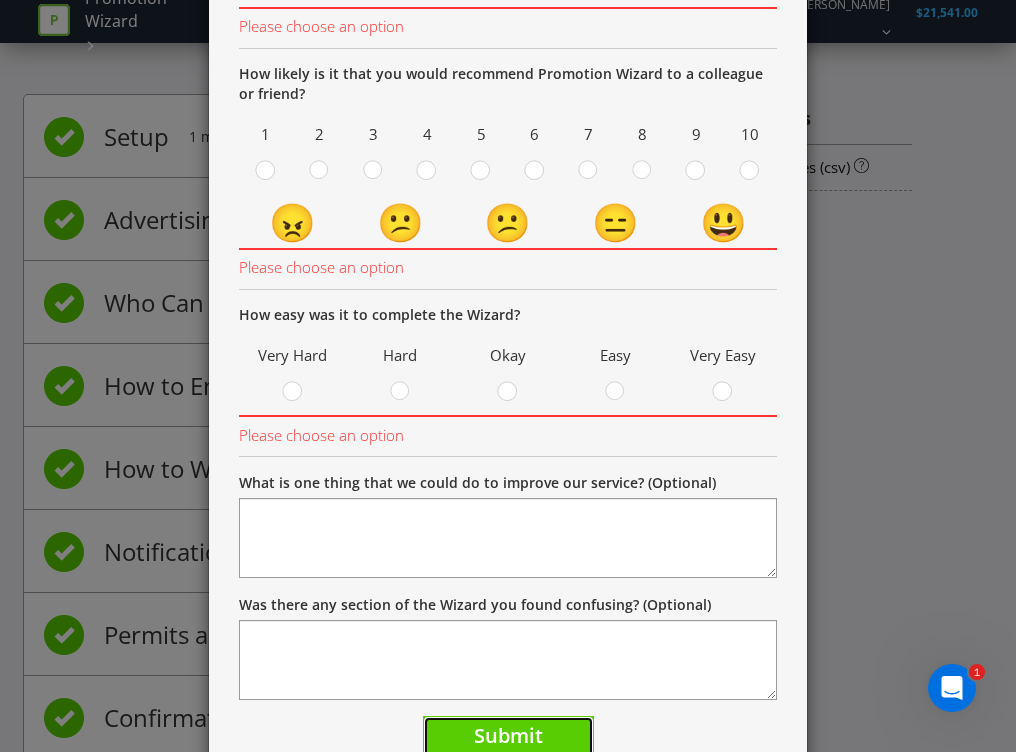 scroll, scrollTop: 192, scrollLeft: 0, axis: vertical 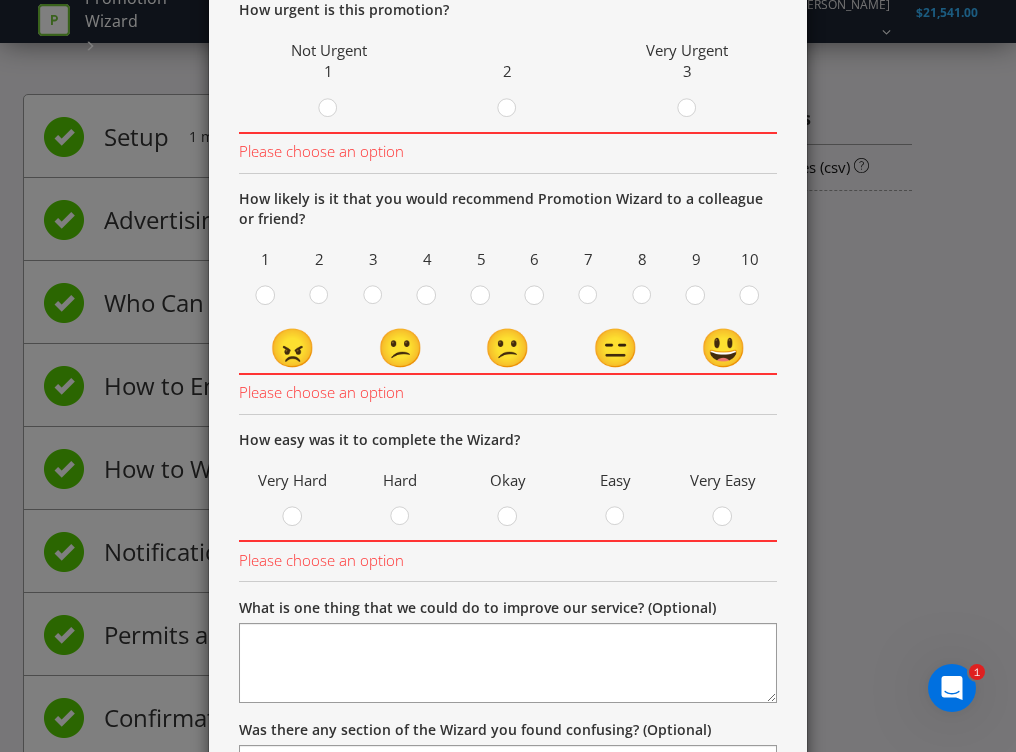 drag, startPoint x: 497, startPoint y: 101, endPoint x: 499, endPoint y: 157, distance: 56.0357 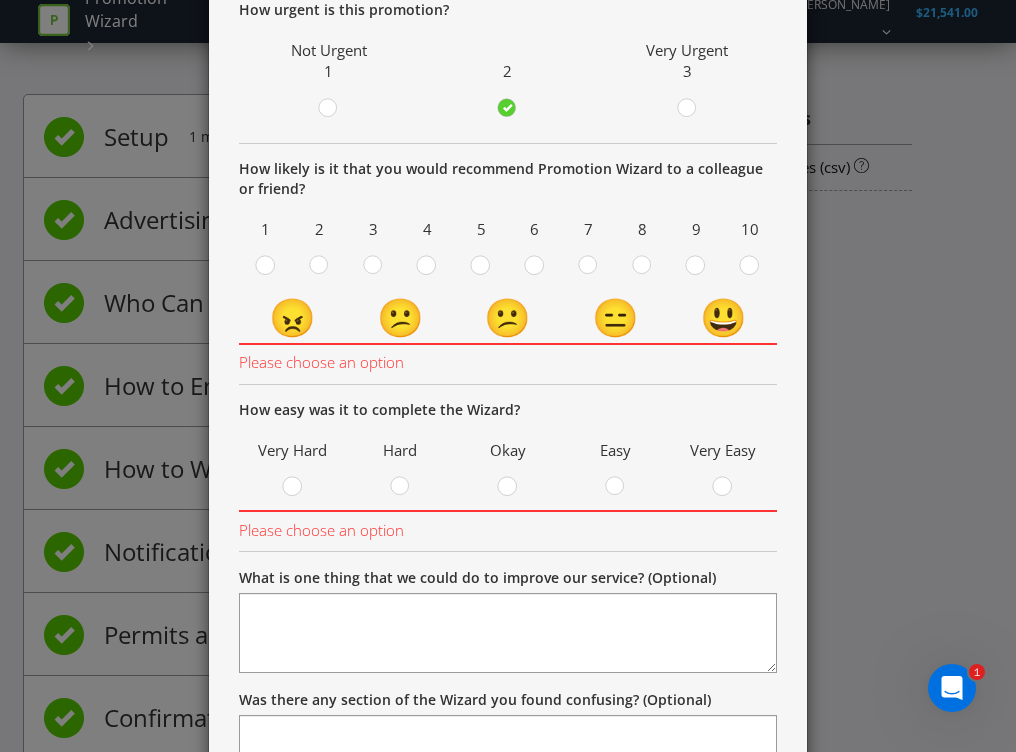drag, startPoint x: 469, startPoint y: 265, endPoint x: 478, endPoint y: 288, distance: 24.698177 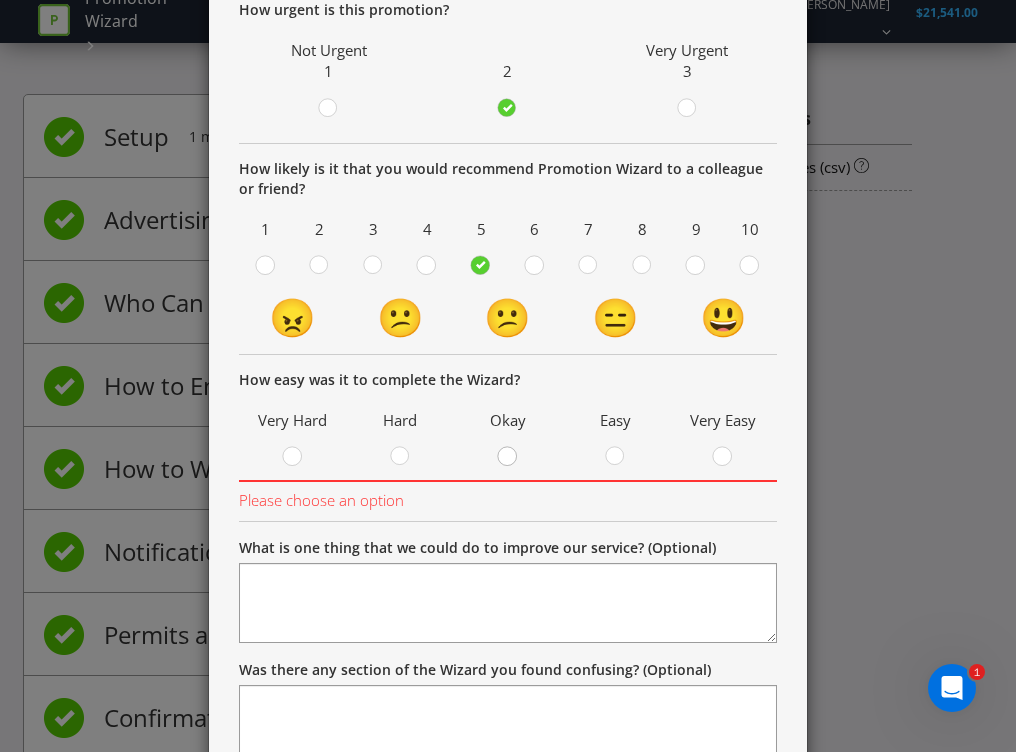click at bounding box center [508, 450] 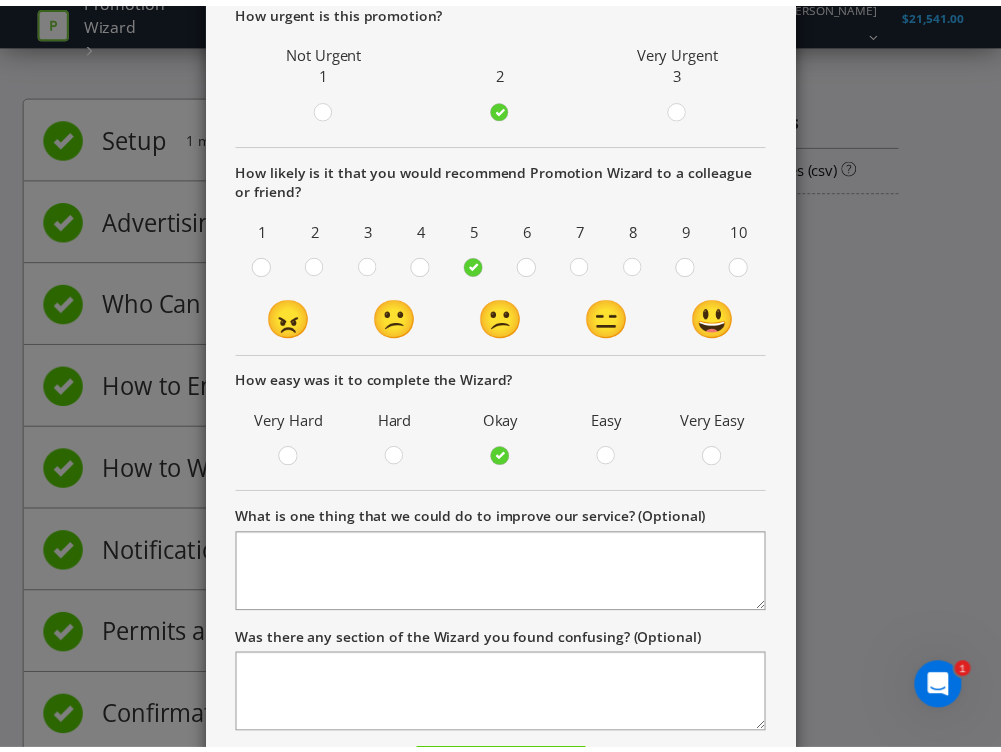 scroll, scrollTop: 317, scrollLeft: 0, axis: vertical 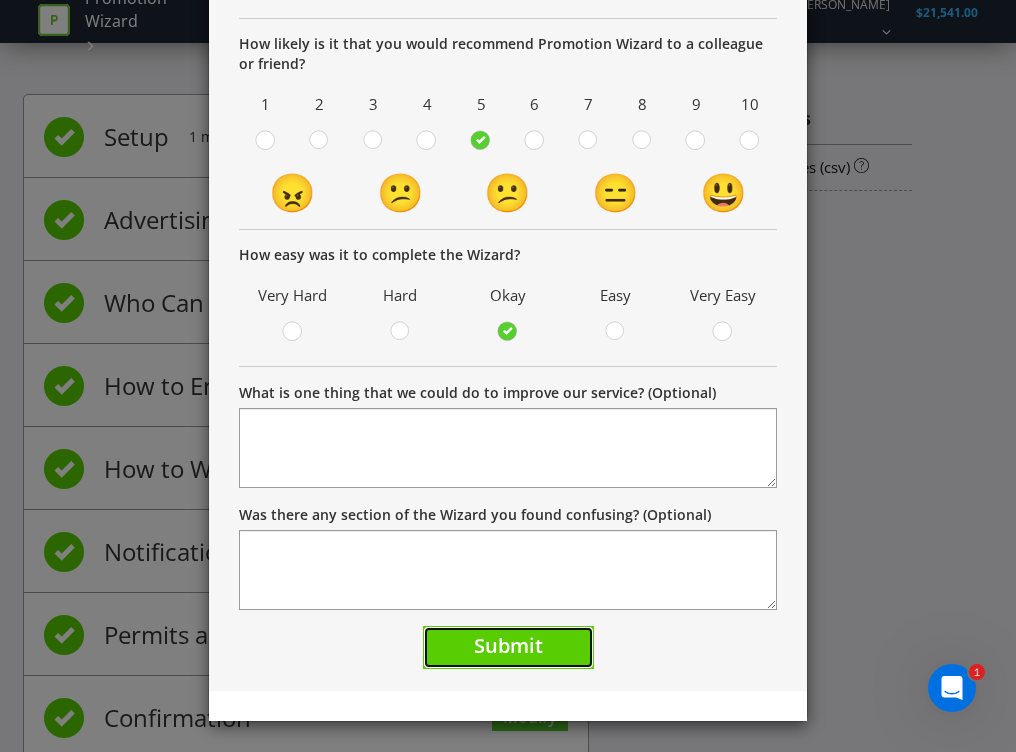 click on "Submit" at bounding box center (508, 647) 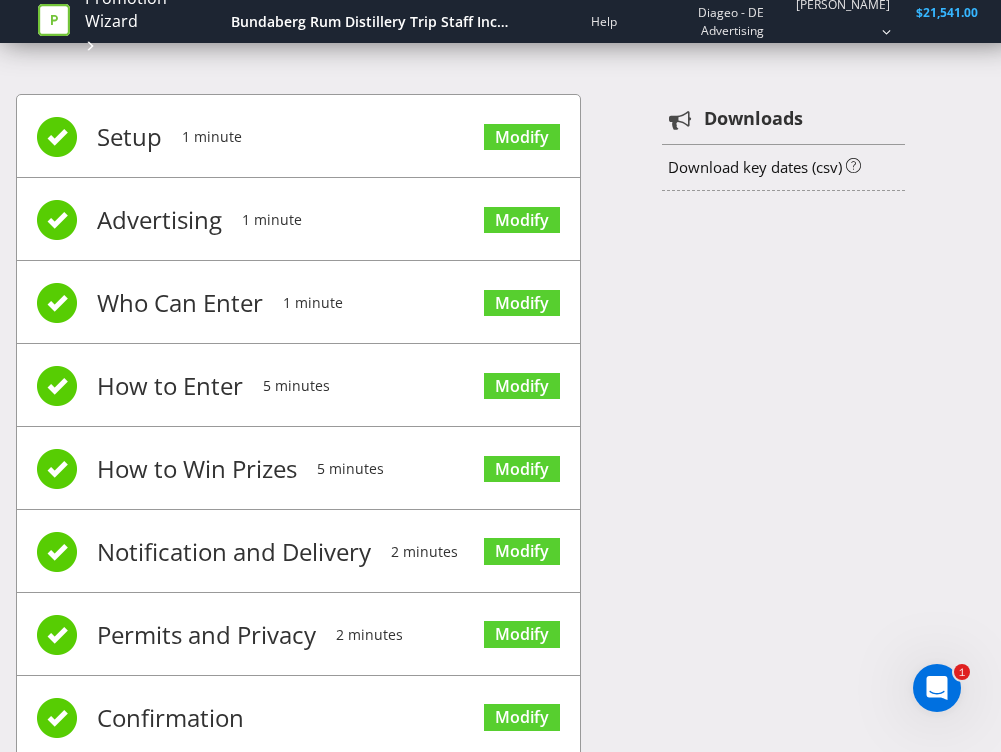 scroll, scrollTop: 54, scrollLeft: 0, axis: vertical 